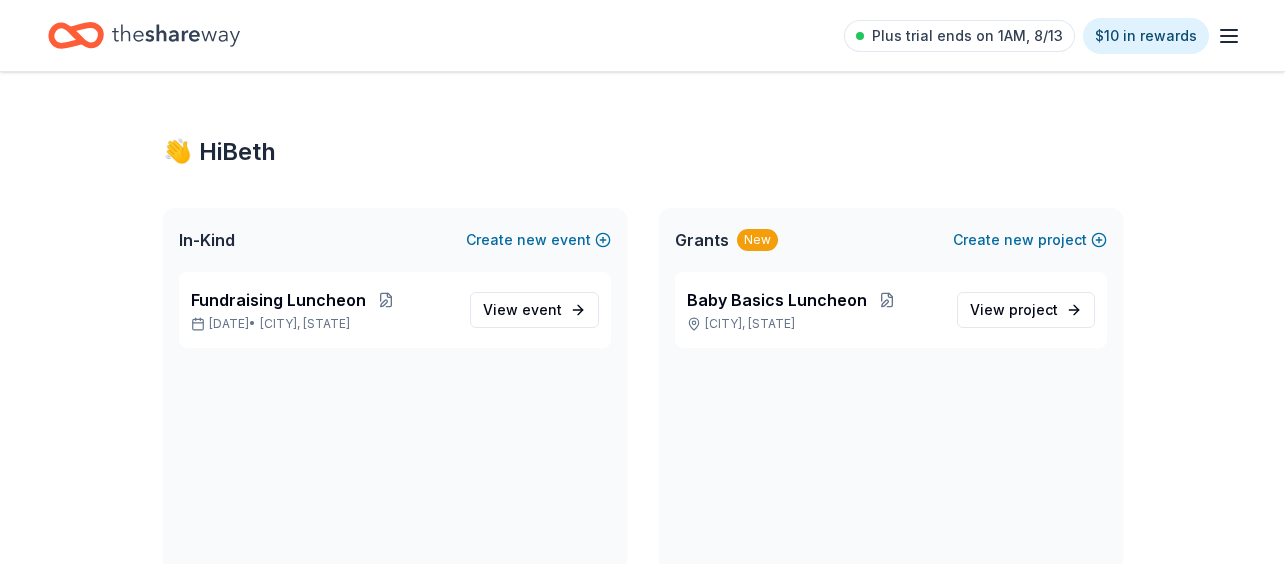 scroll, scrollTop: 0, scrollLeft: 0, axis: both 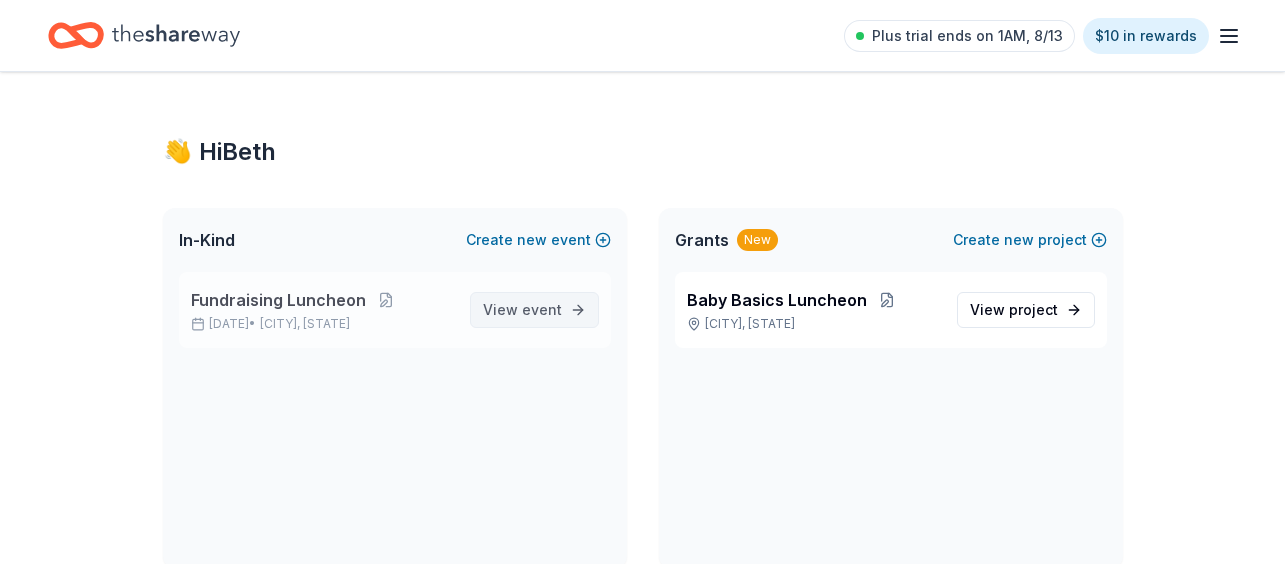 click on "View   event" at bounding box center [522, 310] 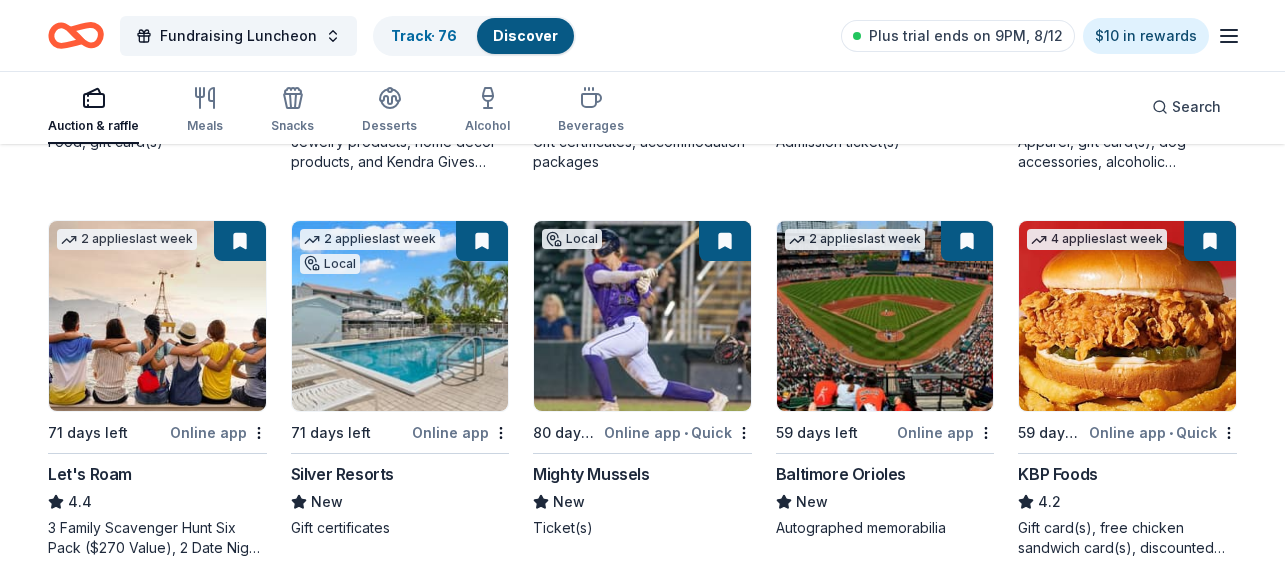 scroll, scrollTop: 902, scrollLeft: 0, axis: vertical 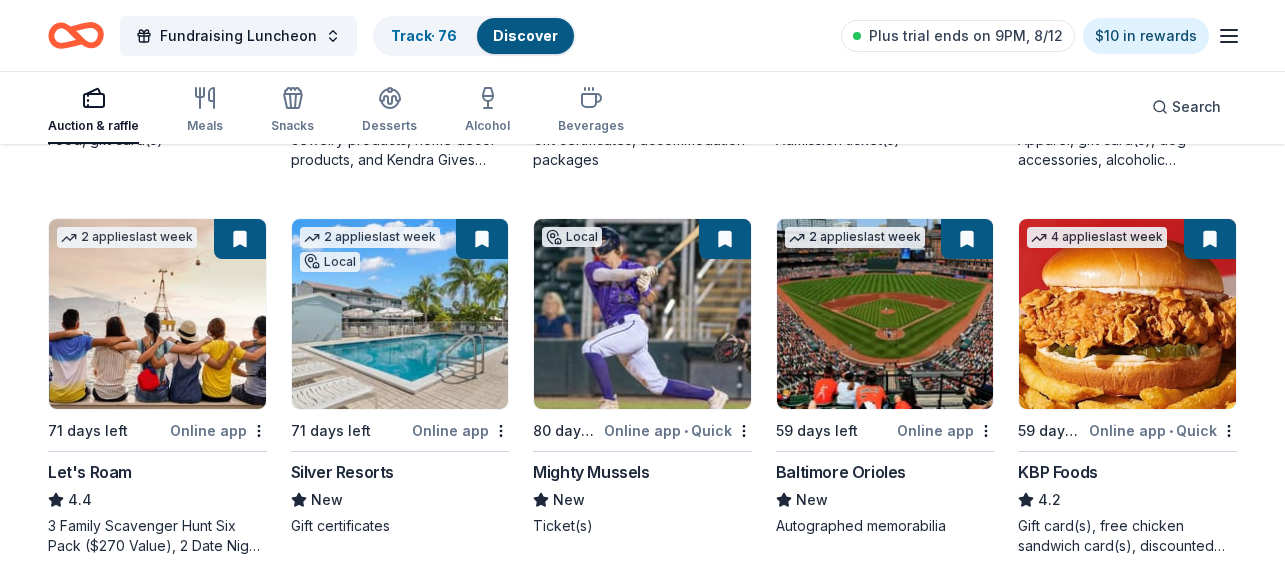 click at bounding box center (967, 239) 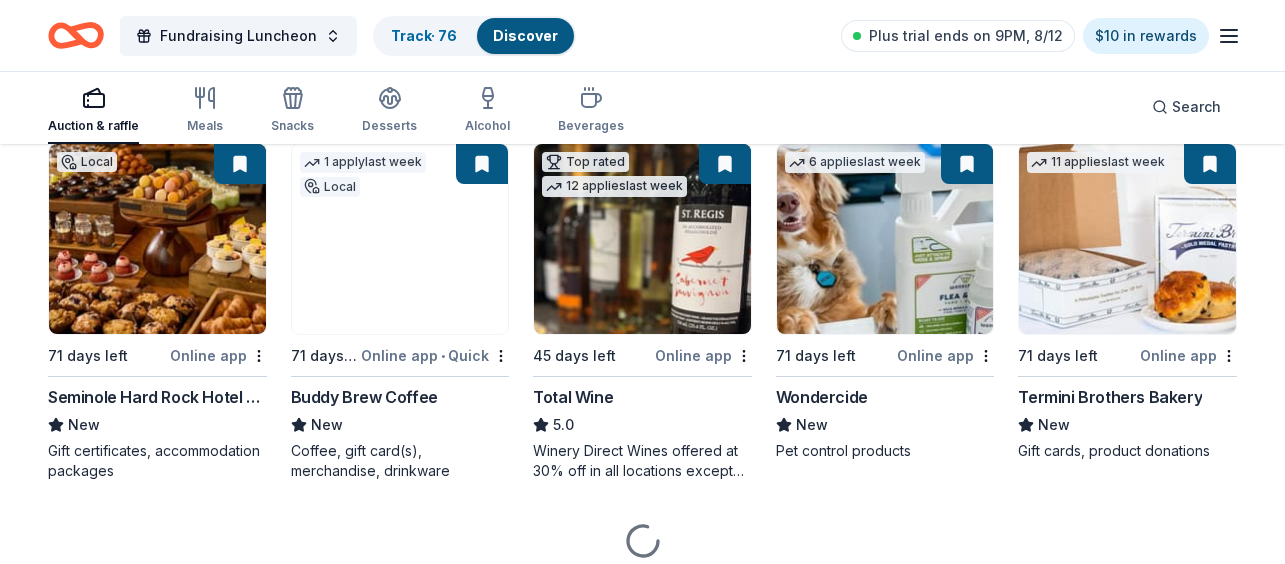 scroll, scrollTop: 1365, scrollLeft: 0, axis: vertical 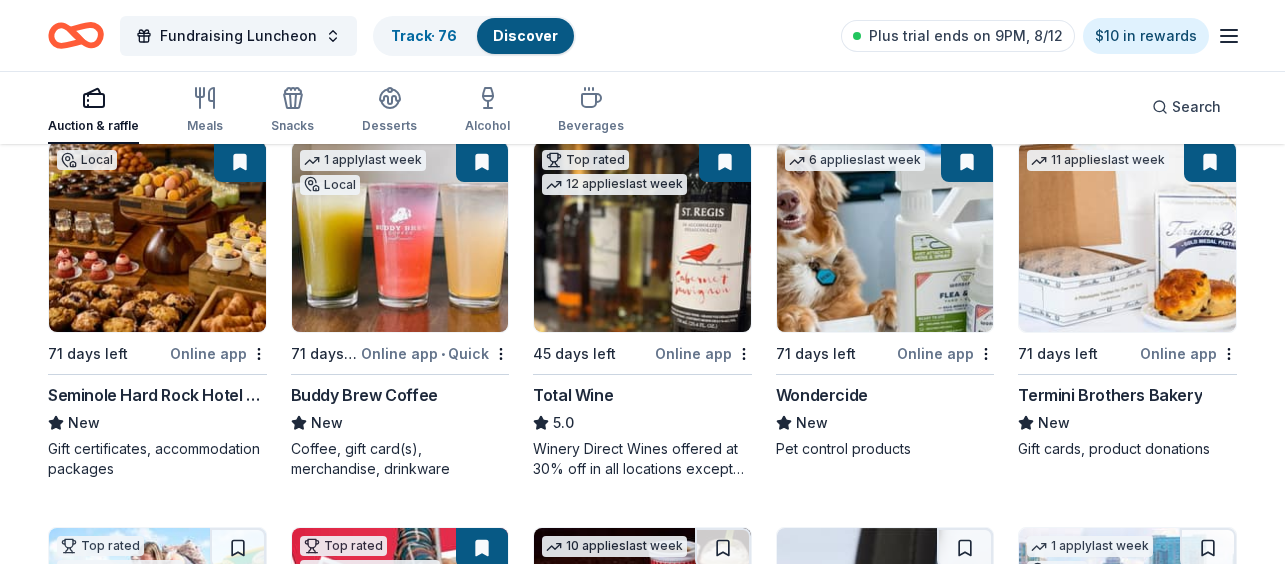 click at bounding box center [400, 237] 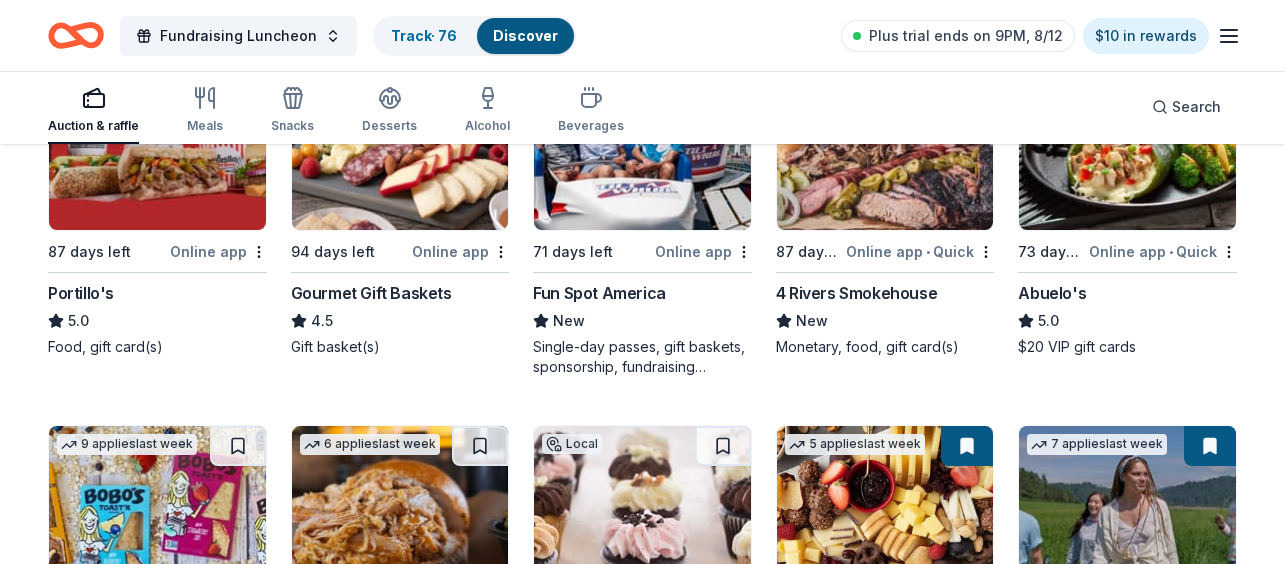 scroll, scrollTop: 2243, scrollLeft: 0, axis: vertical 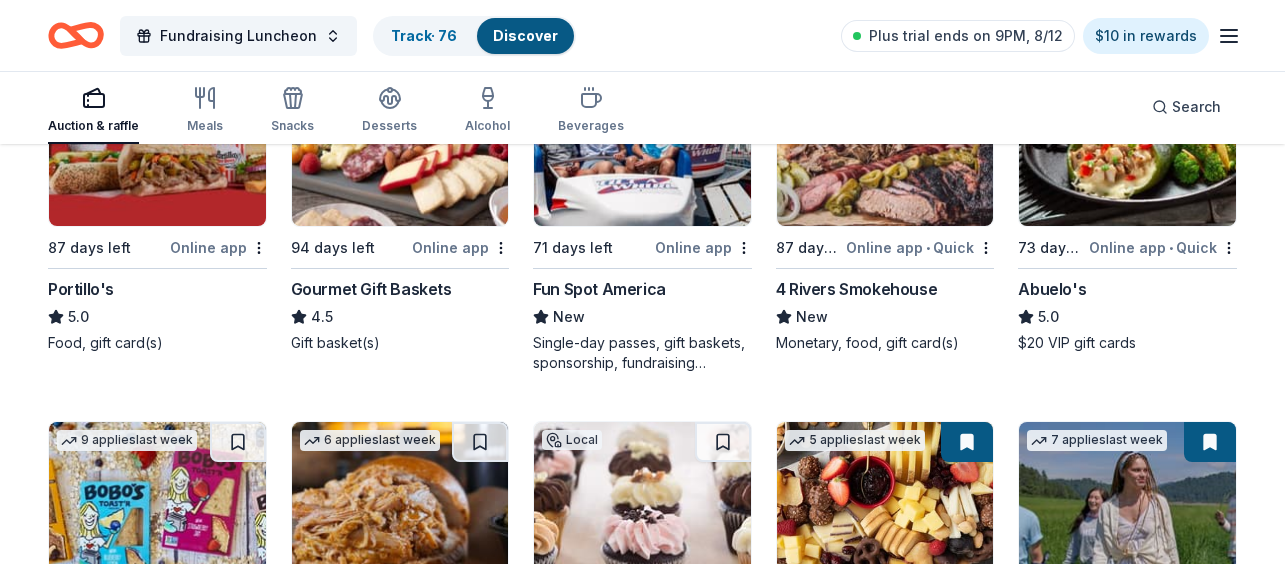 click at bounding box center (967, 442) 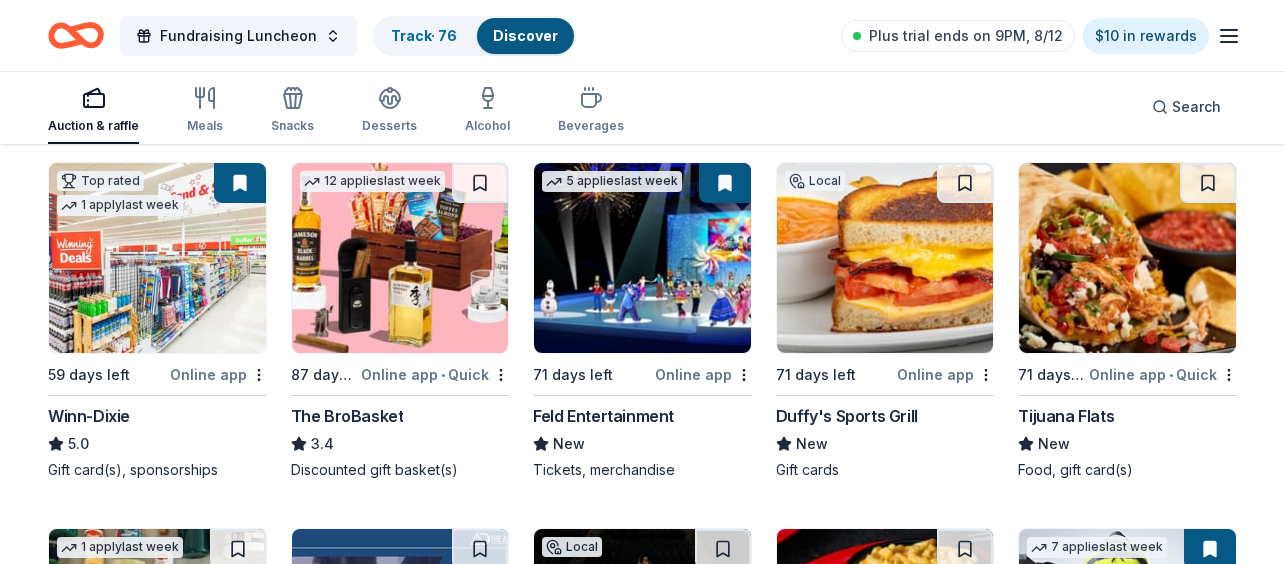 scroll, scrollTop: 3623, scrollLeft: 0, axis: vertical 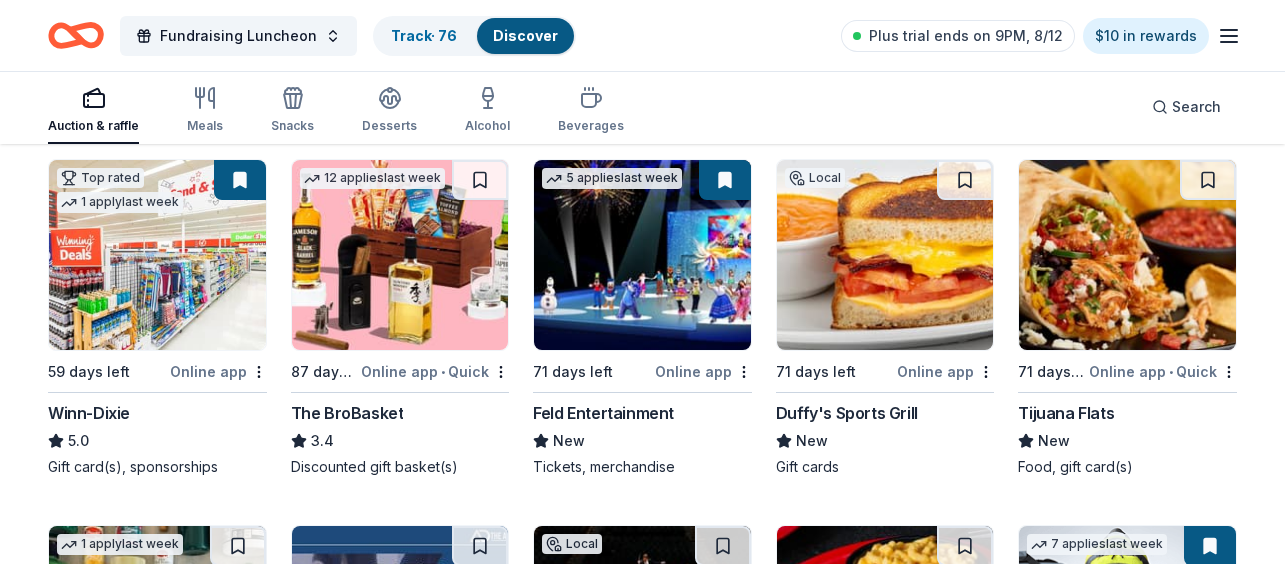 click at bounding box center (642, 255) 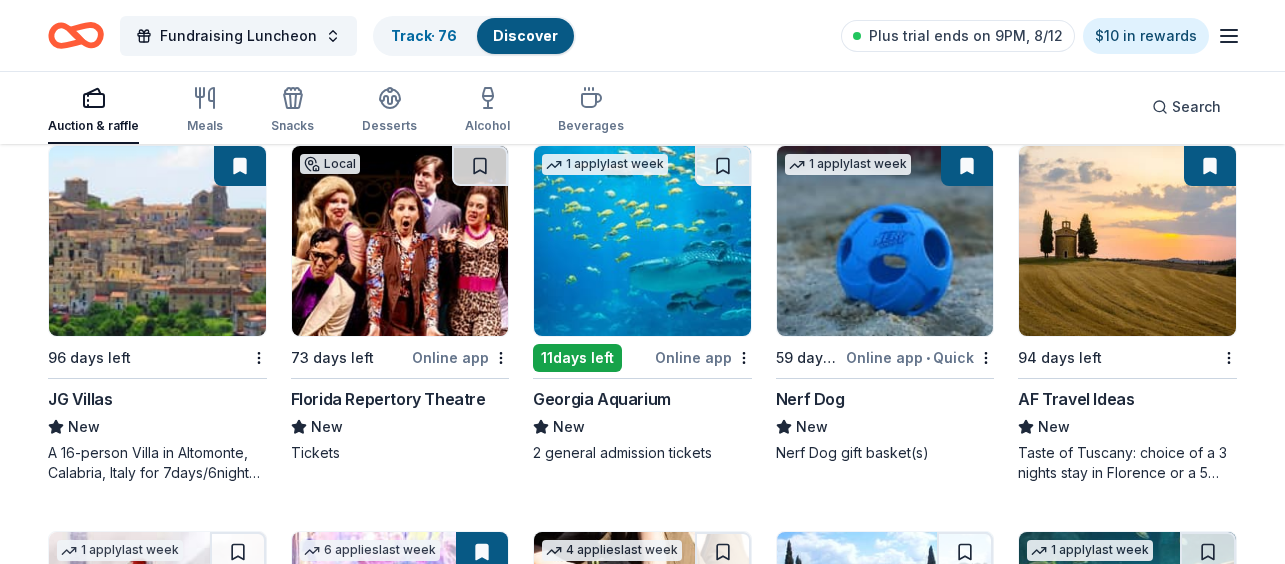 scroll, scrollTop: 4396, scrollLeft: 0, axis: vertical 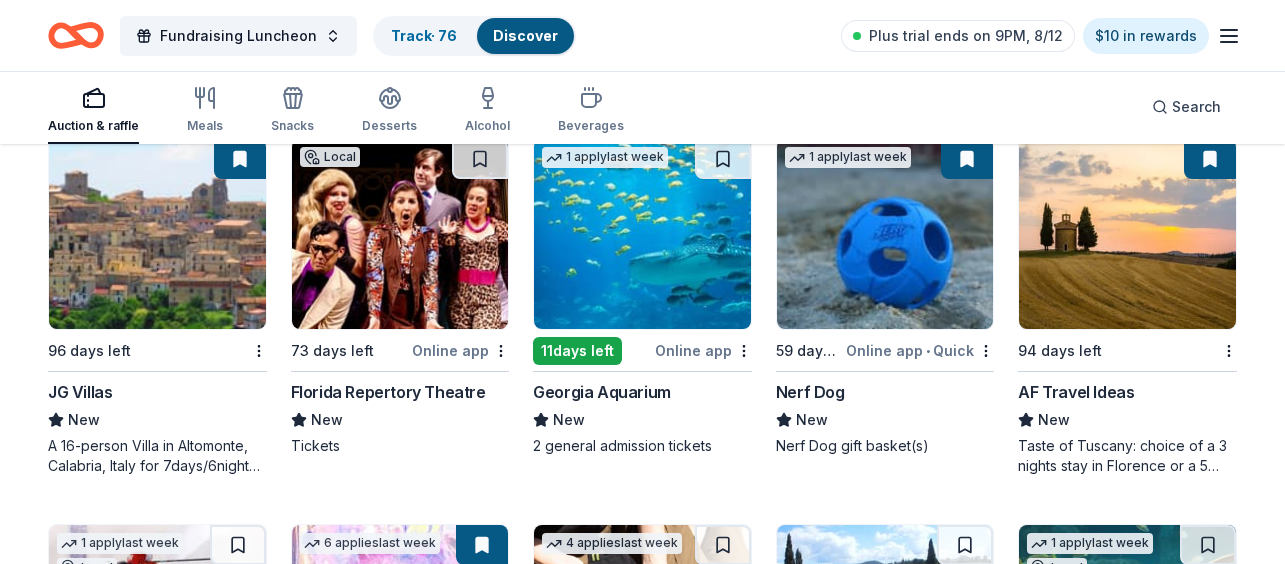 click at bounding box center [885, 234] 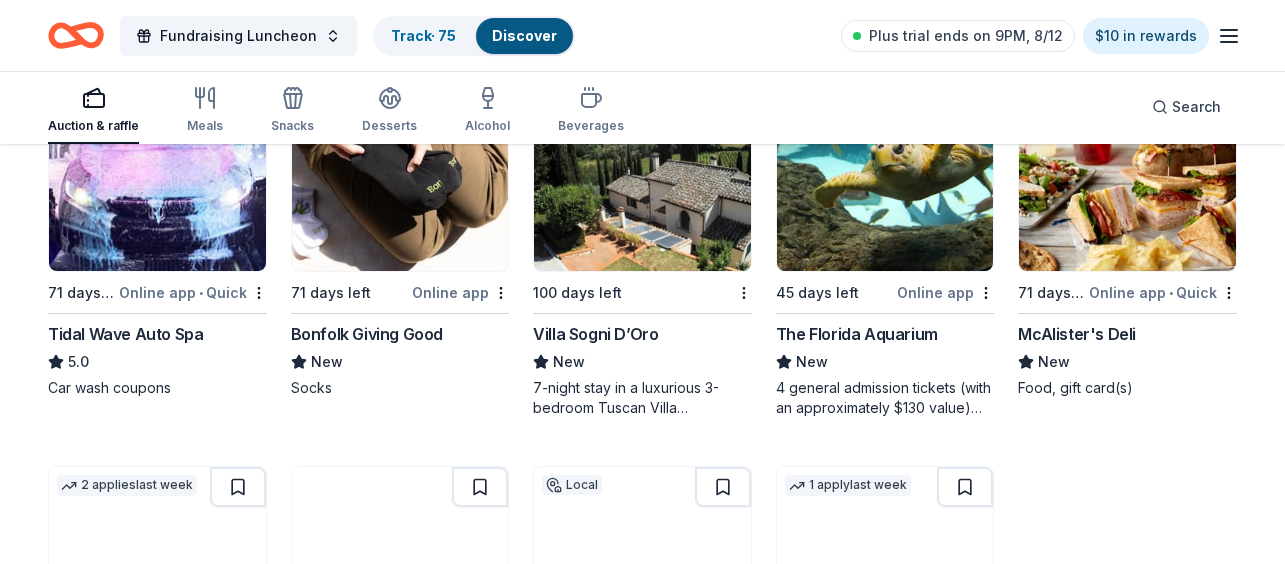 scroll, scrollTop: 4842, scrollLeft: 0, axis: vertical 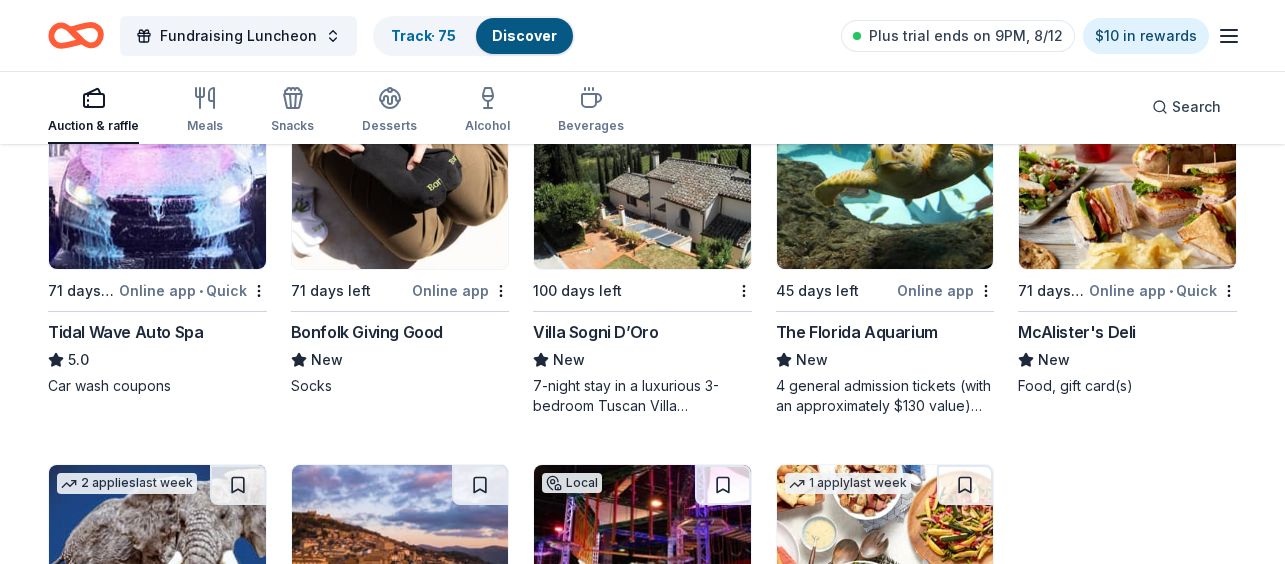 click at bounding box center (157, 174) 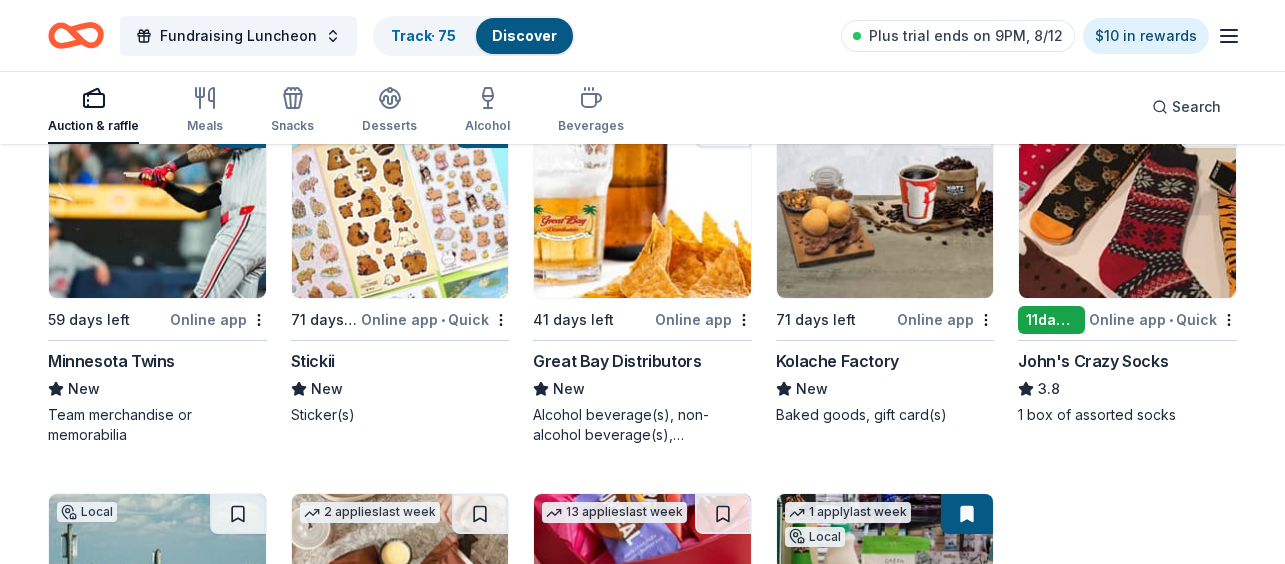 scroll, scrollTop: 7135, scrollLeft: 0, axis: vertical 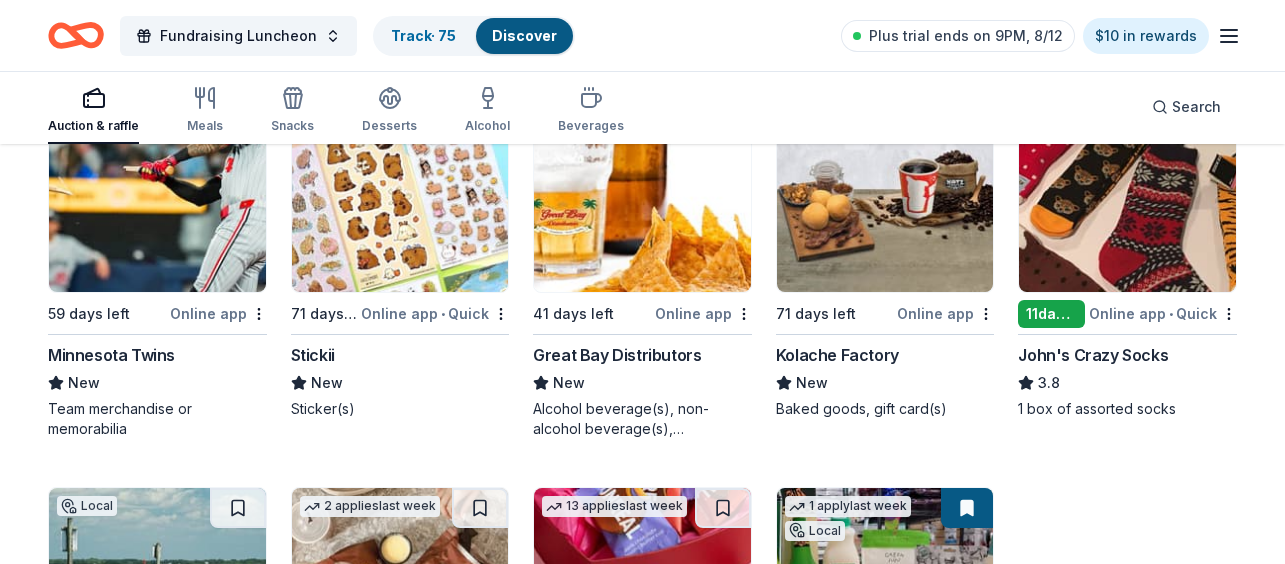 click at bounding box center [400, 197] 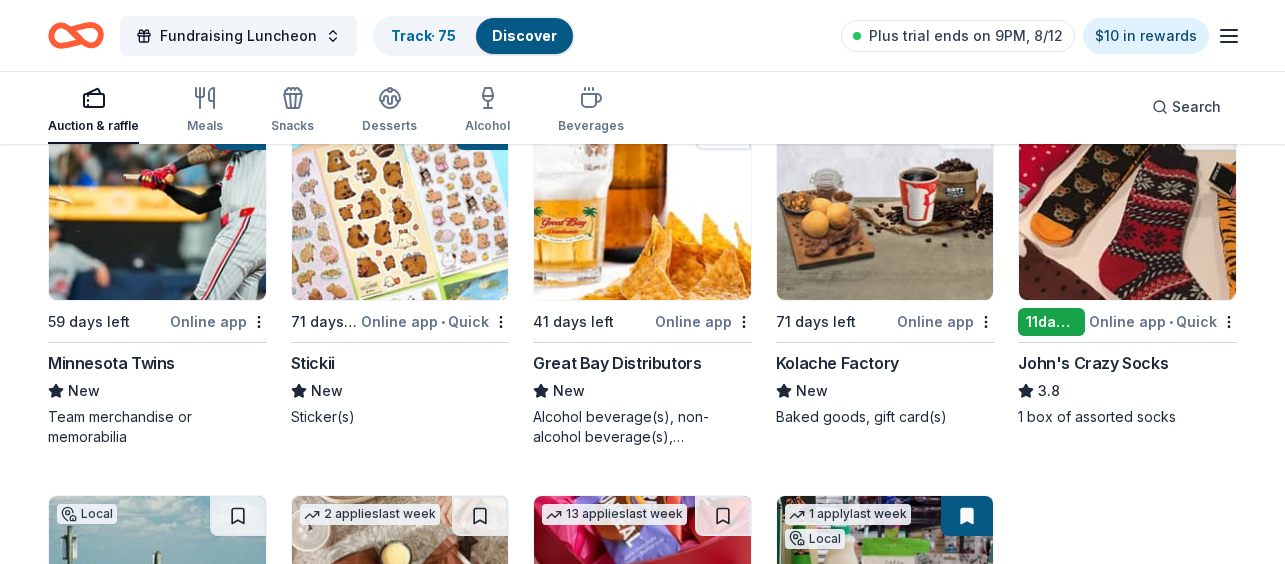 scroll, scrollTop: 7134, scrollLeft: 0, axis: vertical 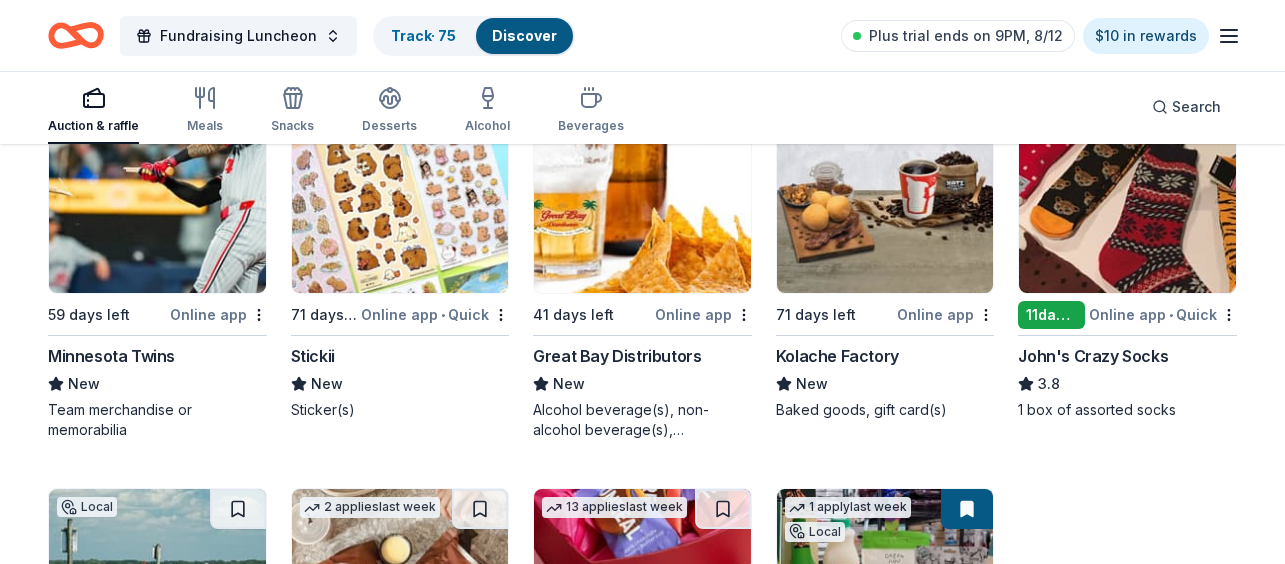 click at bounding box center (1127, 198) 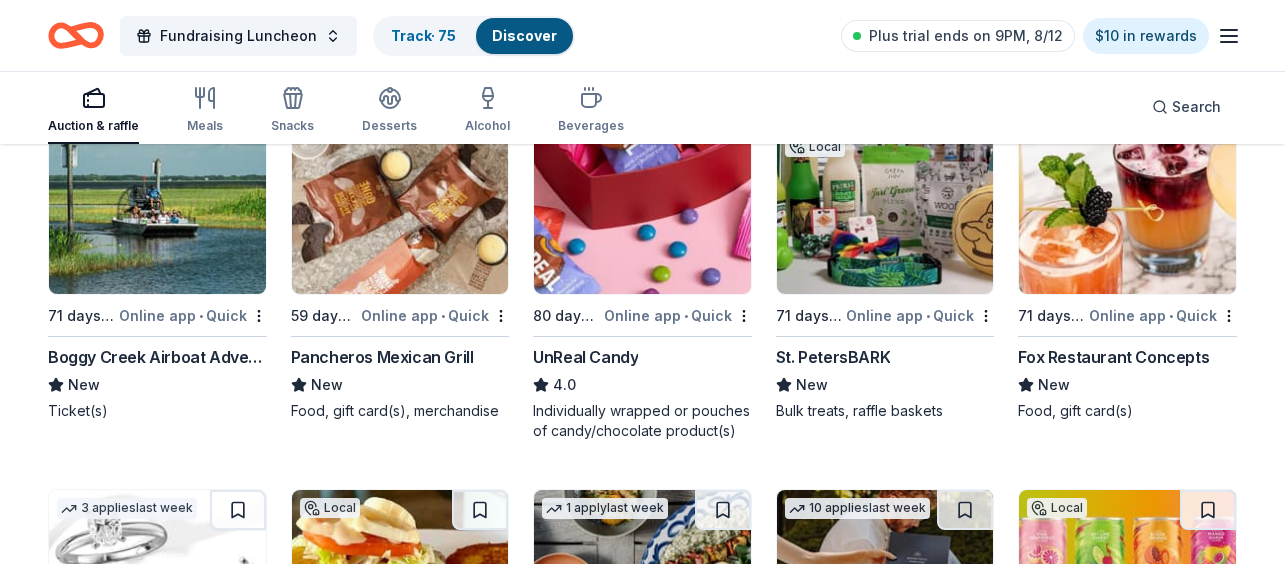 scroll, scrollTop: 7521, scrollLeft: 0, axis: vertical 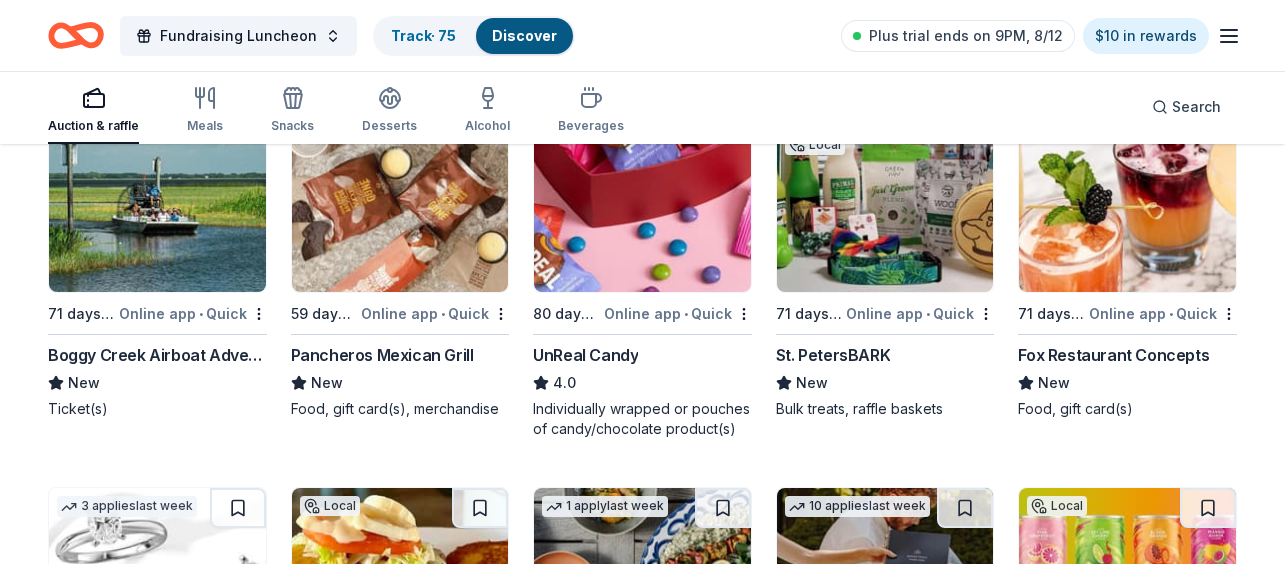 click at bounding box center [157, 197] 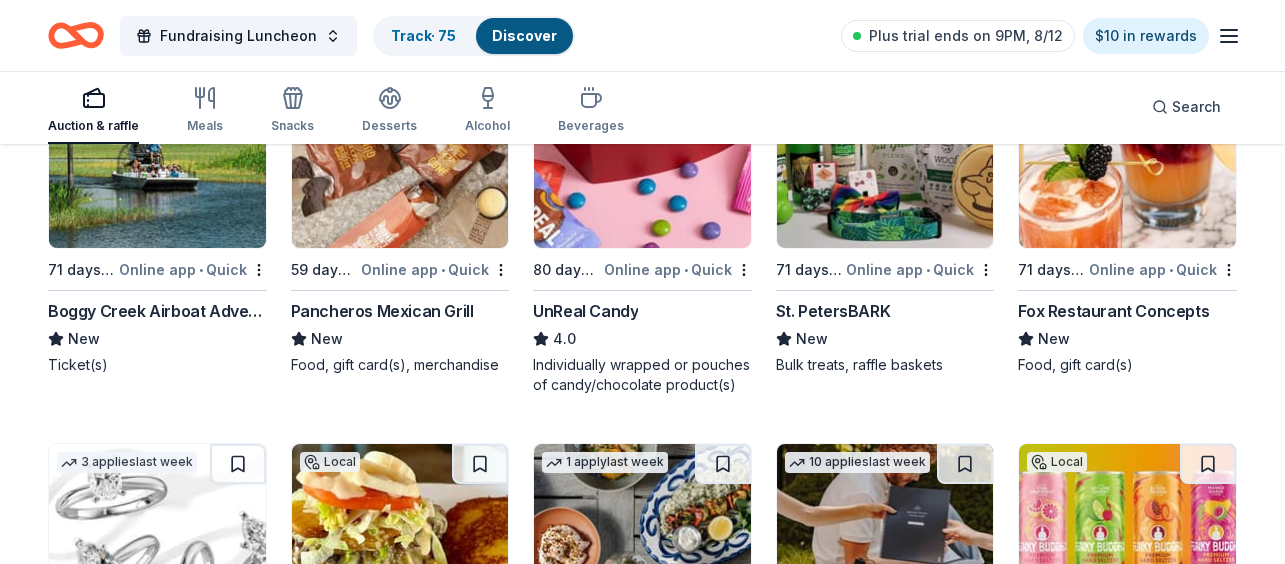 scroll, scrollTop: 7572, scrollLeft: 0, axis: vertical 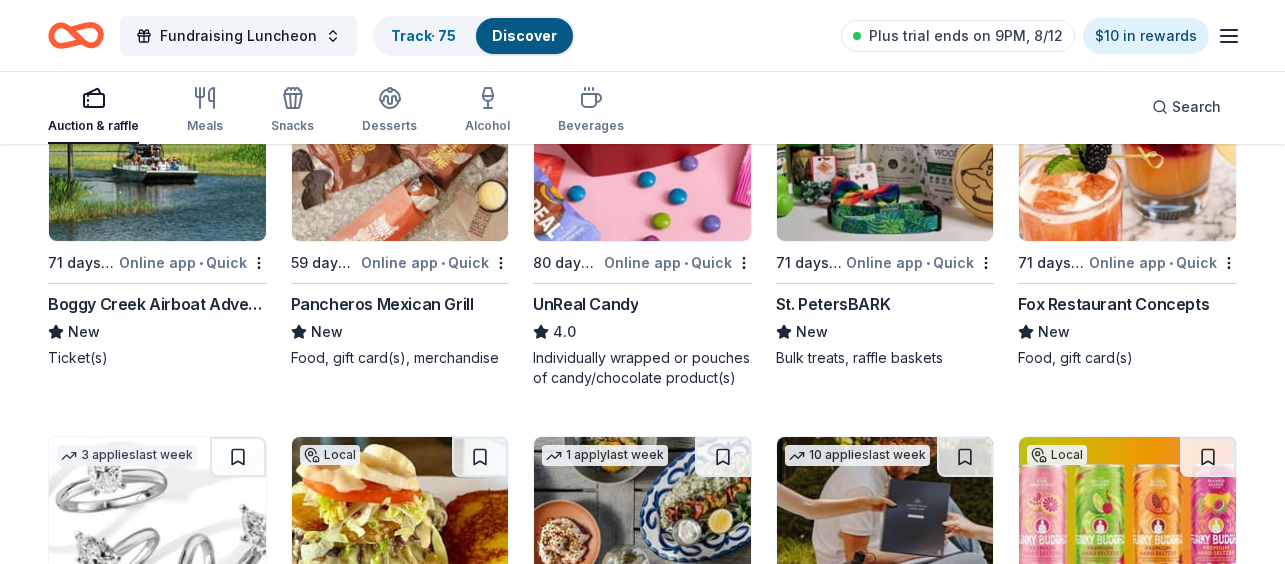 click at bounding box center [1127, 146] 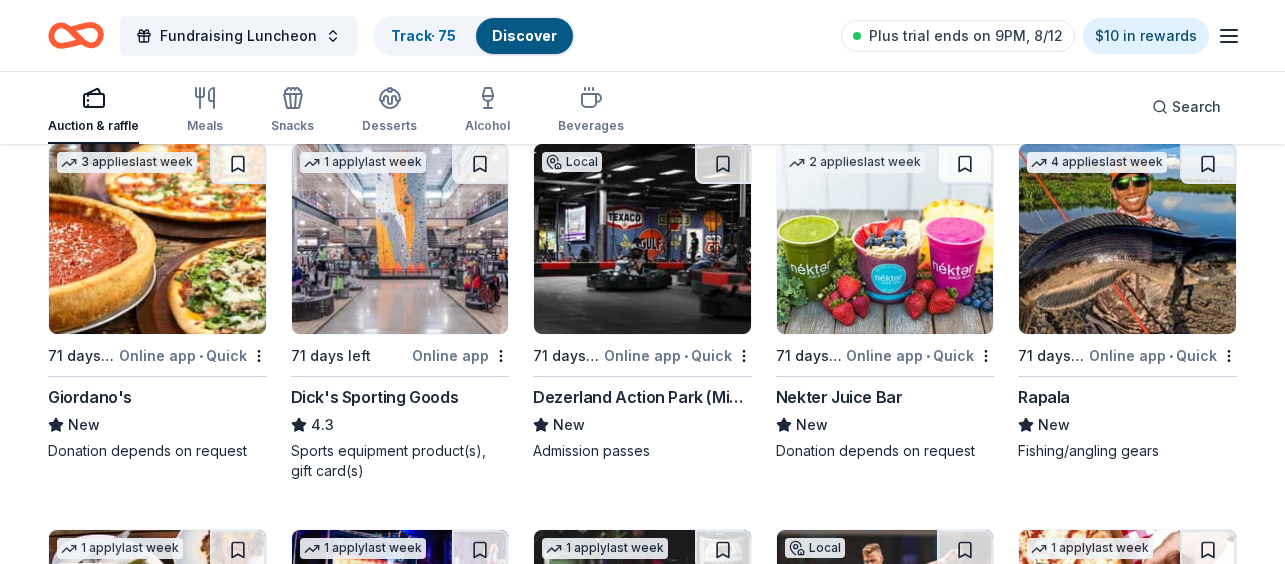 scroll, scrollTop: 8256, scrollLeft: 0, axis: vertical 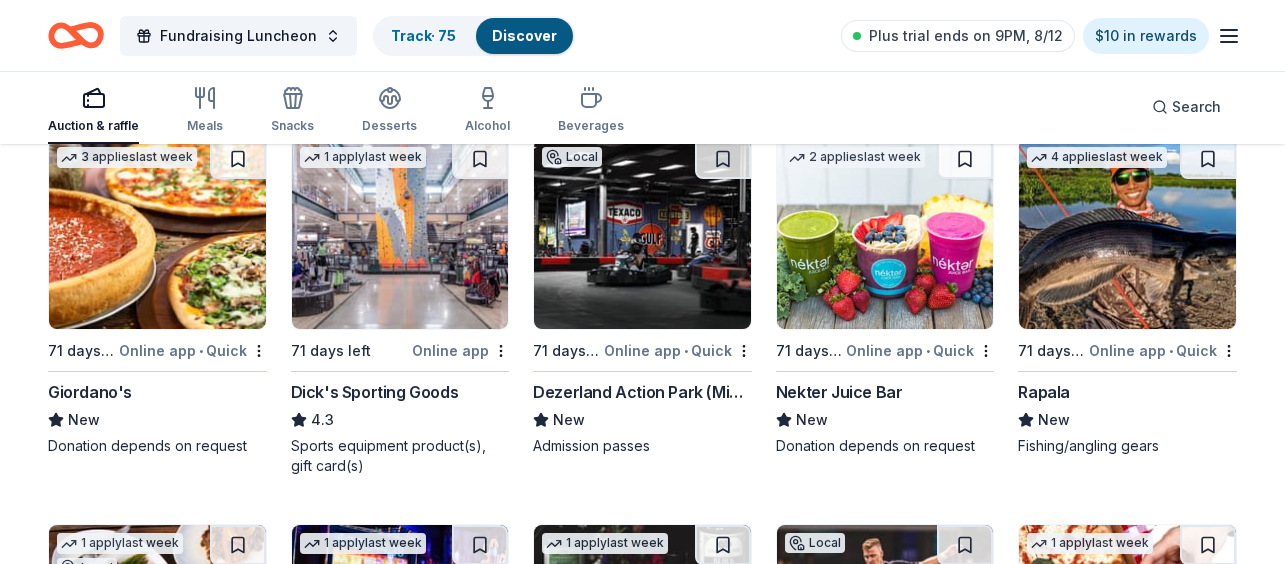 click at bounding box center (400, 234) 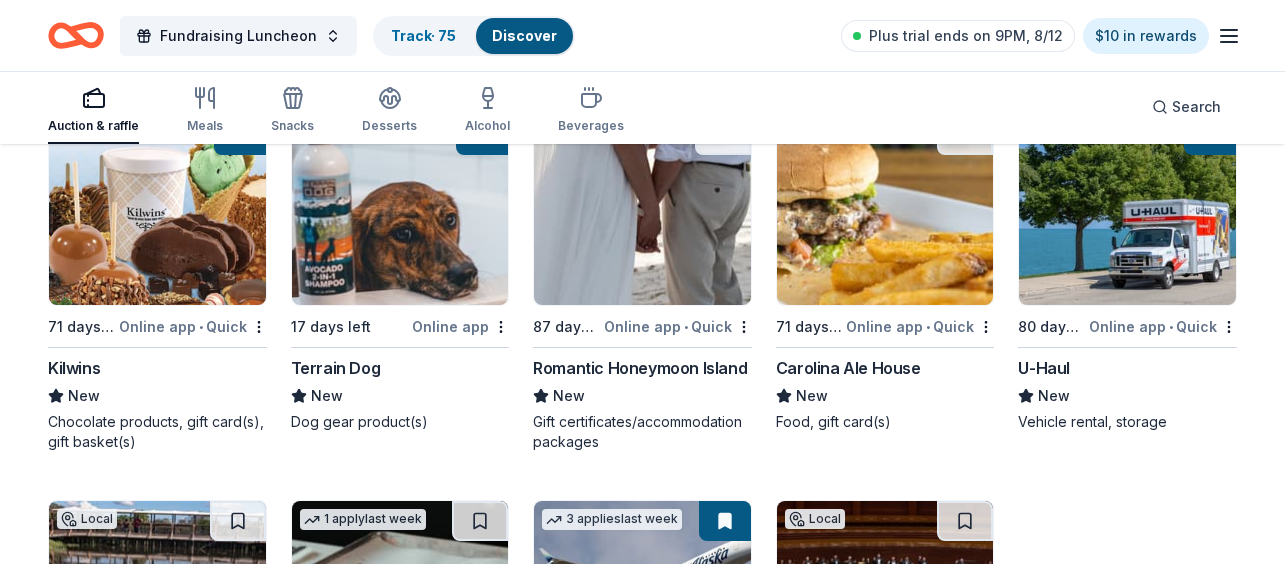 scroll, scrollTop: 9419, scrollLeft: 0, axis: vertical 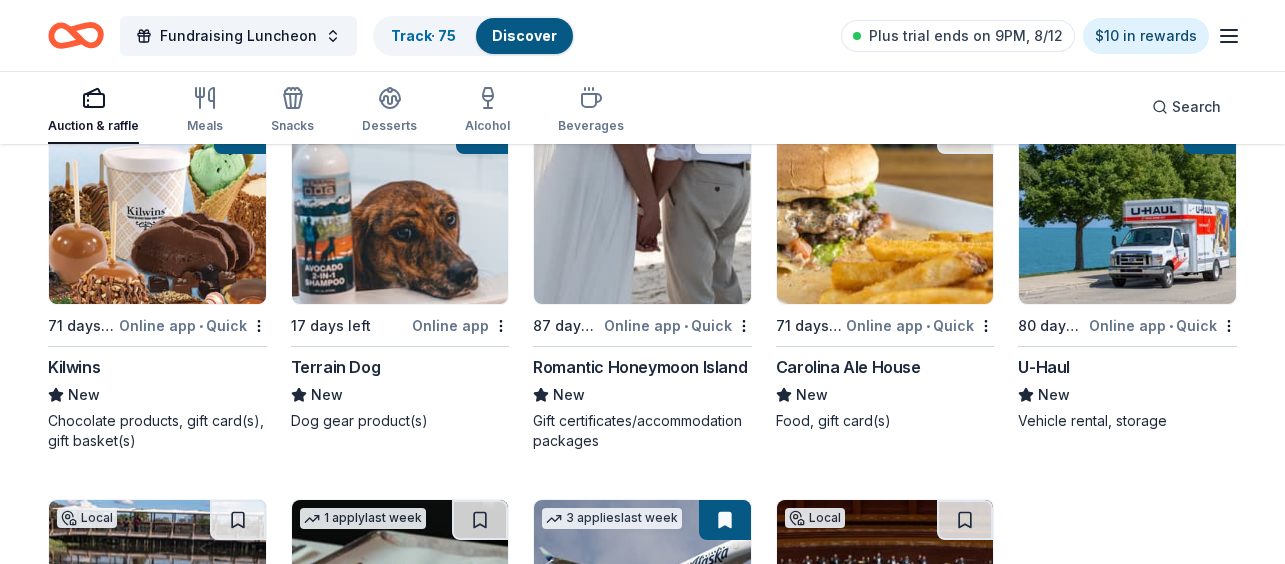 click at bounding box center [400, 209] 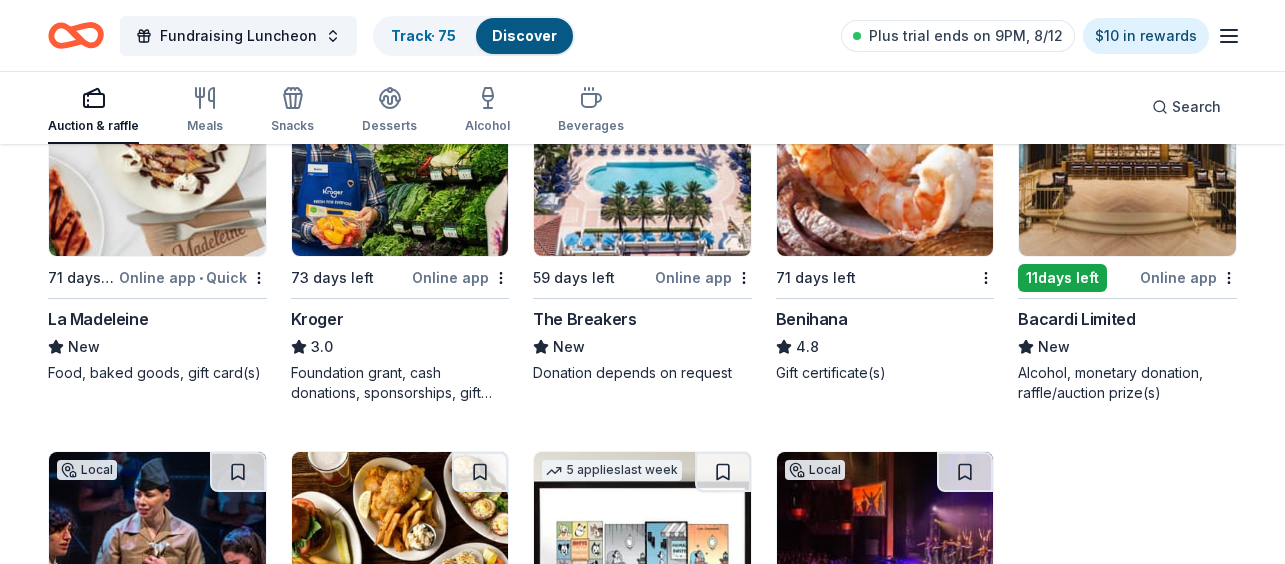 scroll, scrollTop: 11766, scrollLeft: 0, axis: vertical 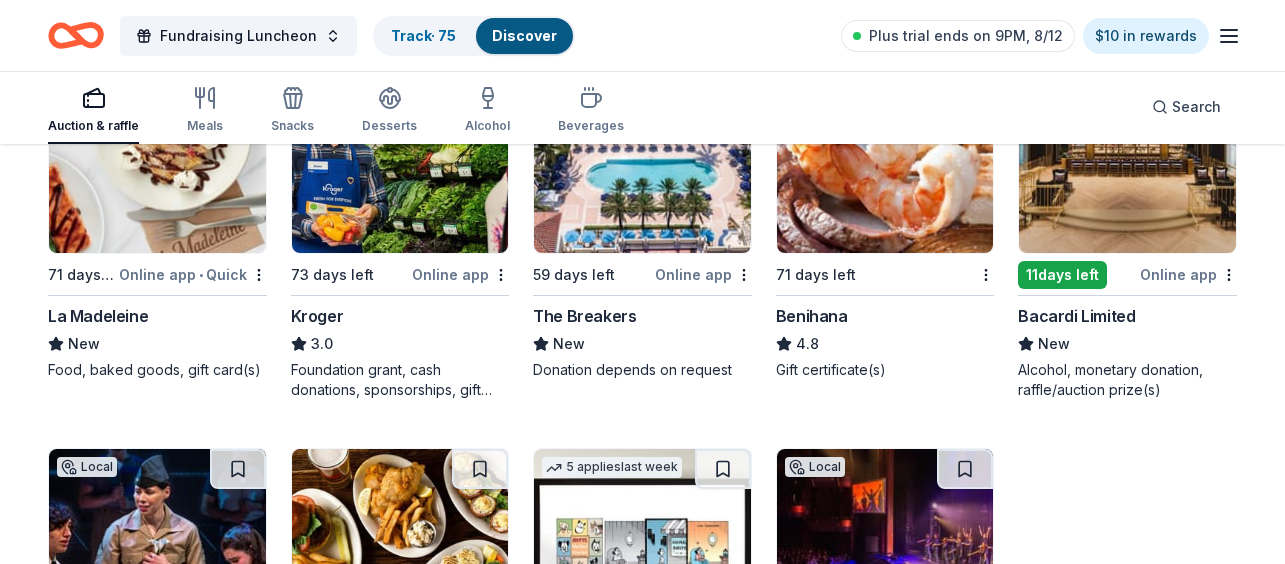 click at bounding box center (642, 158) 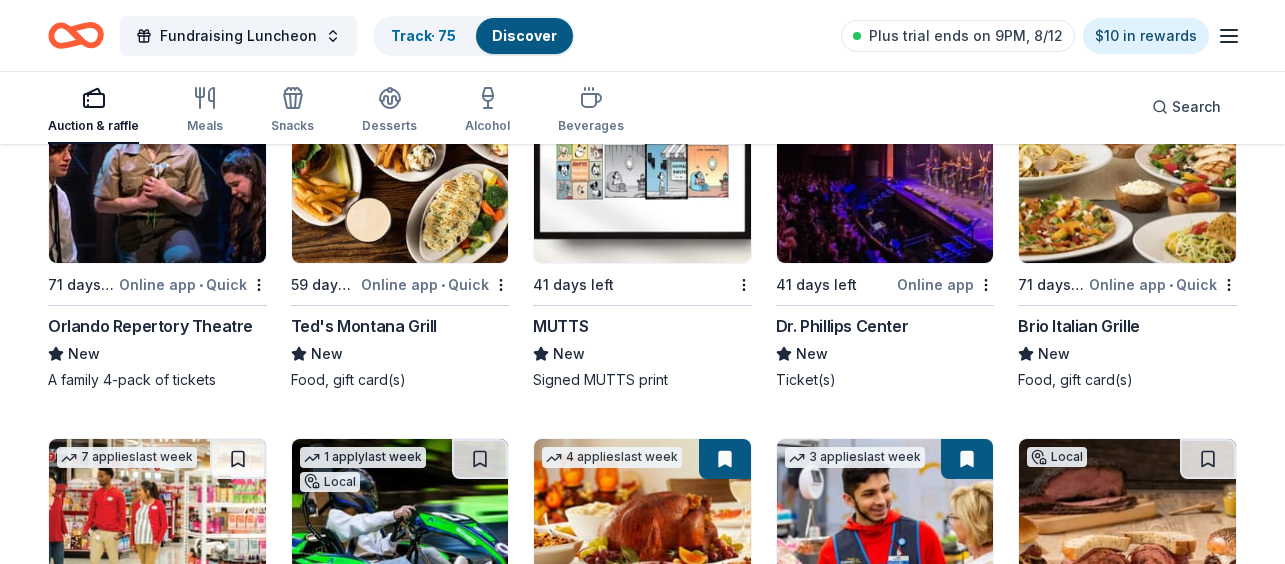 scroll, scrollTop: 12146, scrollLeft: 0, axis: vertical 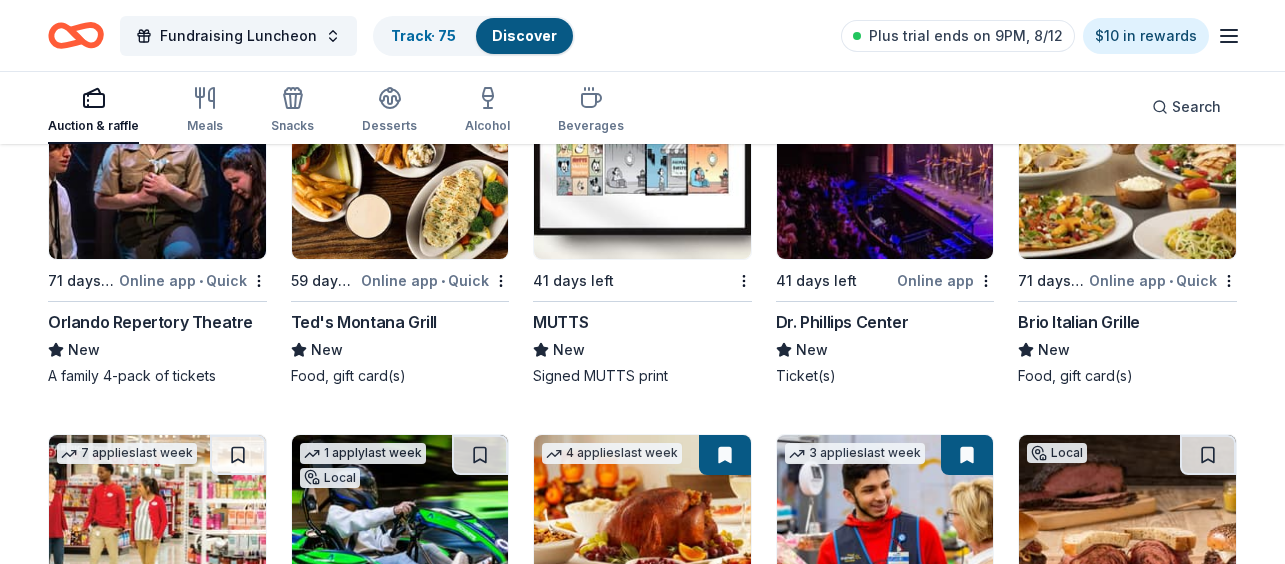 click at bounding box center [642, 164] 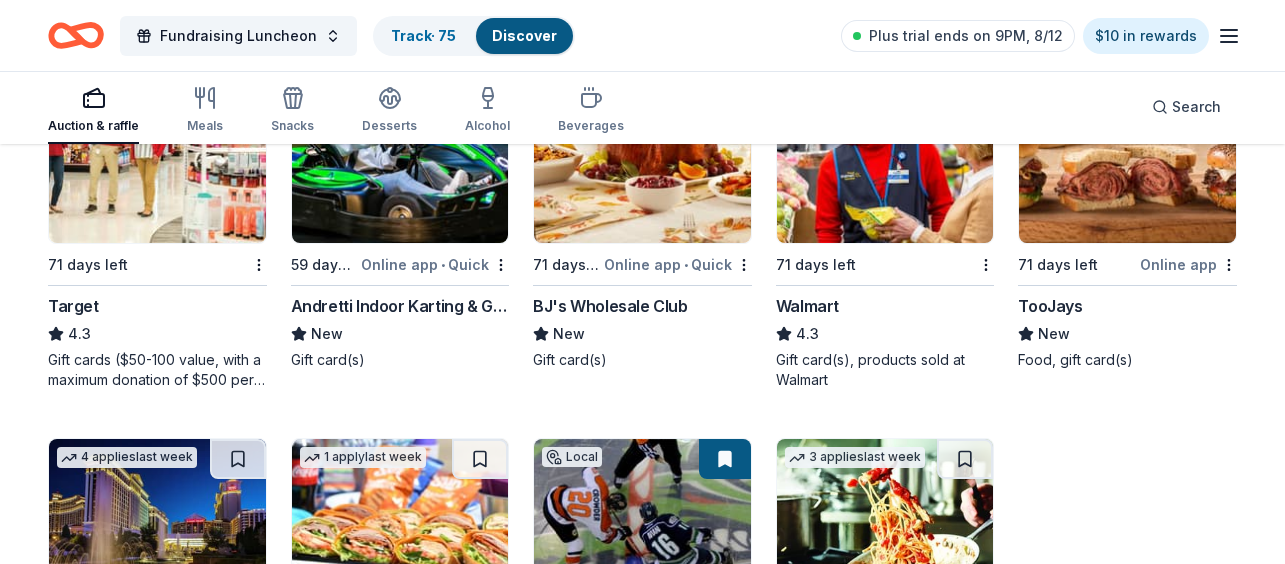 scroll, scrollTop: 12529, scrollLeft: 0, axis: vertical 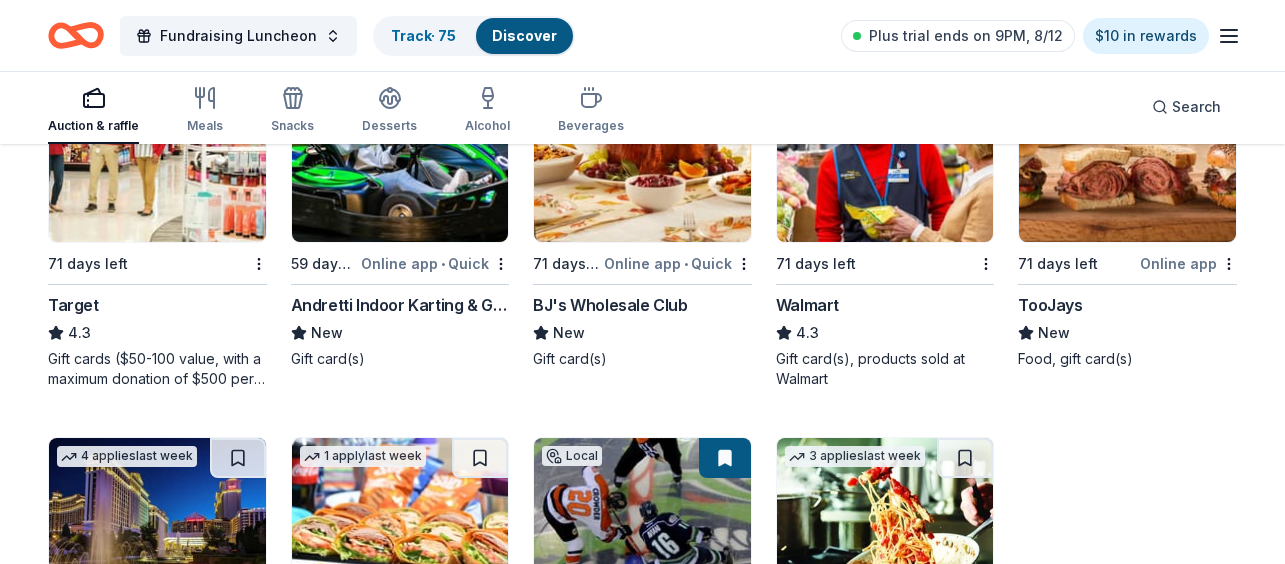 click at bounding box center (642, 147) 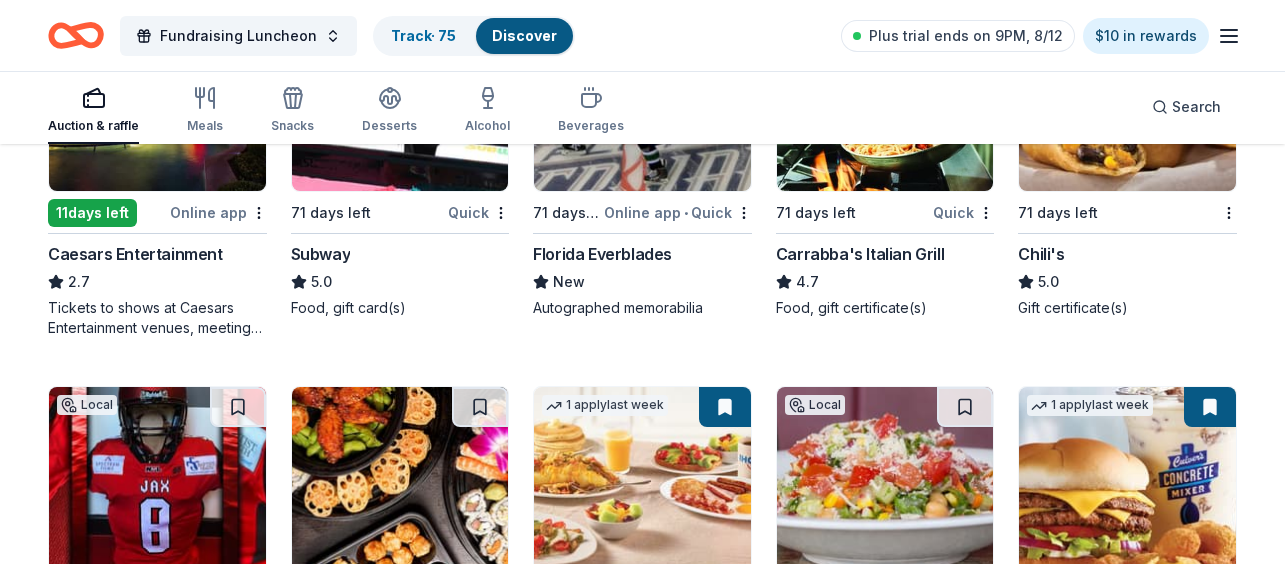 scroll, scrollTop: 12880, scrollLeft: 0, axis: vertical 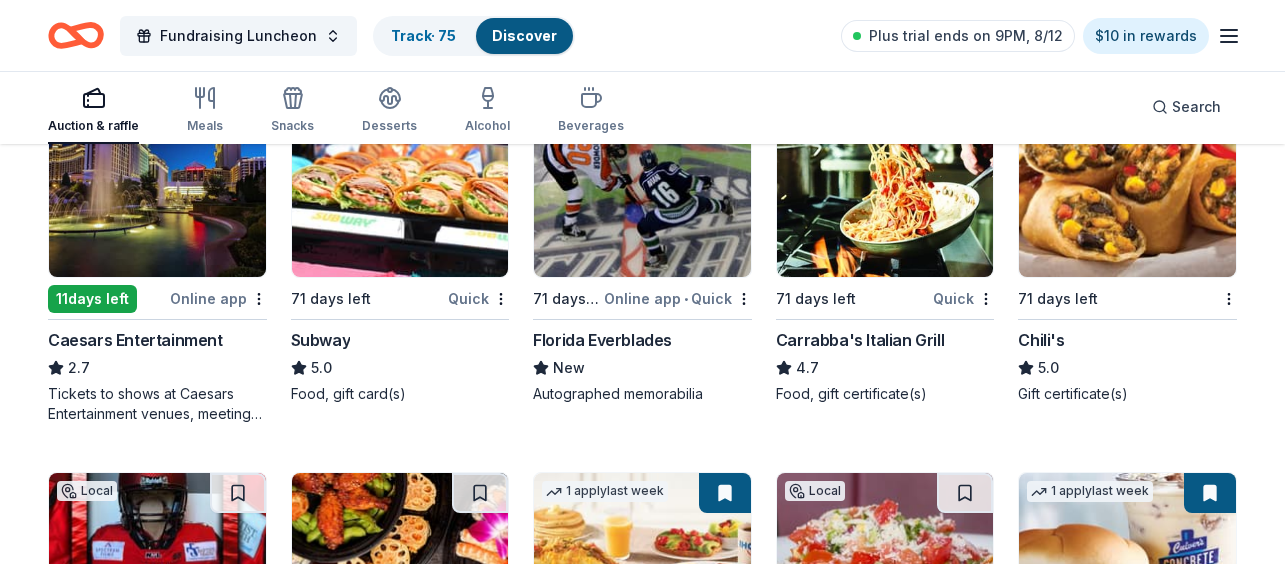 click at bounding box center (1127, 182) 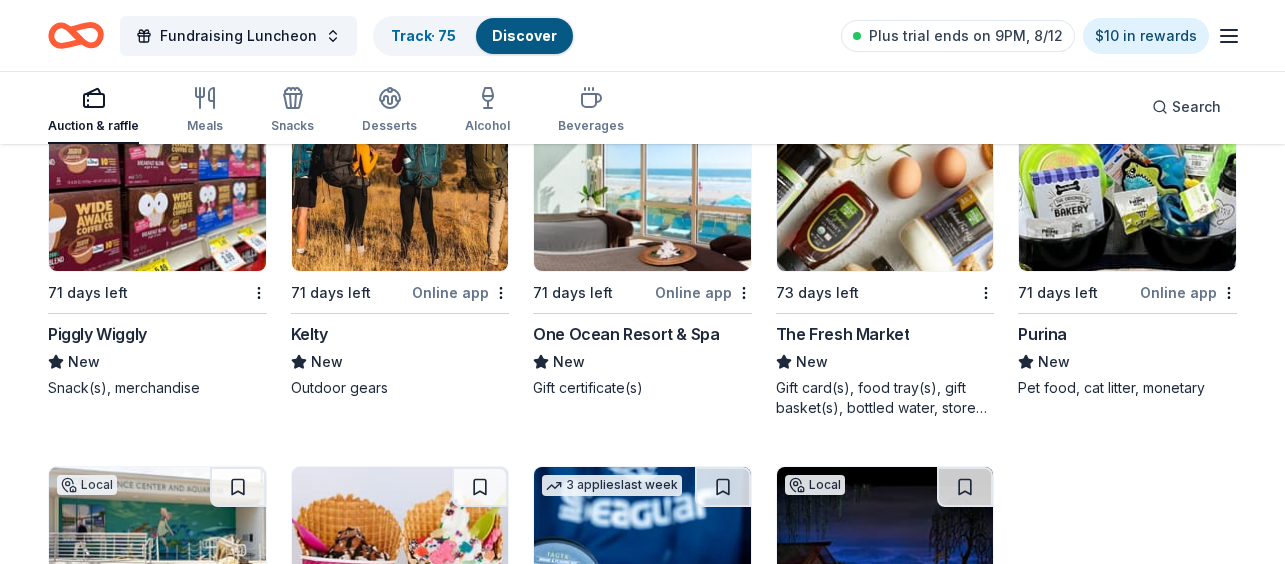 scroll, scrollTop: 14025, scrollLeft: 0, axis: vertical 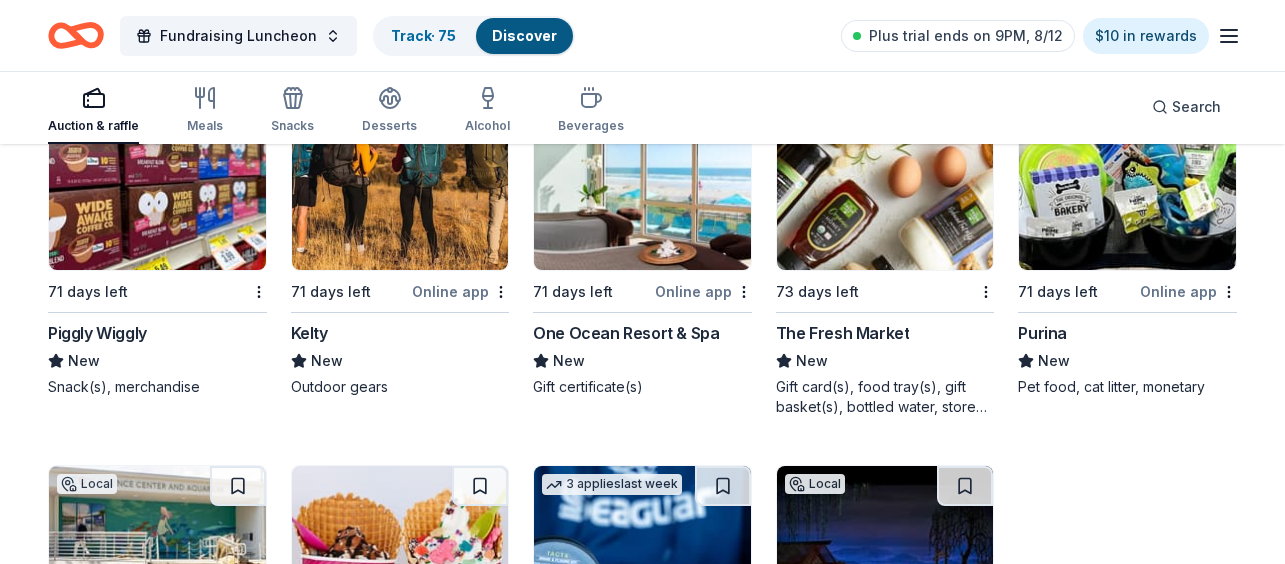 click on "One Ocean Resort & Spa" at bounding box center (626, 333) 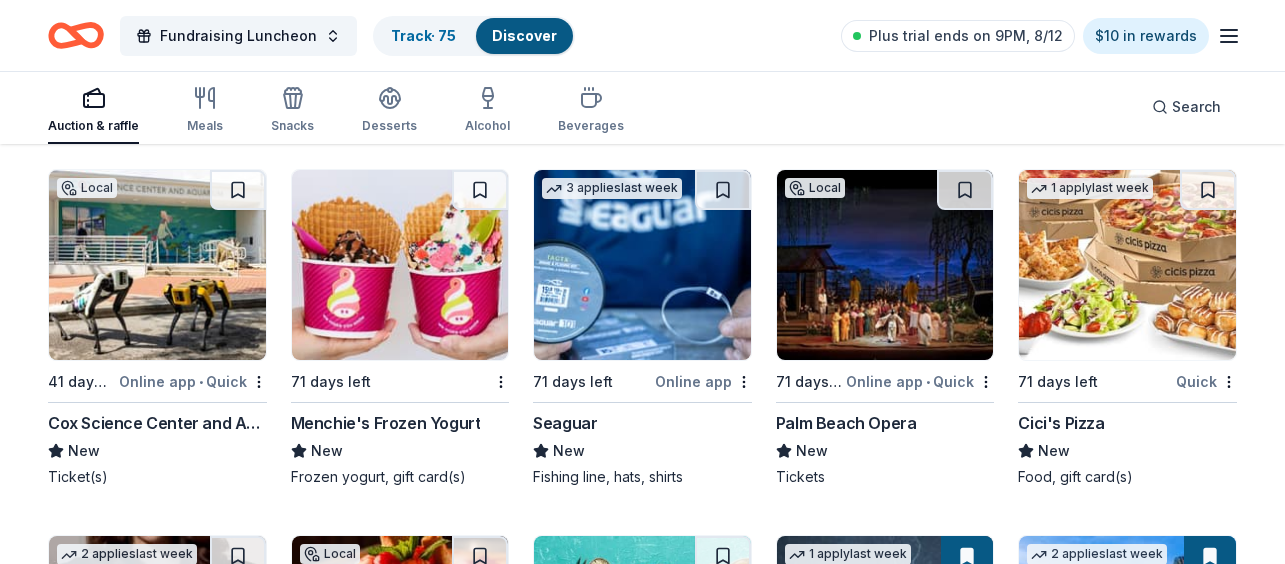 scroll, scrollTop: 14323, scrollLeft: 0, axis: vertical 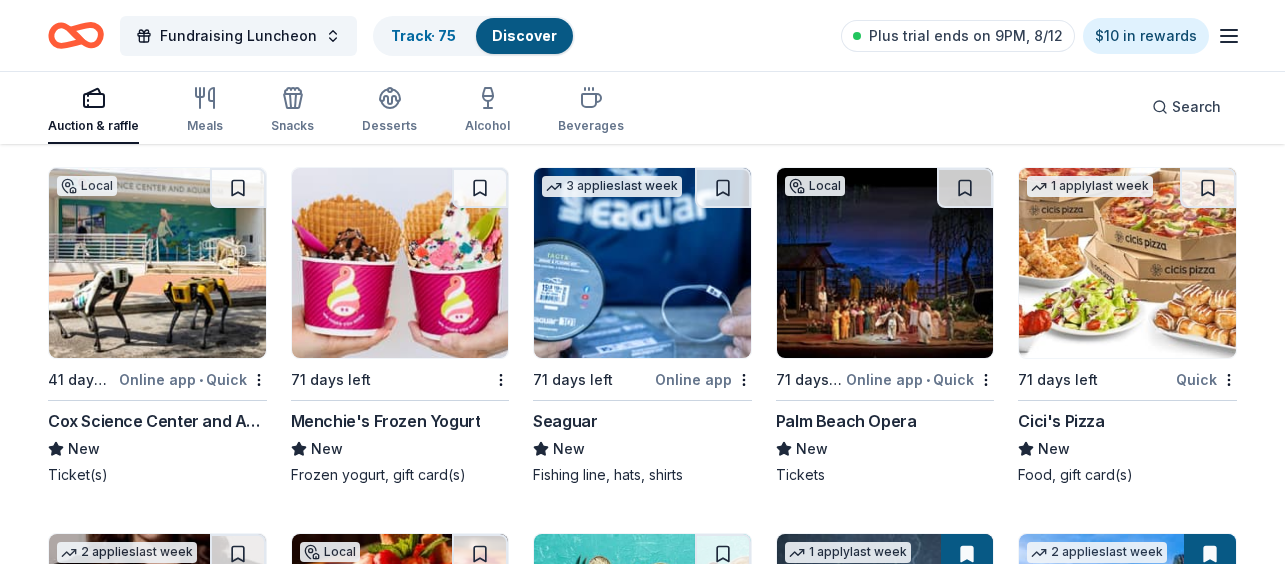 click at bounding box center (400, 263) 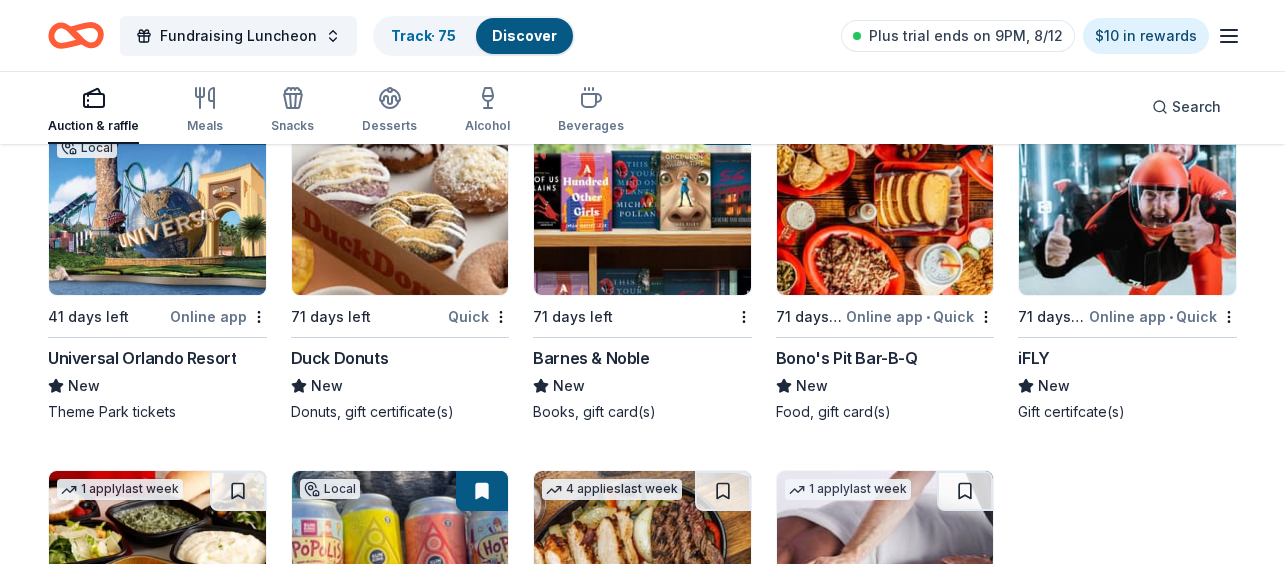 scroll, scrollTop: 15505, scrollLeft: 0, axis: vertical 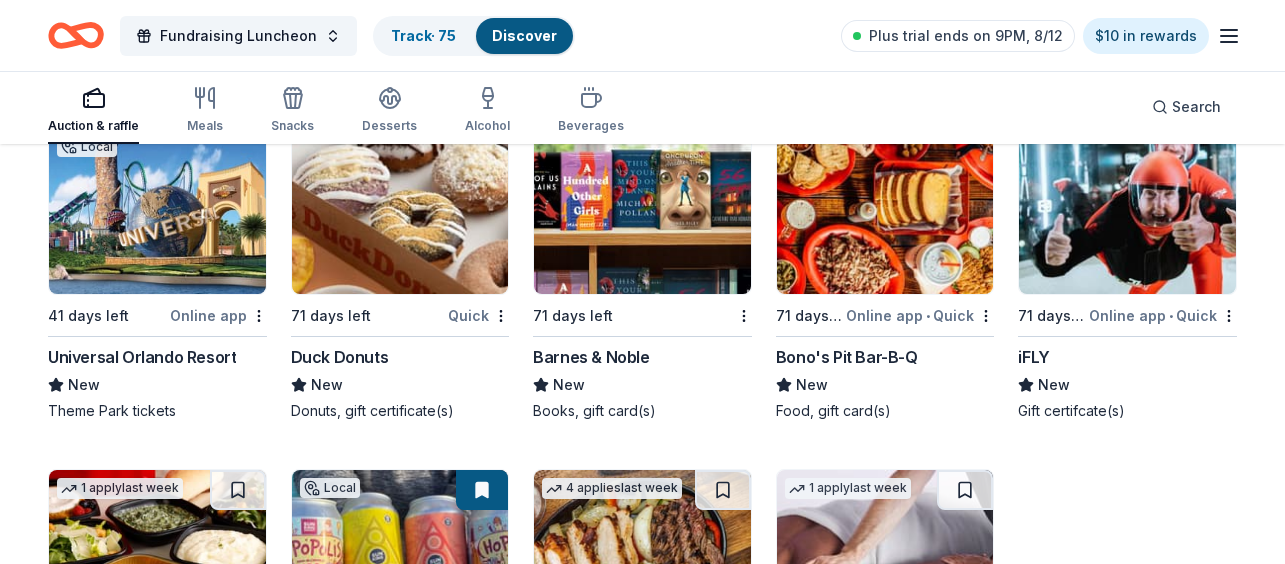 click at bounding box center (157, 199) 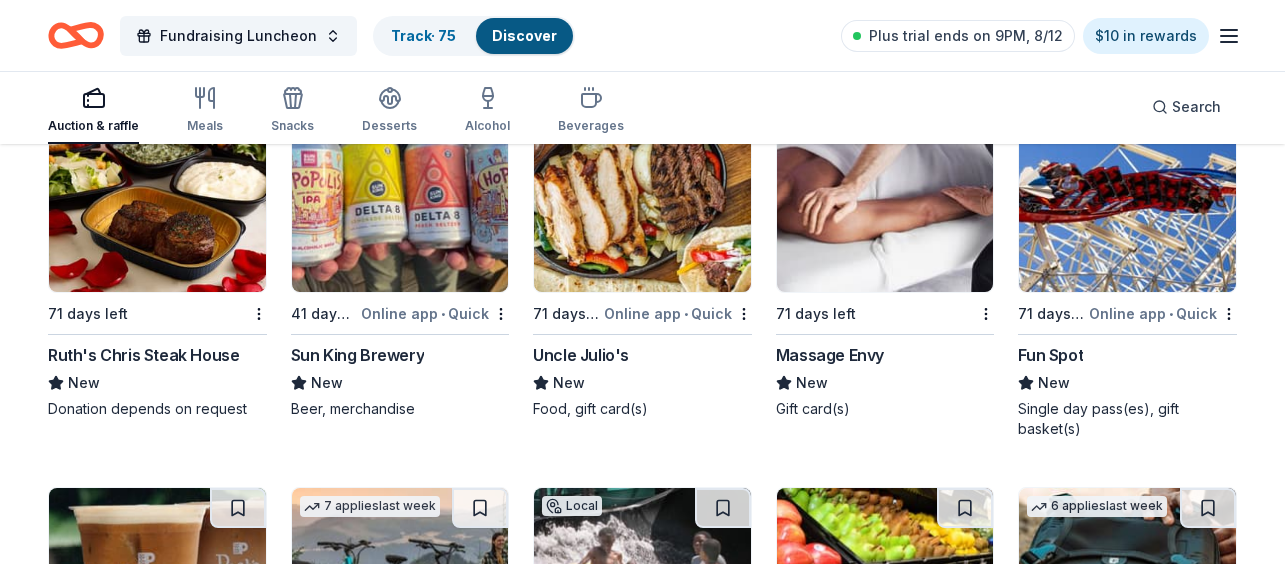scroll, scrollTop: 15871, scrollLeft: 0, axis: vertical 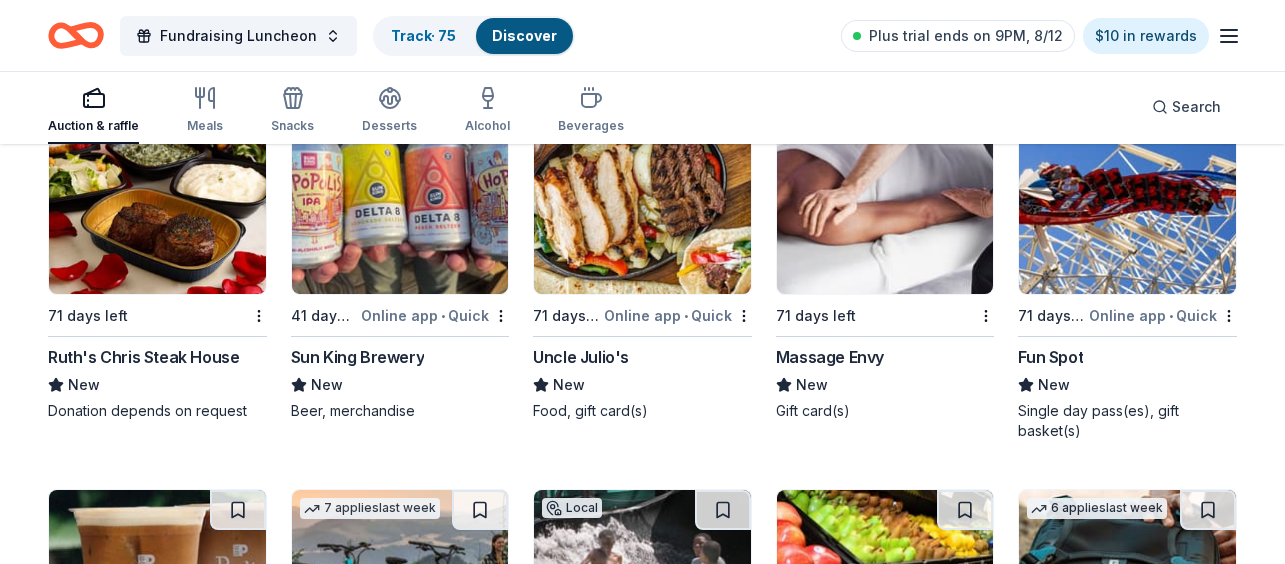 click at bounding box center (885, 199) 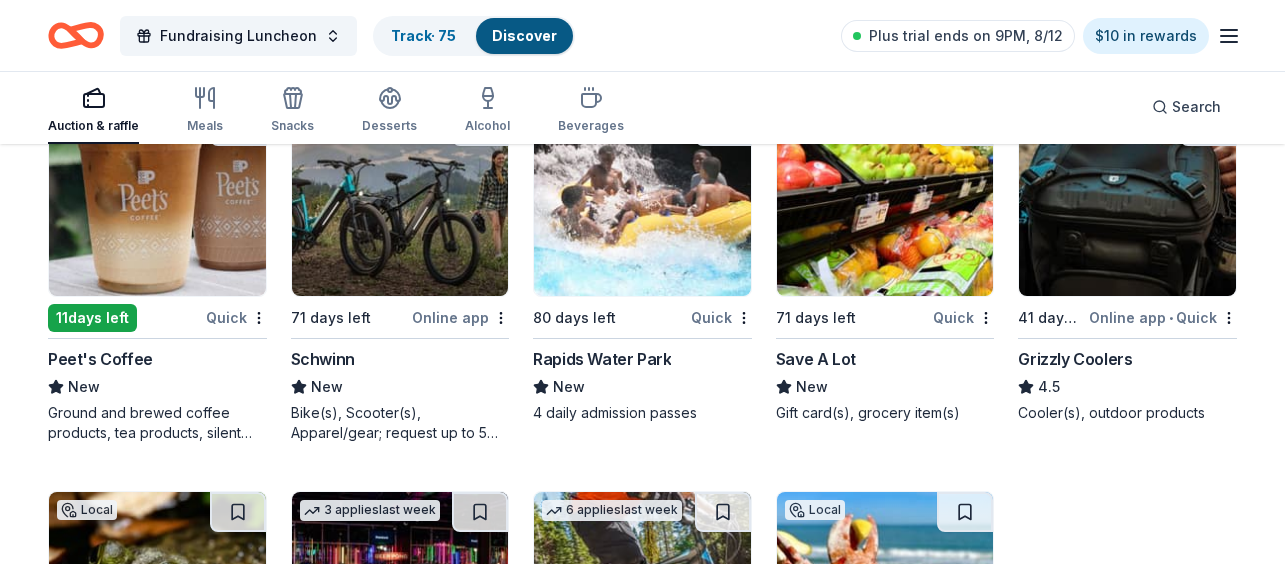 scroll, scrollTop: 16256, scrollLeft: 0, axis: vertical 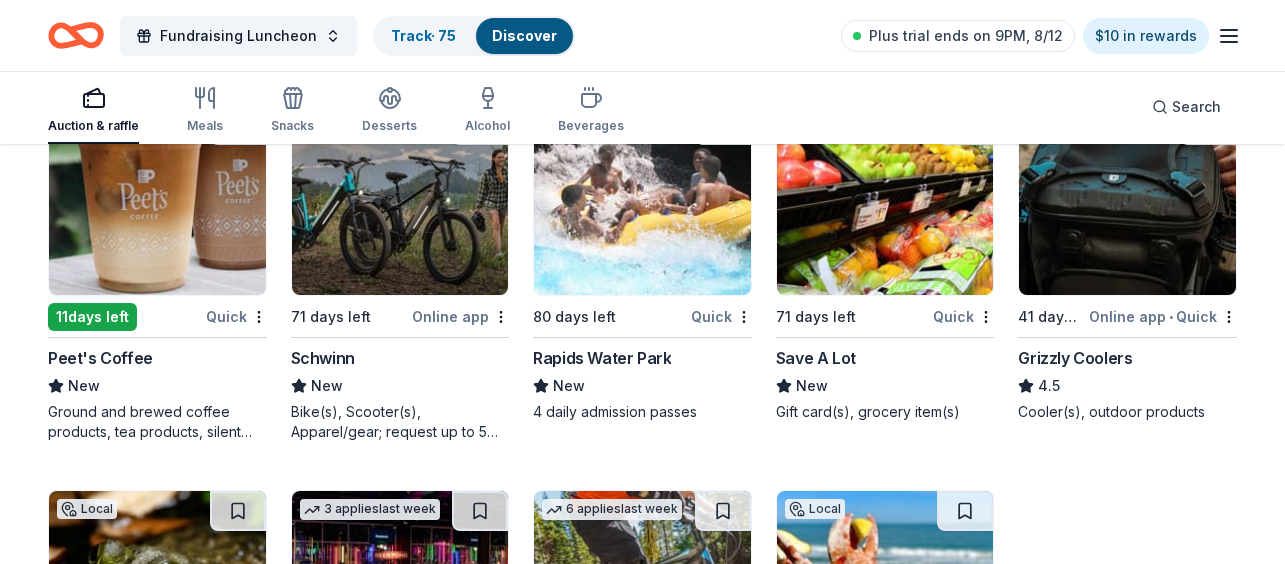 click at bounding box center [400, 200] 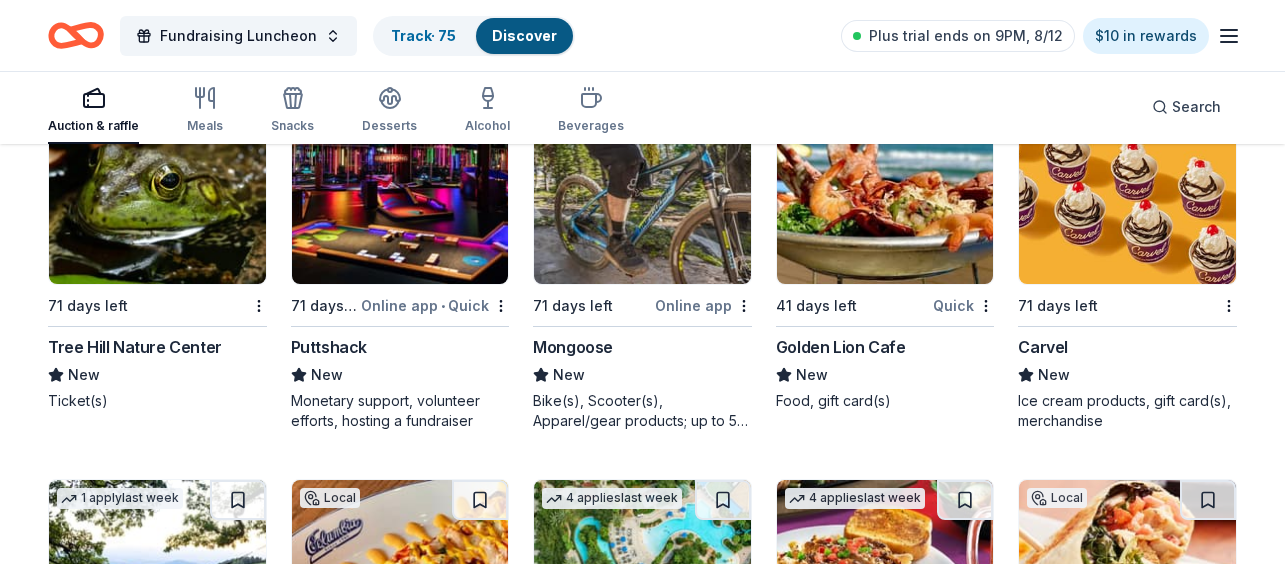 scroll, scrollTop: 16652, scrollLeft: 0, axis: vertical 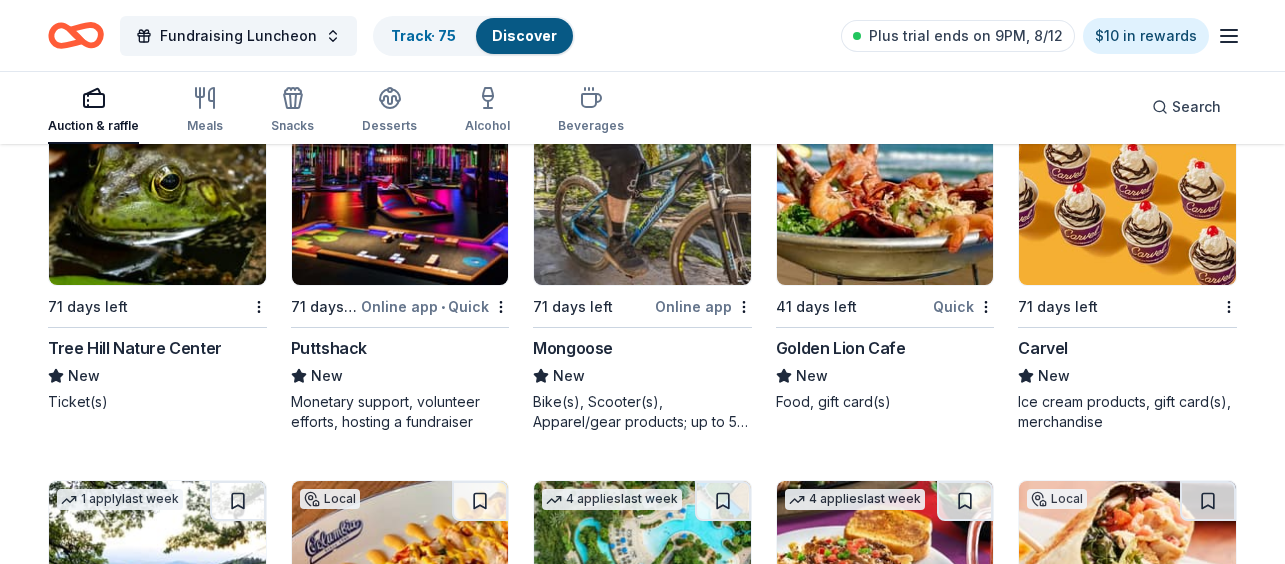 click at bounding box center [642, 190] 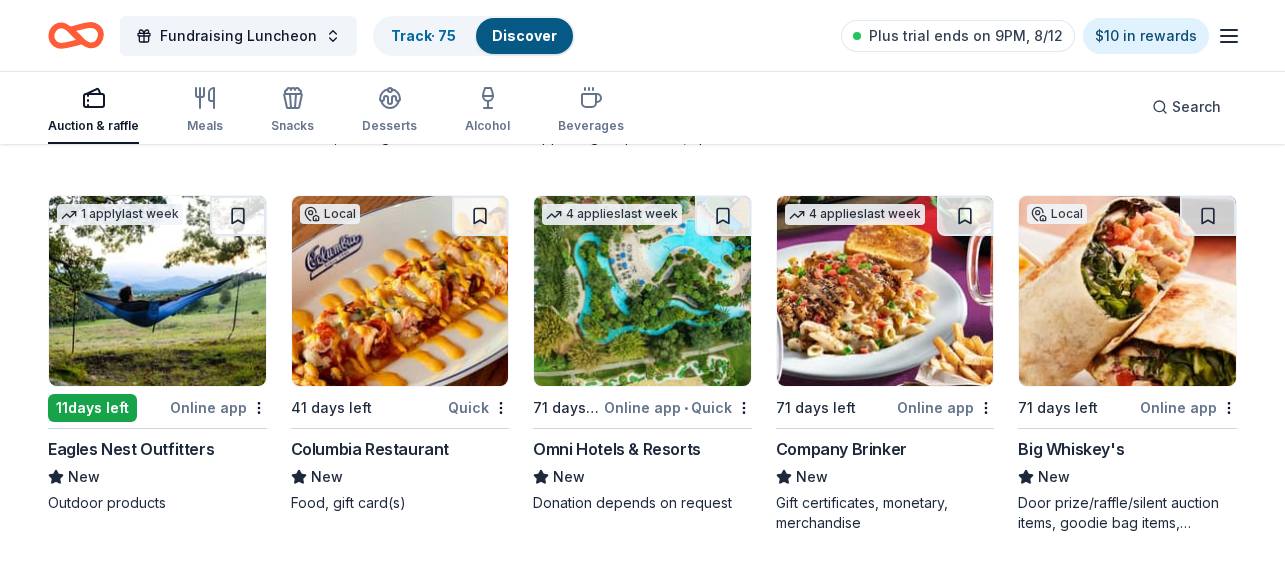 scroll, scrollTop: 16943, scrollLeft: 0, axis: vertical 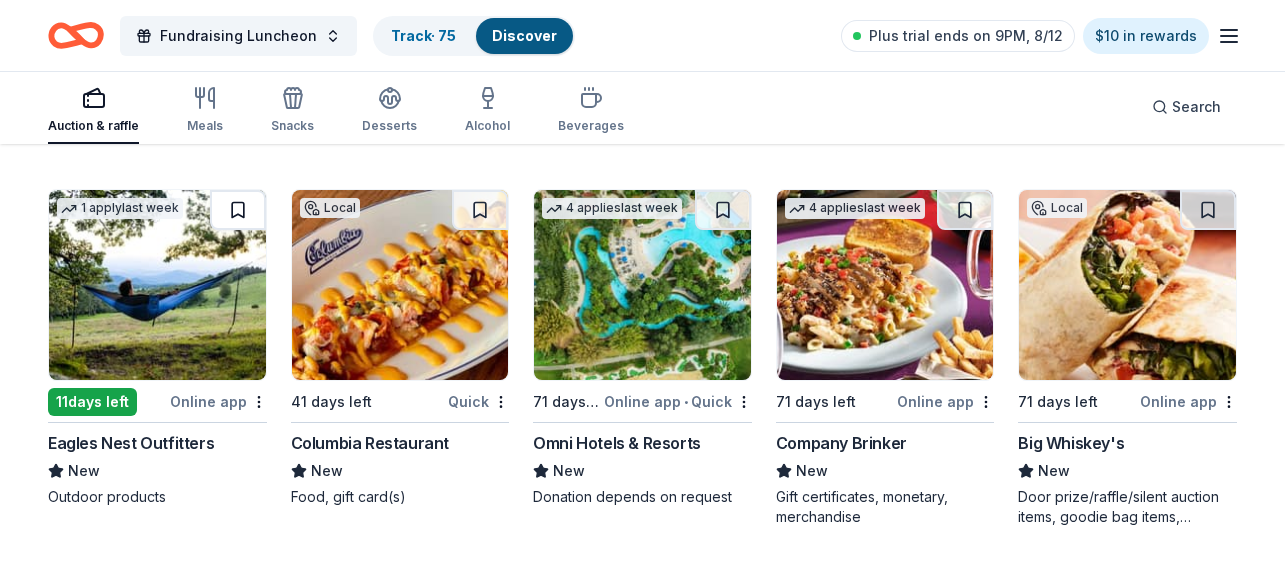 click at bounding box center (238, 210) 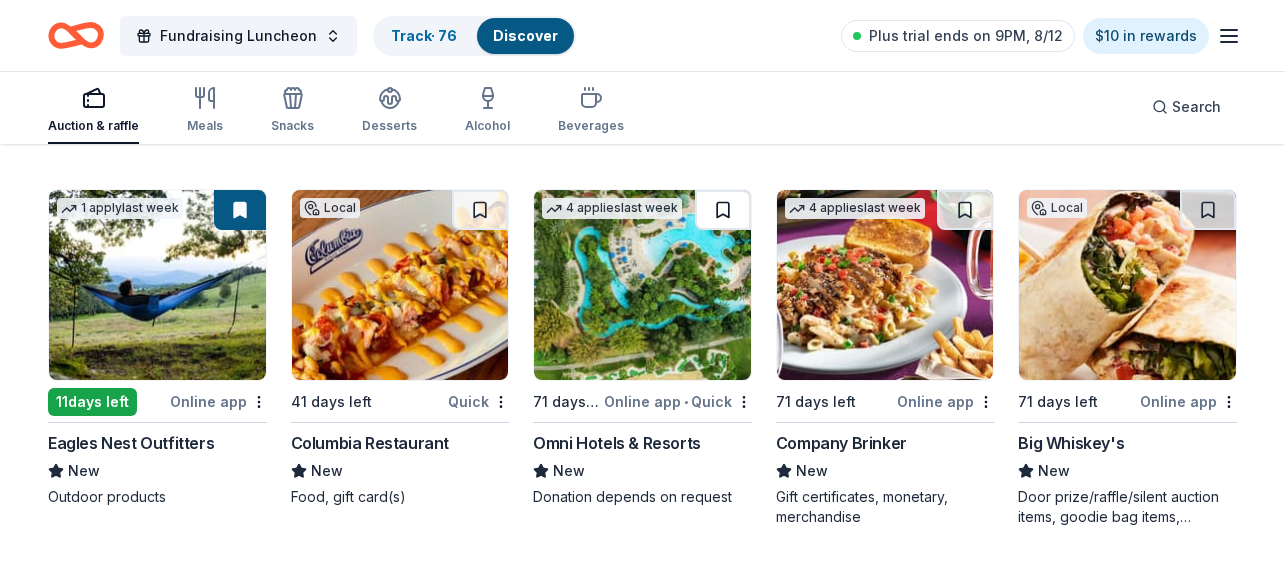 click at bounding box center (723, 210) 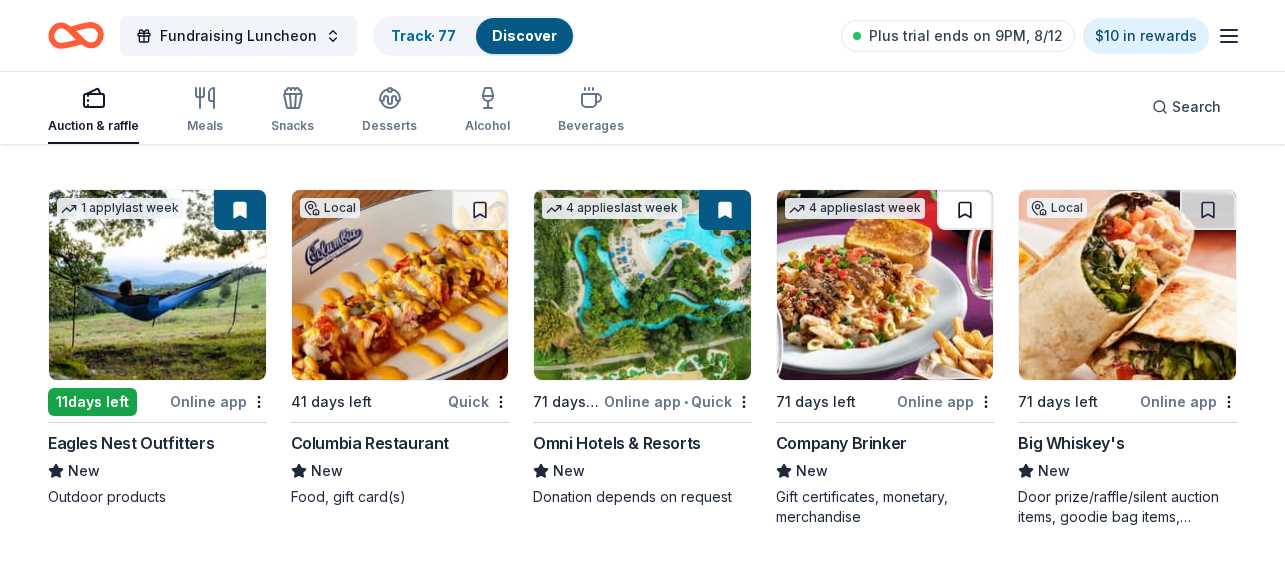click at bounding box center (965, 210) 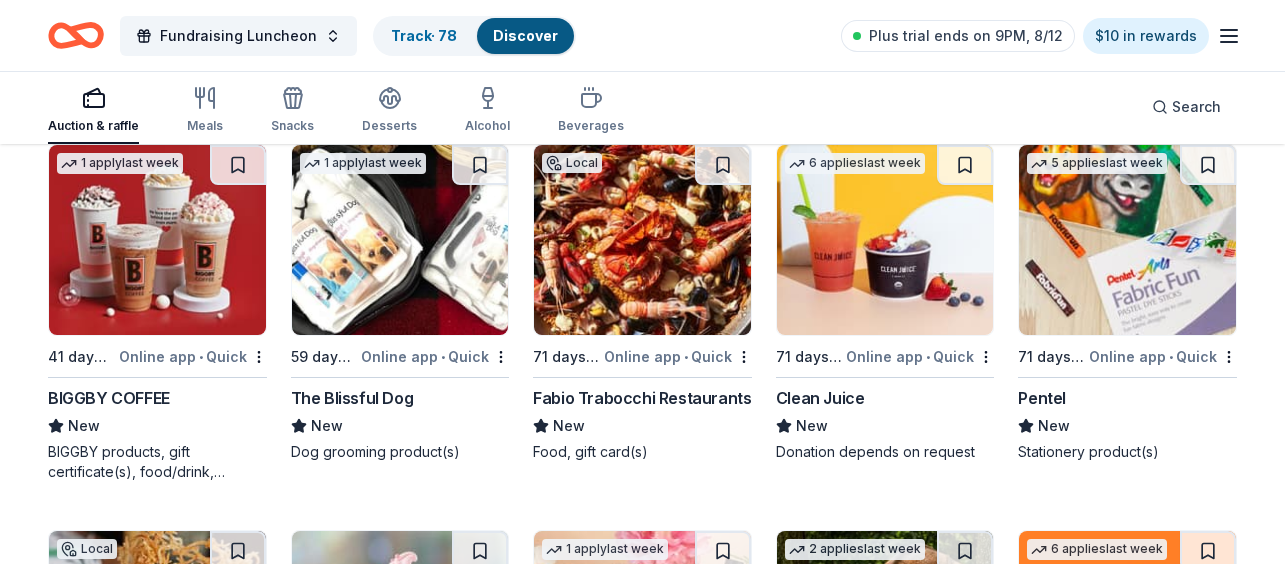 scroll, scrollTop: 17376, scrollLeft: 0, axis: vertical 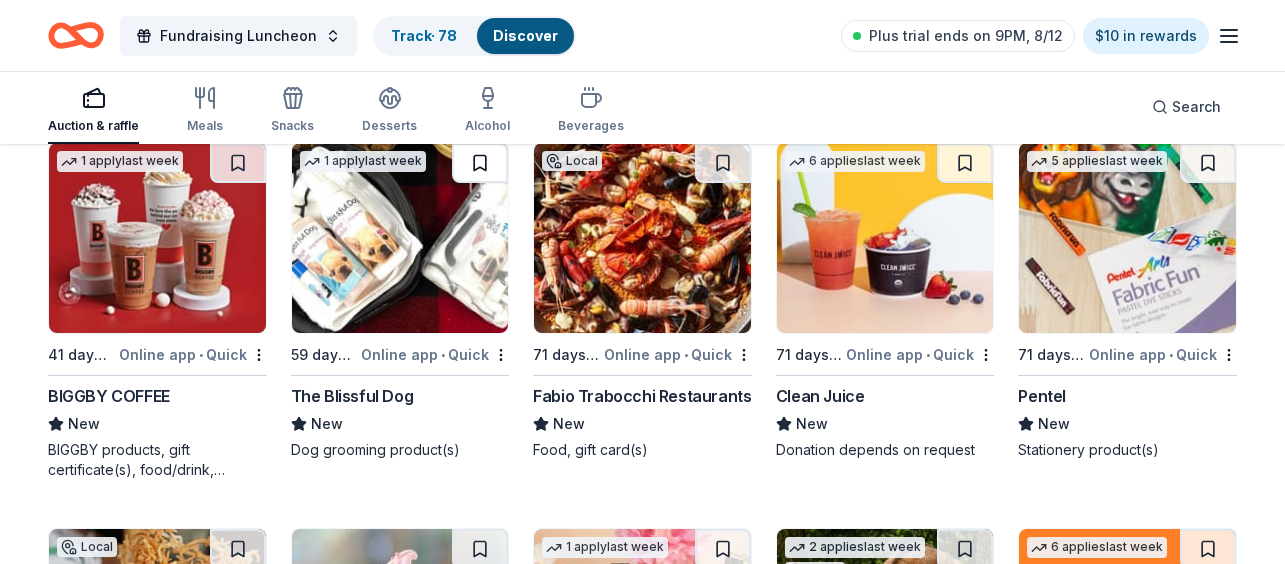 click at bounding box center [480, 163] 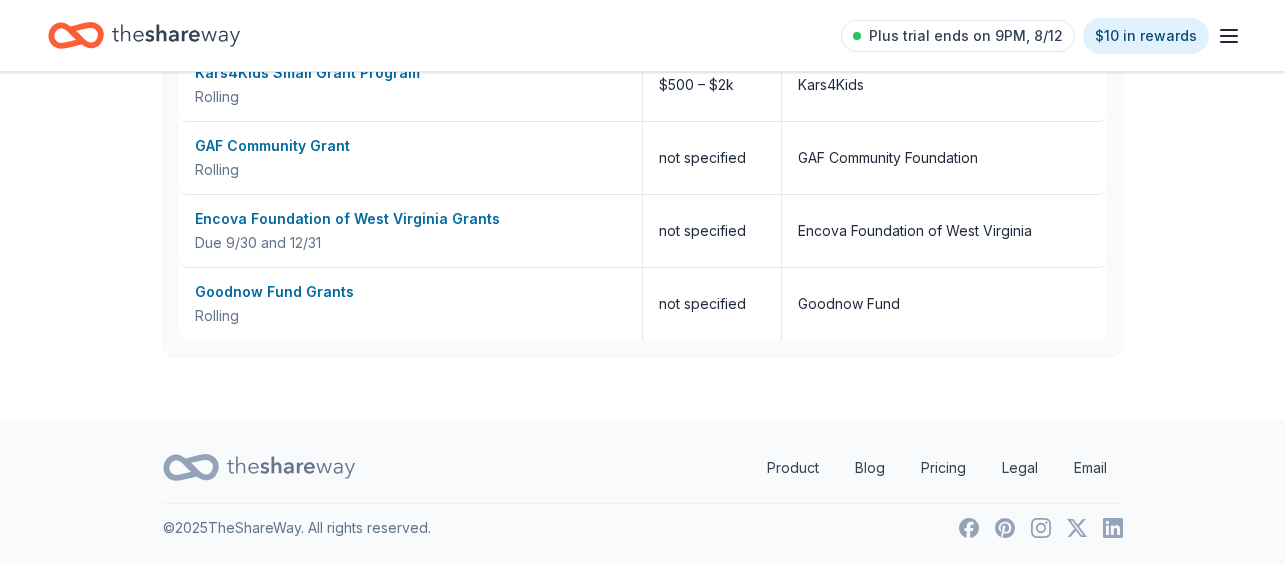 scroll, scrollTop: 0, scrollLeft: 0, axis: both 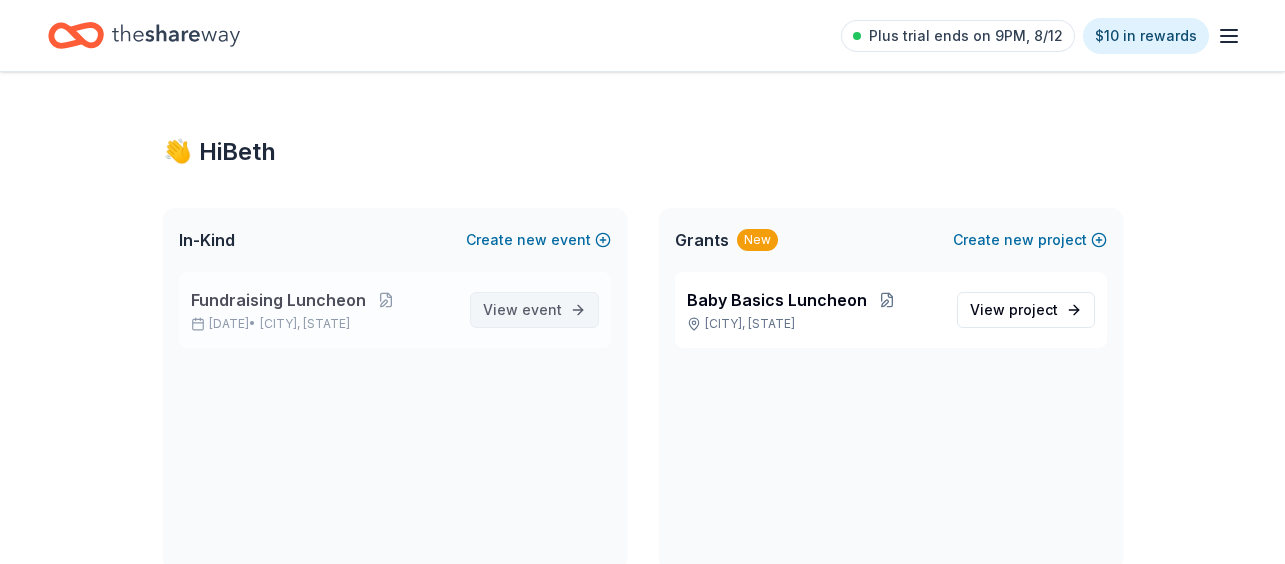 click on "event" at bounding box center (542, 309) 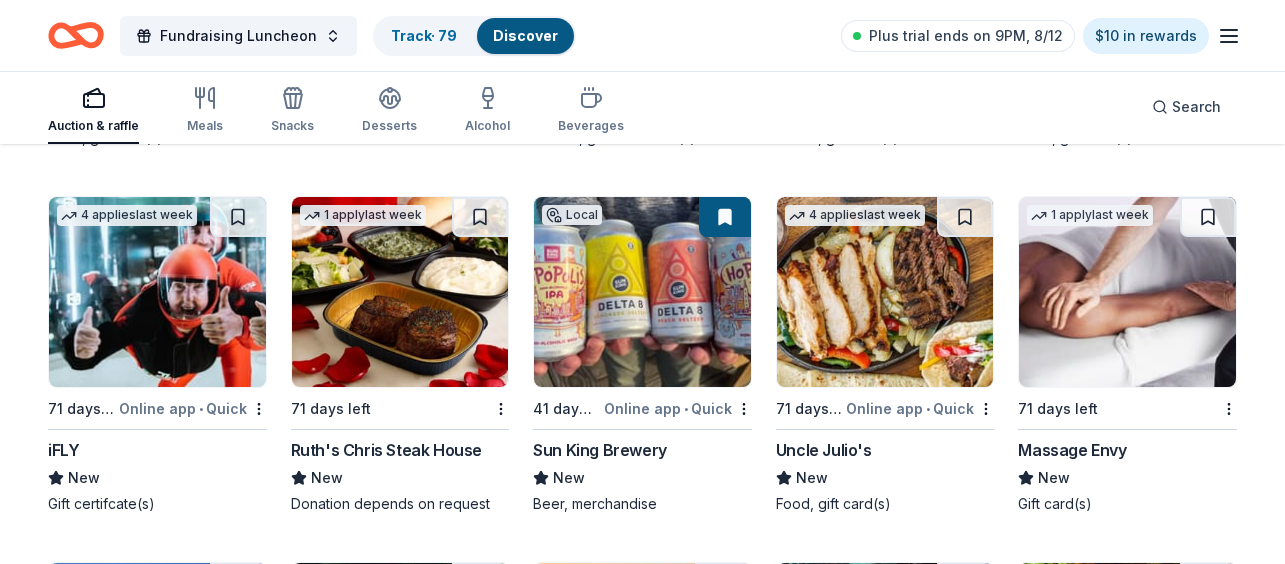 scroll, scrollTop: 15710, scrollLeft: 0, axis: vertical 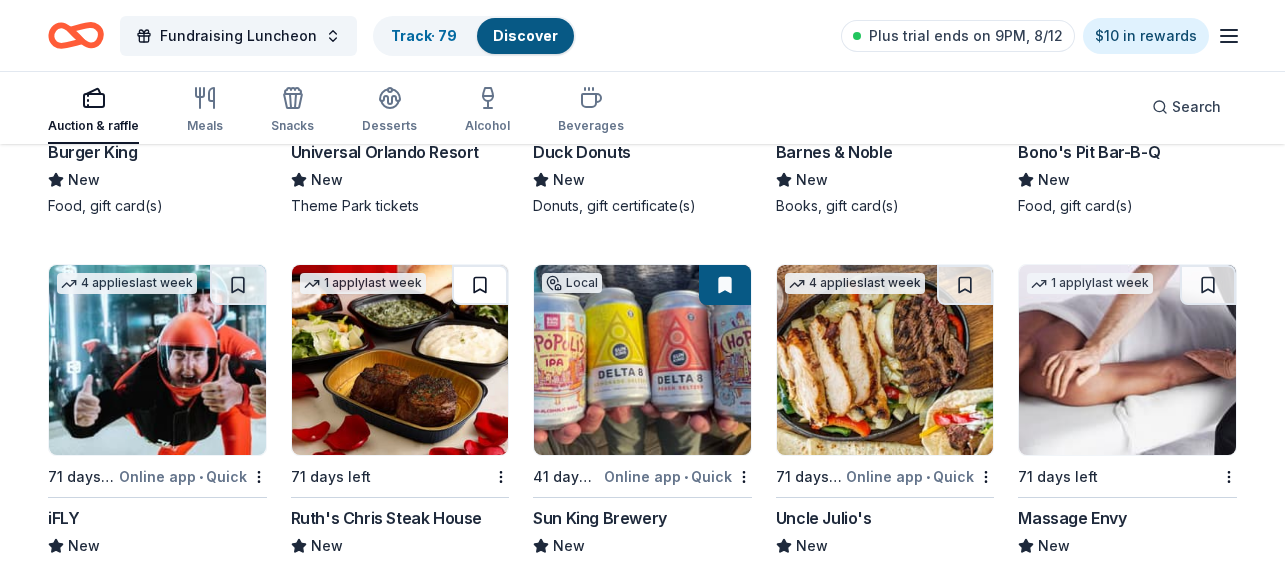 click at bounding box center [480, 285] 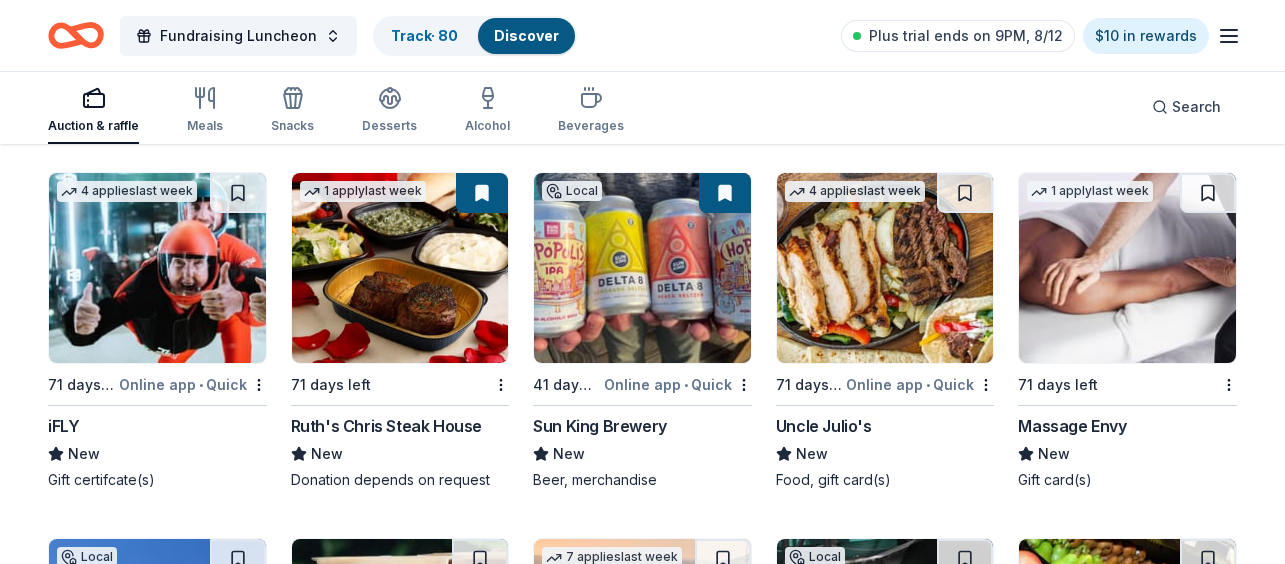 scroll, scrollTop: 15806, scrollLeft: 0, axis: vertical 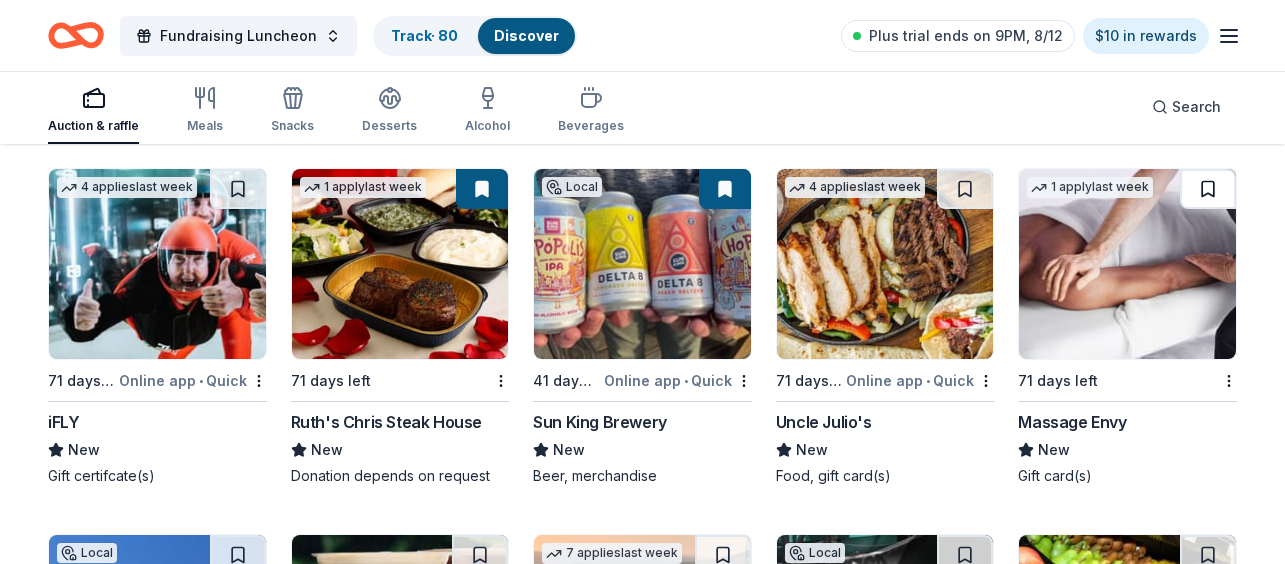 click at bounding box center [1208, 189] 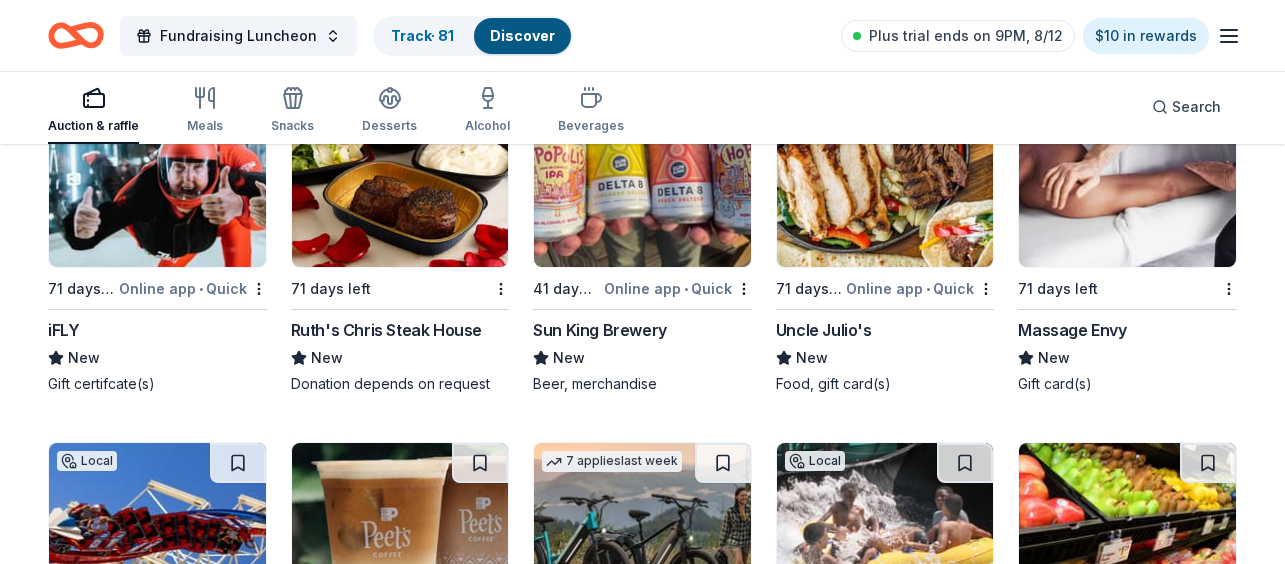 scroll, scrollTop: 15863, scrollLeft: 0, axis: vertical 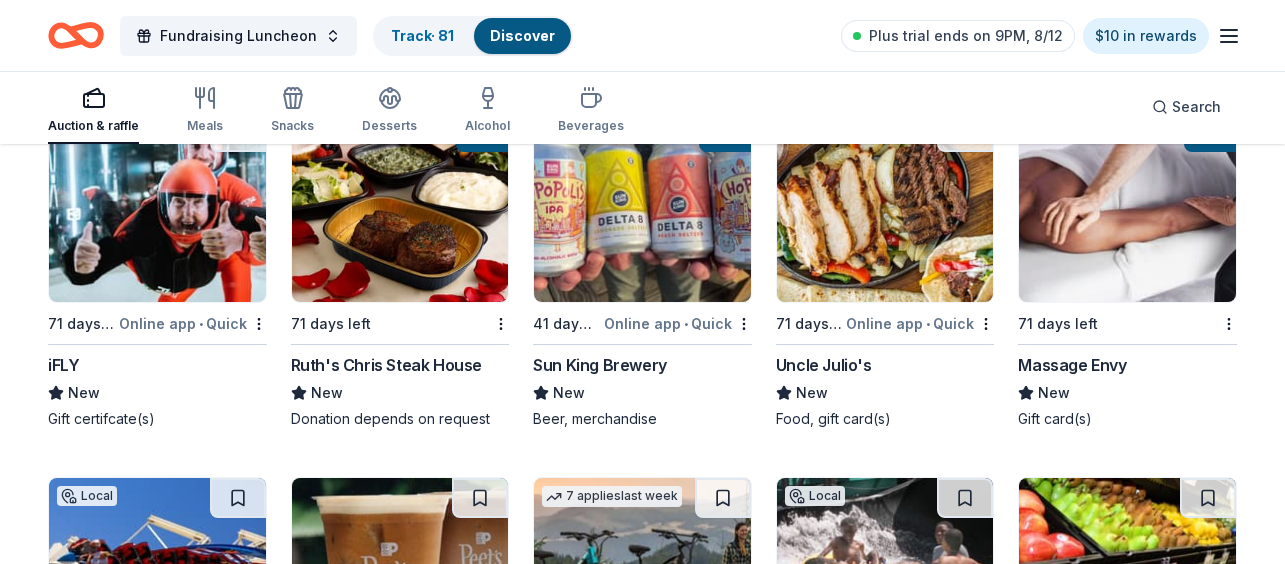 click at bounding box center (400, 207) 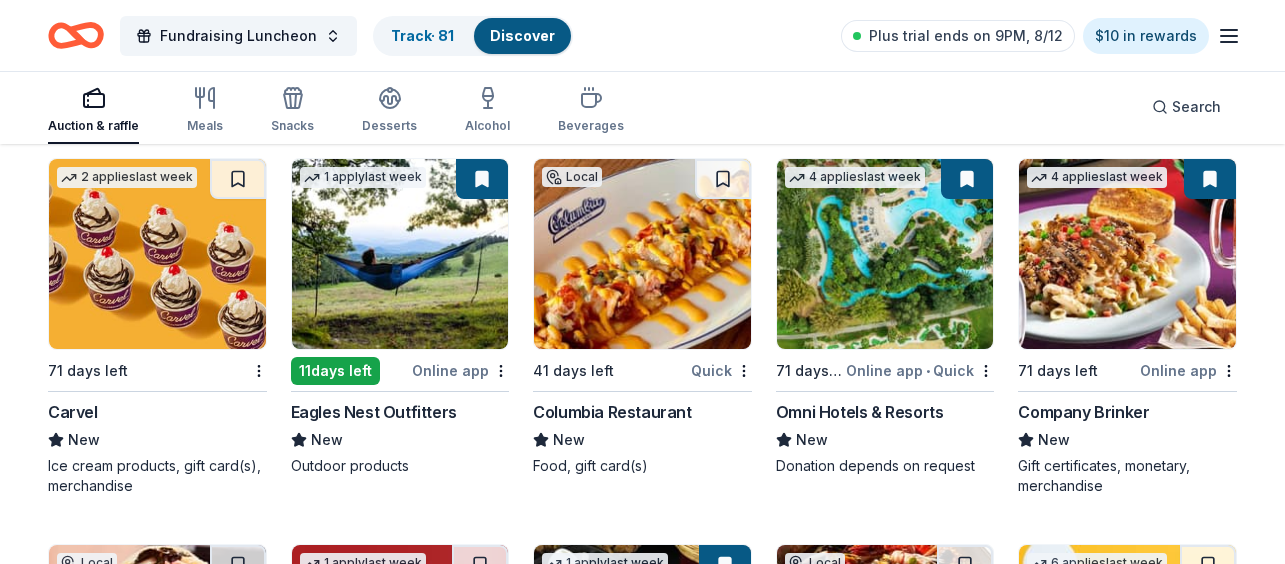 scroll, scrollTop: 16960, scrollLeft: 0, axis: vertical 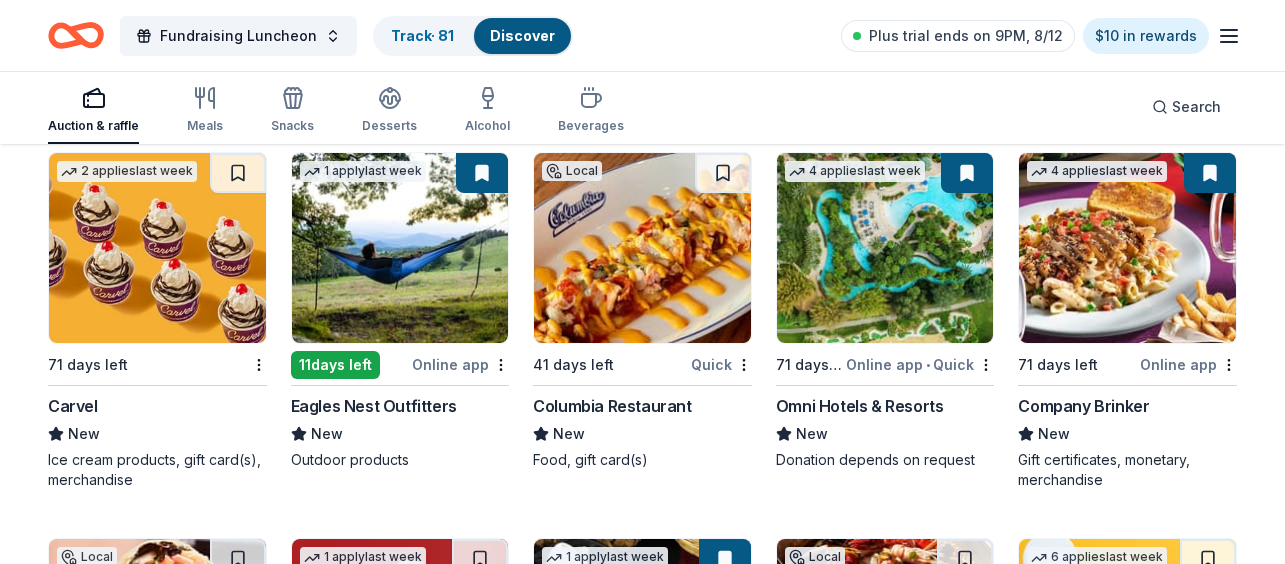 click at bounding box center [1210, 173] 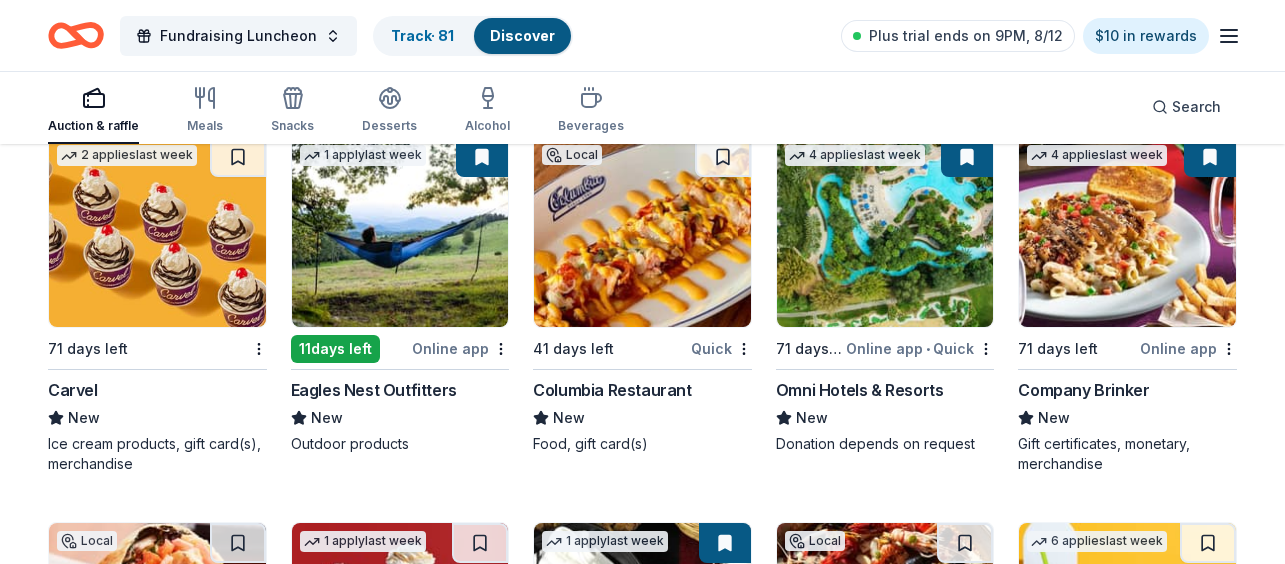 scroll, scrollTop: 16986, scrollLeft: 0, axis: vertical 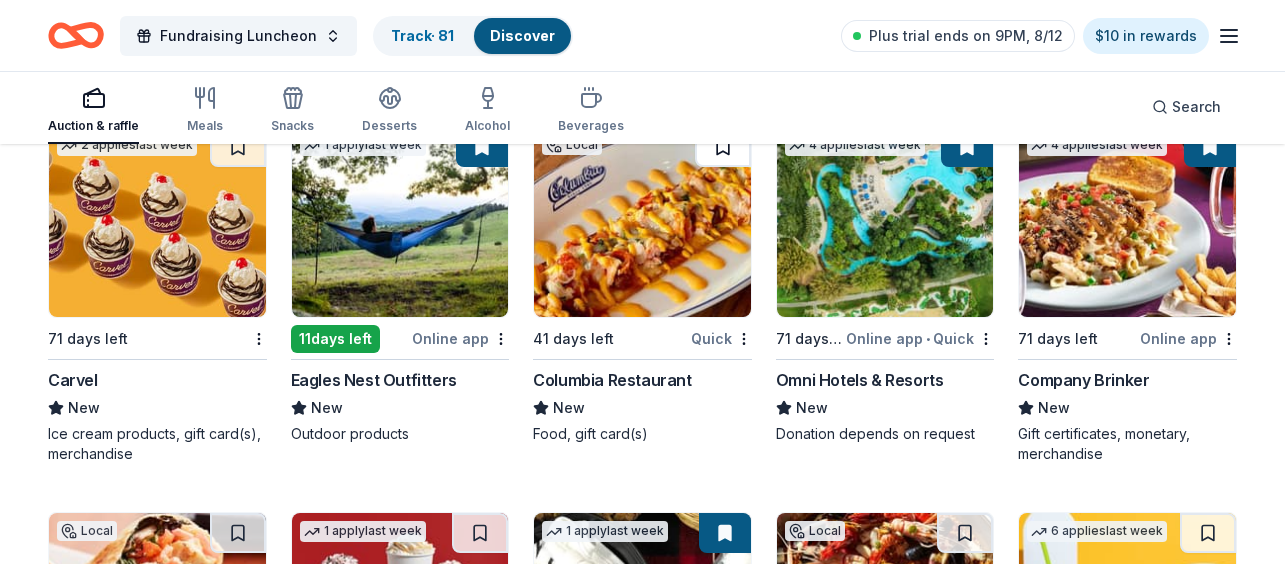 click at bounding box center [723, 147] 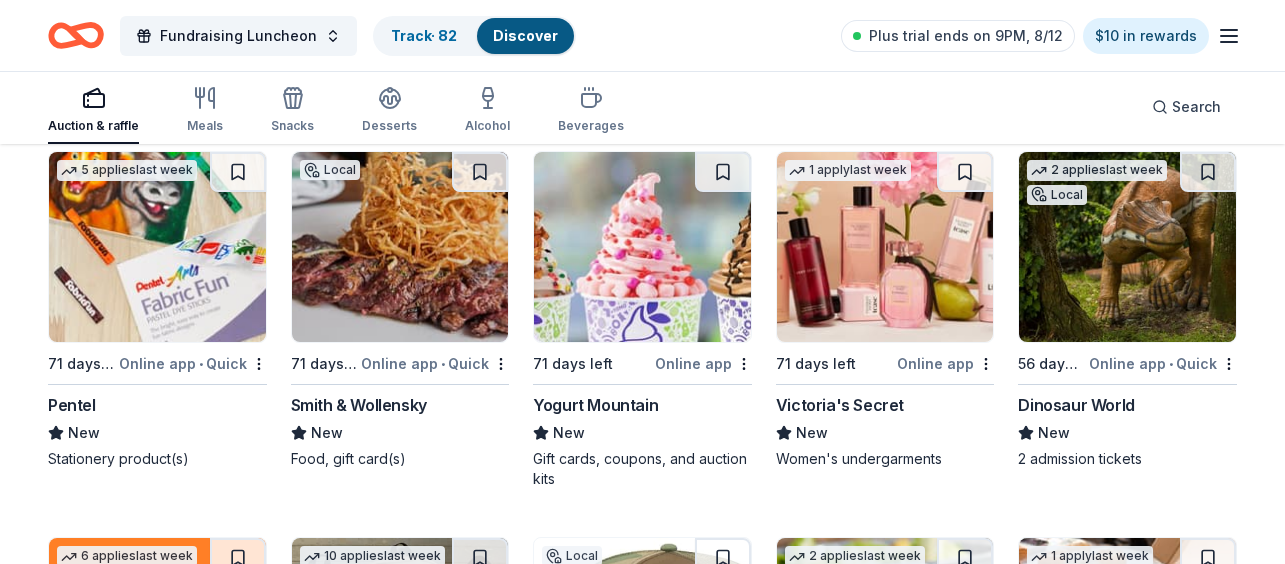 scroll, scrollTop: 17738, scrollLeft: 0, axis: vertical 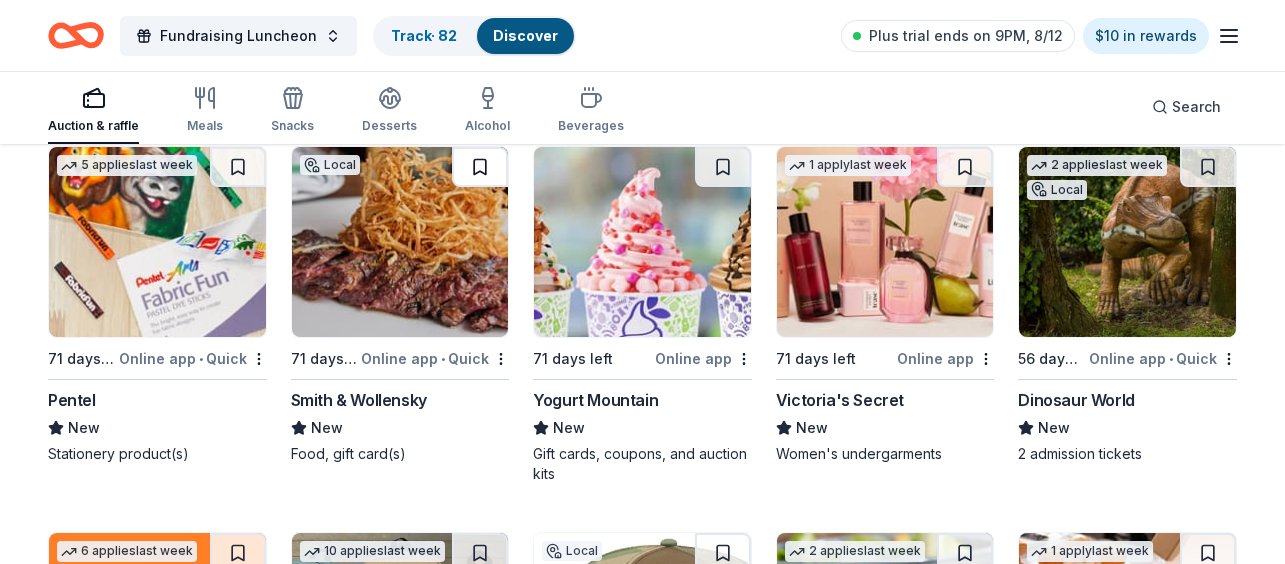 click at bounding box center (480, 167) 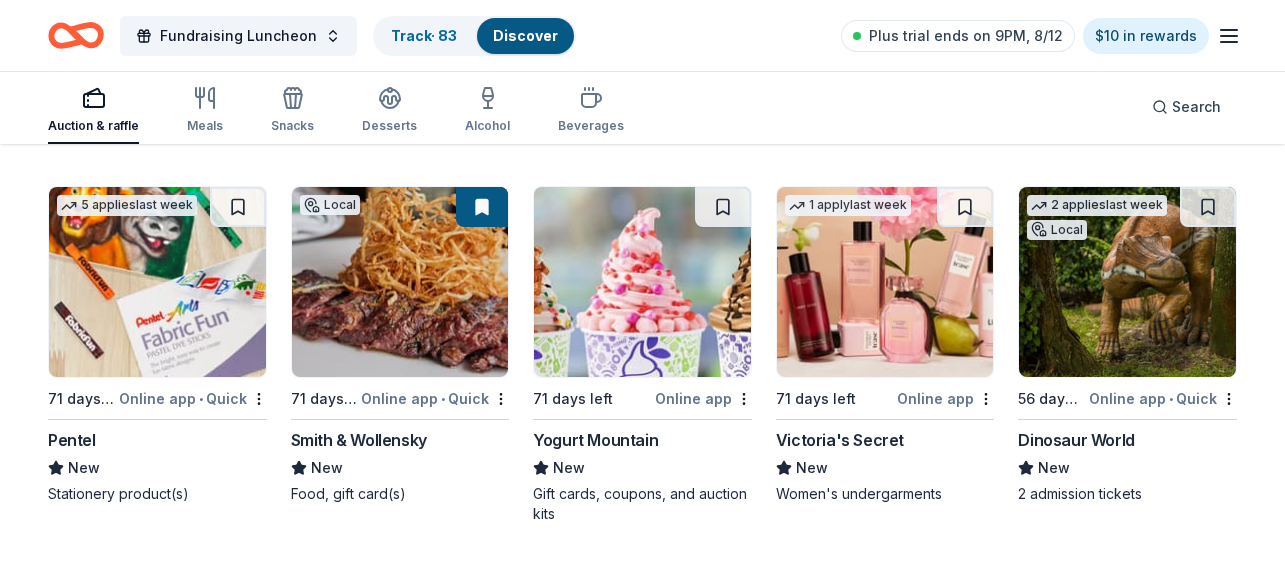 scroll, scrollTop: 17700, scrollLeft: 0, axis: vertical 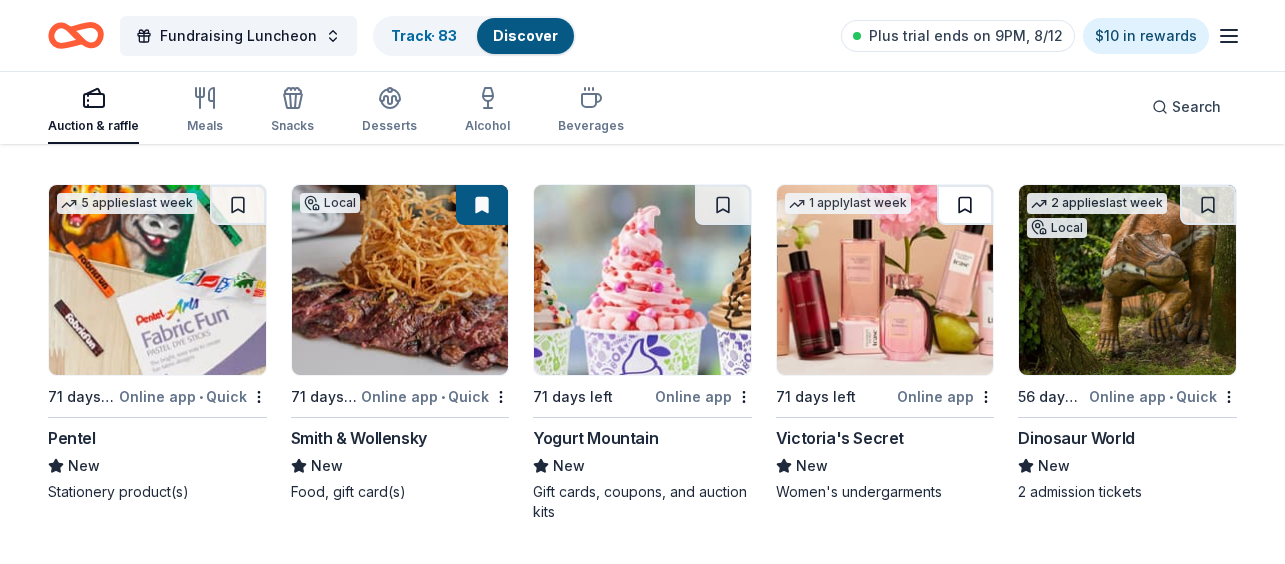 click at bounding box center (965, 205) 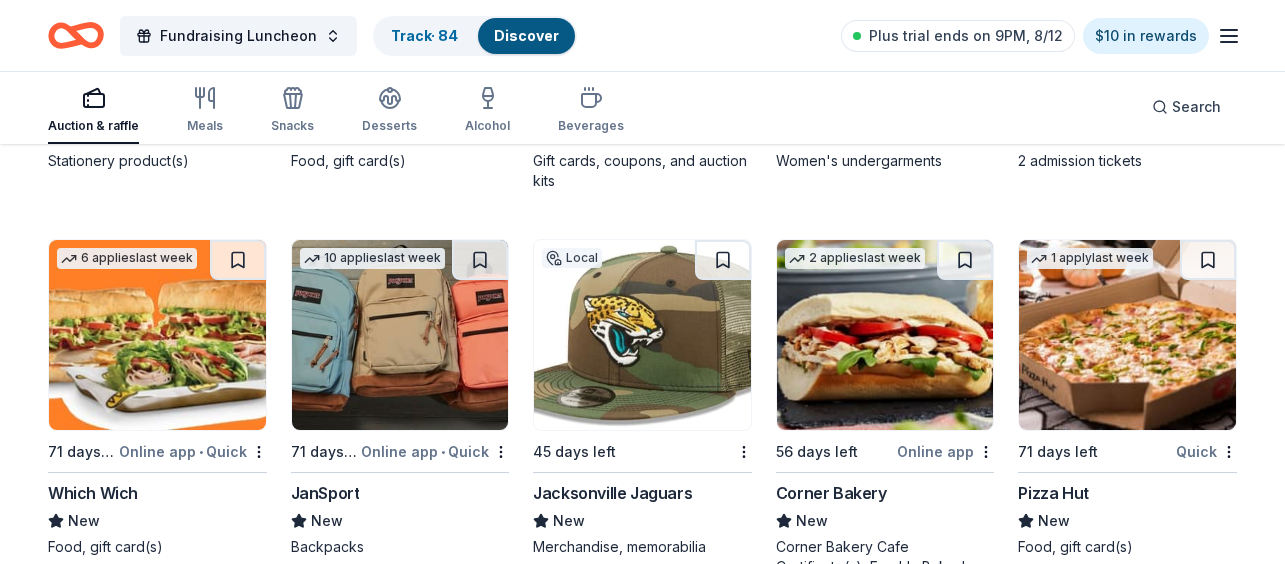 scroll, scrollTop: 18067, scrollLeft: 0, axis: vertical 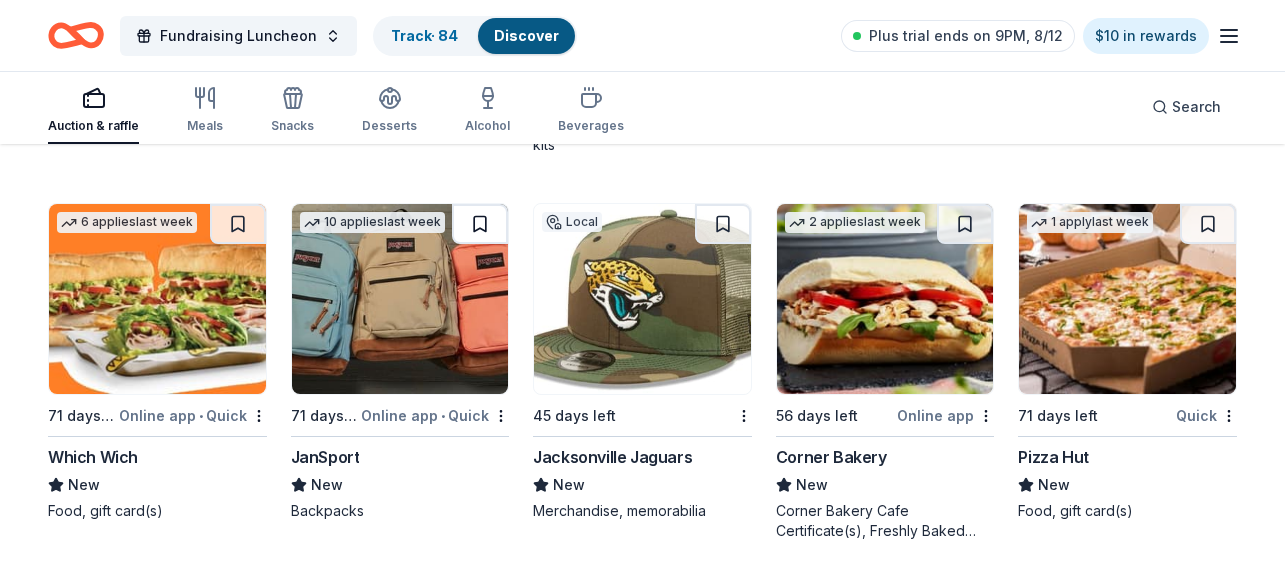click at bounding box center [480, 224] 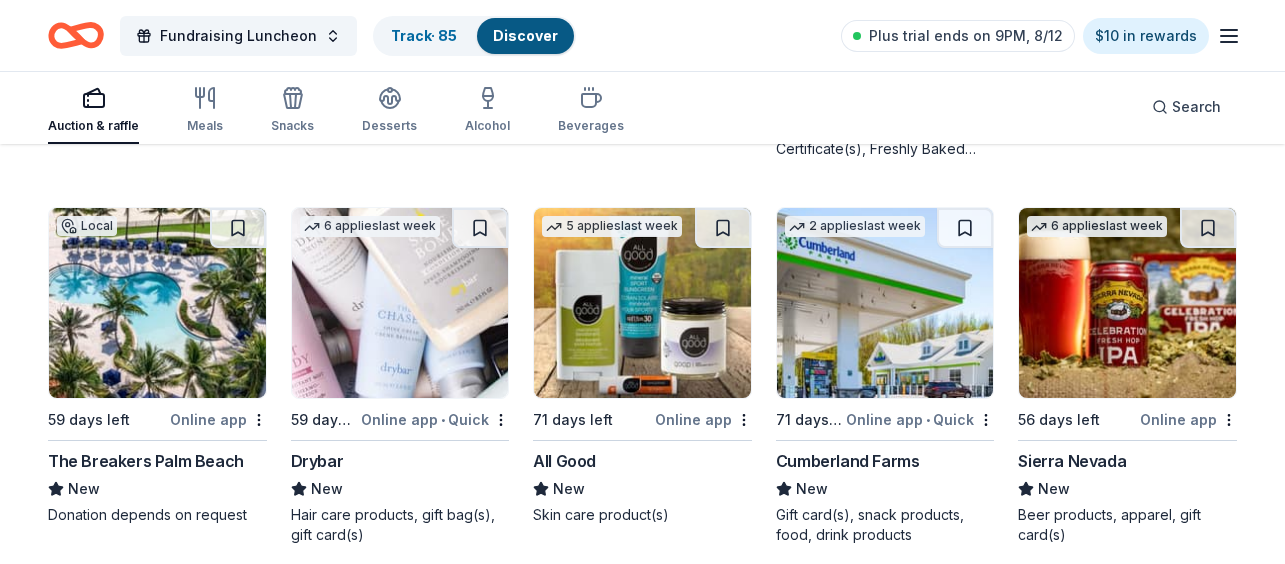 scroll, scrollTop: 18453, scrollLeft: 0, axis: vertical 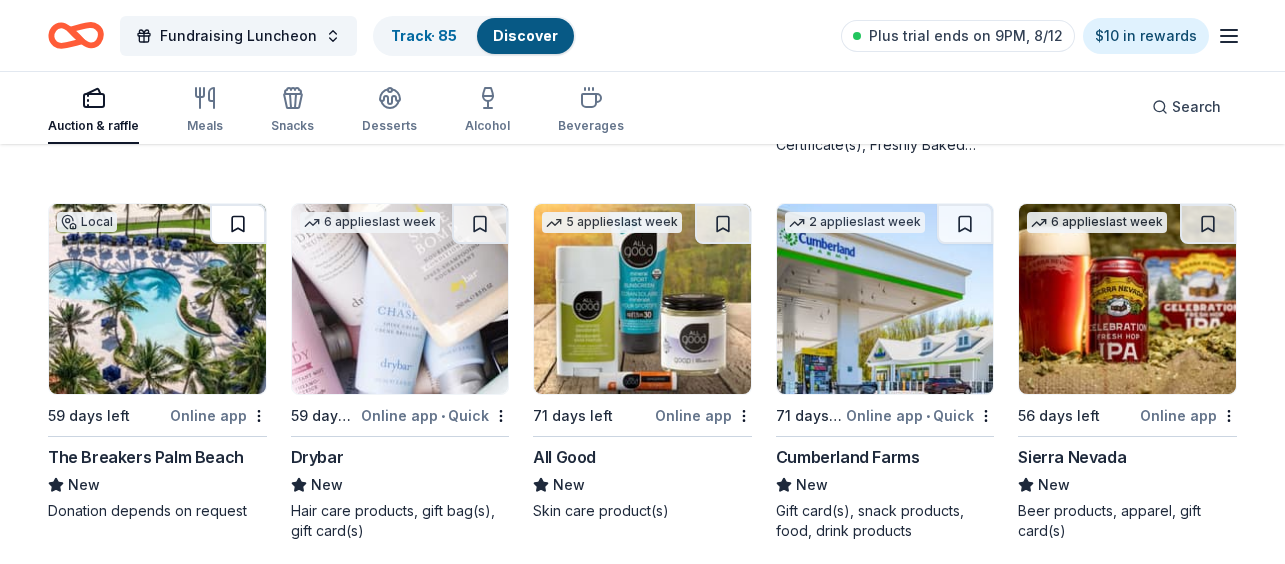 click at bounding box center [238, 224] 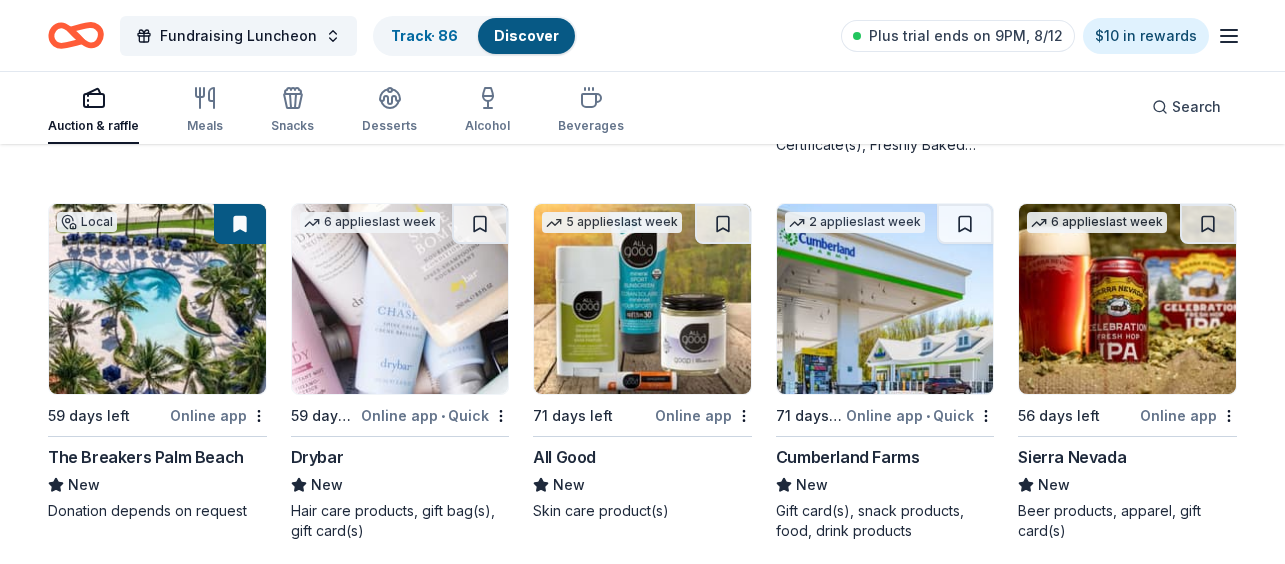 click at bounding box center [157, 299] 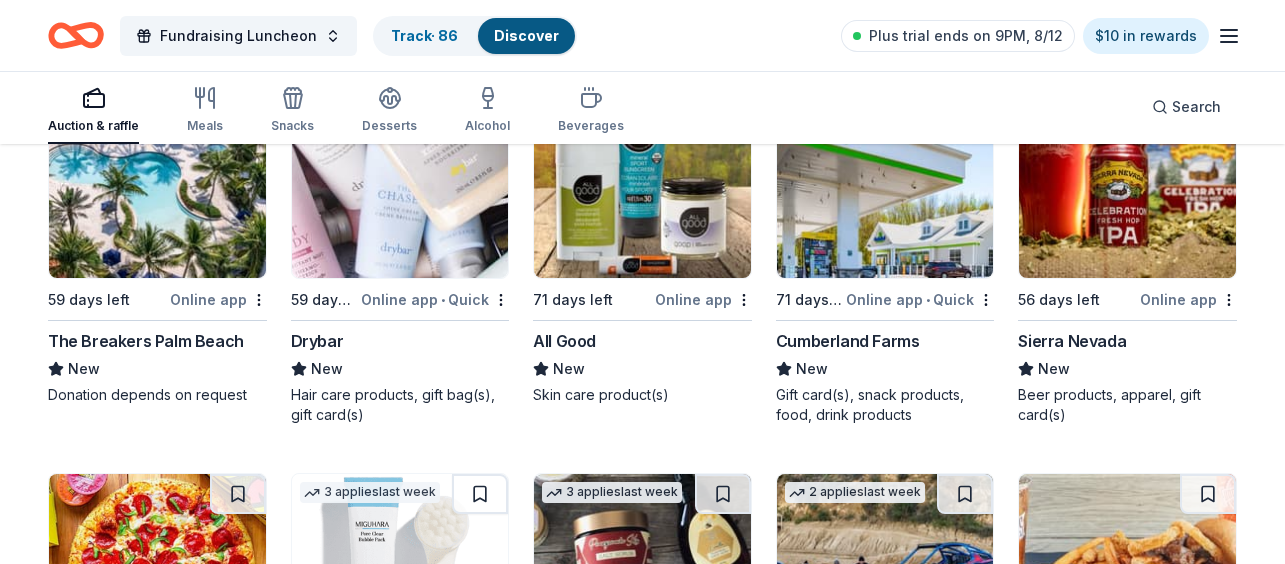 scroll, scrollTop: 18568, scrollLeft: 0, axis: vertical 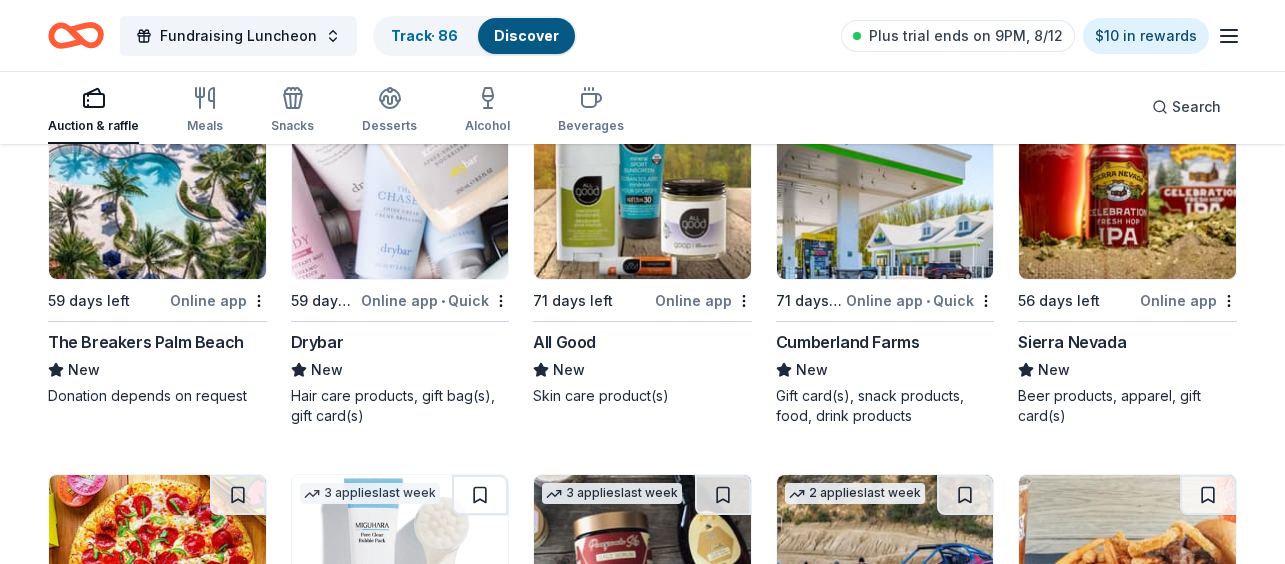 click at bounding box center [400, 184] 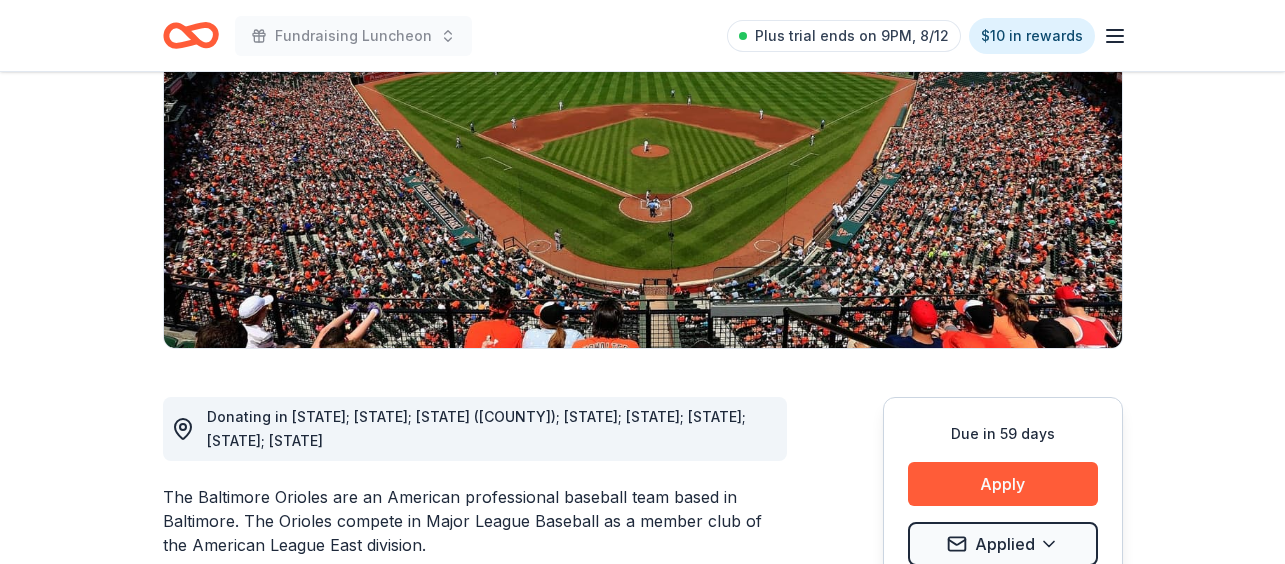 scroll, scrollTop: 0, scrollLeft: 0, axis: both 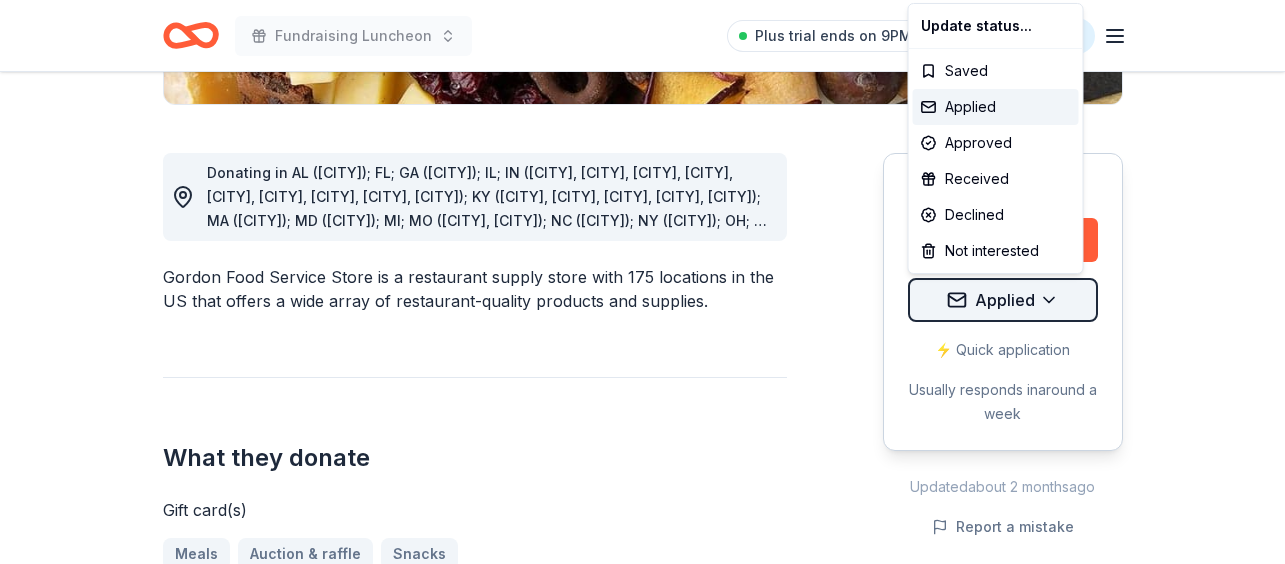 click on "Fundraising Luncheon Plus trial ends on 9PM, 8/12 $10 in rewards Due in 71 days Share Gordon Food Service Store 4.7 • 13  reviews 5   applies  last week approval rate Share Donating in AL ([CITY]); FL; GA ([CITY]); IL; IN ([CITY], [CITY], [CITY], [CITY], [CITY], [CITY], [CITY], [CITY], [CITY]); KY ([CITY], [CITY], [CITY], [CITY], [CITY]); MA ([CITY]); MD ([CITY]); MI; MO ([CITY], [CITY]); NC ([CITY]); NY ([CITY]); OH; PA ([CITY], [CITY], [CITY], [CITY], [CITY]); TN ([CITY], [CITY], [CITY], [CITY], [CITY], [CITY], [CITY]); TX ([CITY], [CITY], [CITY], [CITY], [CITY], [CITY], [CITY], [CITY]); WI ([CITY], [CITY], [CITY], [CITY], [CITY], [CITY], [CITY]) Gordon Food Service Store is a restaurant supply store with 175 locations in the US that offers a wide array of restaurant-quality products and supplies. What they donate Gift card(s) Meals Auction & raffle" at bounding box center [642, -221] 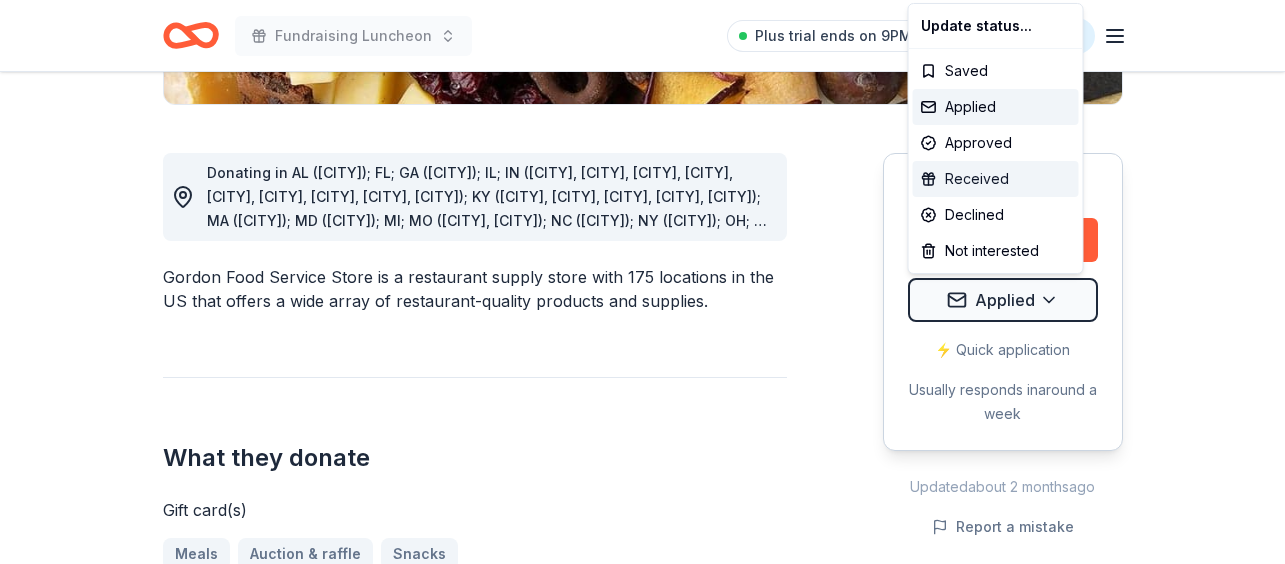 click on "Received" at bounding box center (996, 179) 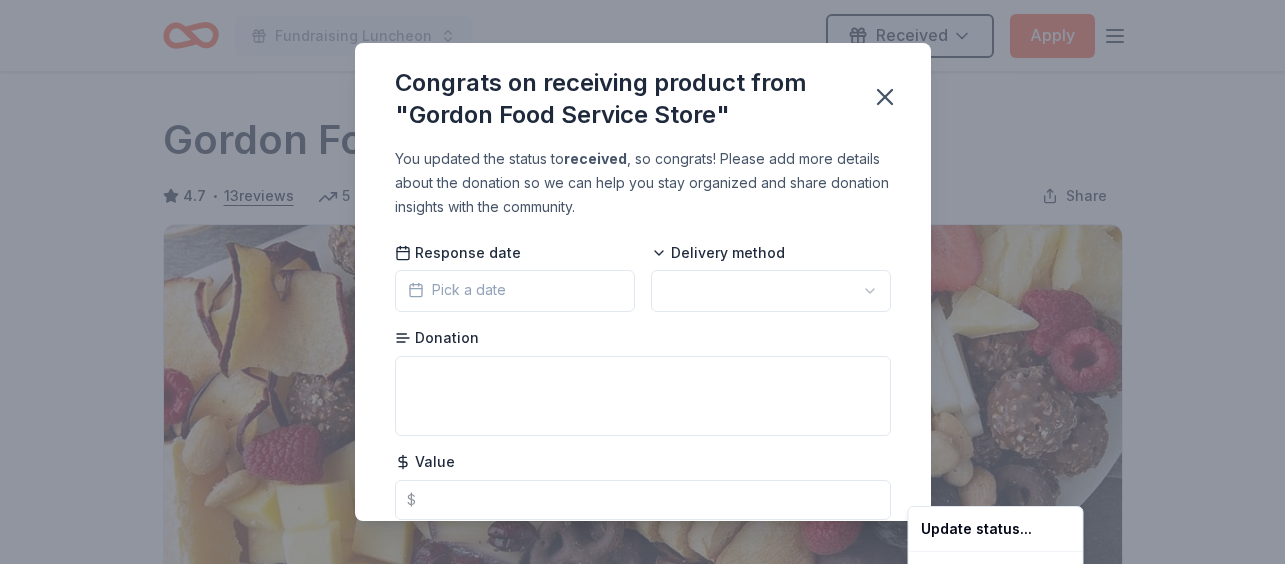 scroll, scrollTop: 0, scrollLeft: 0, axis: both 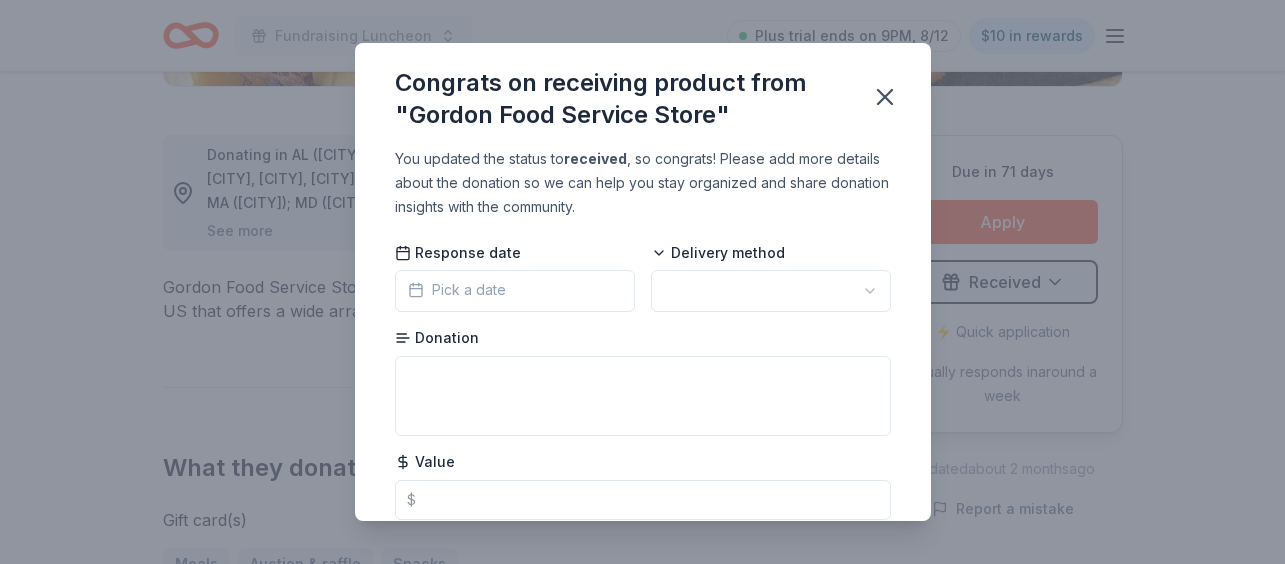 click on "Pick a date" at bounding box center (457, 290) 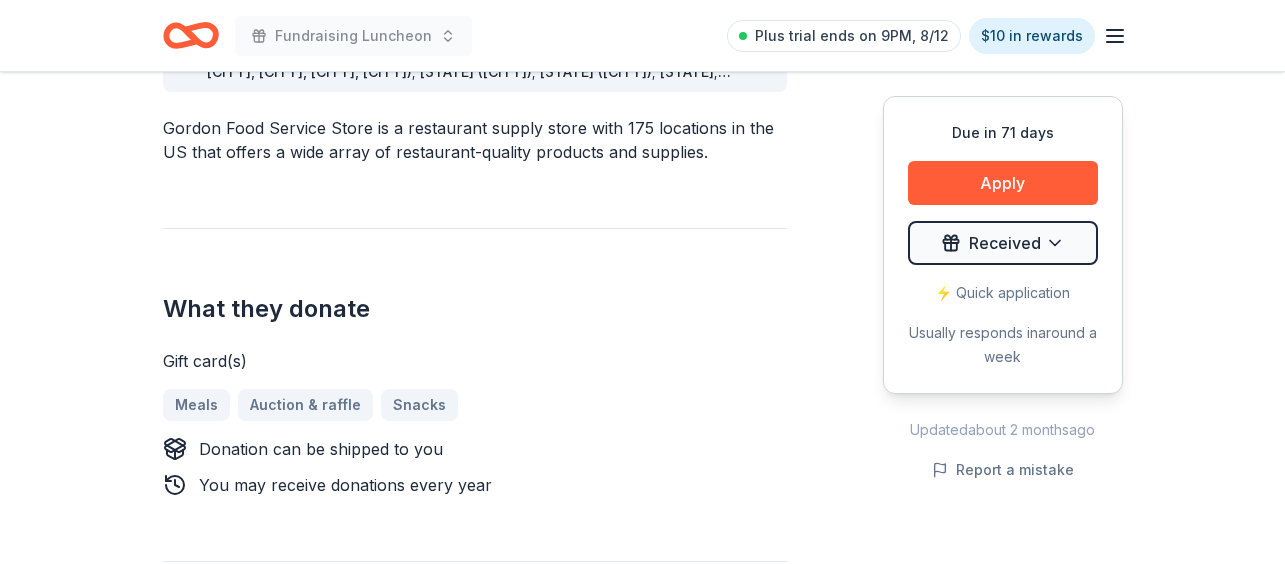 scroll, scrollTop: 654, scrollLeft: 0, axis: vertical 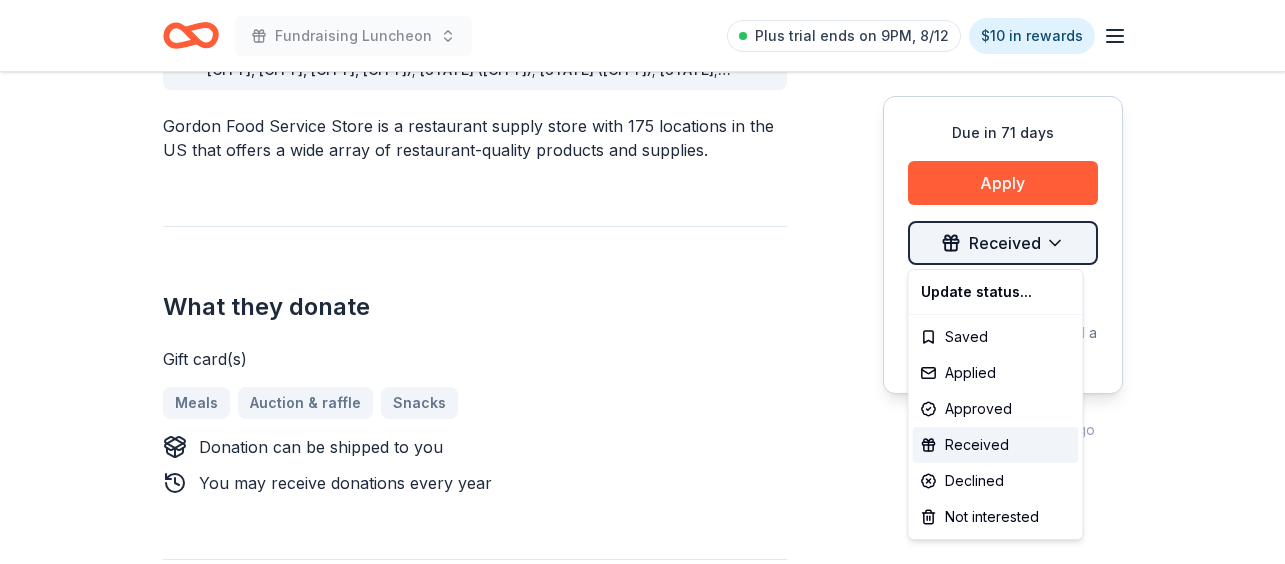 click on "Fundraising Luncheon Plus trial ends on 9PM, [DATE] $[PRICE] in rewards Due in 71 days Share Gordon Food Service Store 4.7 • 13 reviews 5 applies last week approval rate Share Donating in [STATE] ([CITY]); [STATE]; [STATE] ([CITY]); [STATE]; [STATE] ([CITY], [CITY], [CITY], [CITY], [CITY], [CITY], [CITY], [CITY], [CITY]); [STATE] ([CITY], [CITY], [CITY], [CITY], [CITY]); [STATE] ([CITY]); [STATE] ([CITY]); [STATE]; [STATE] ([CITY], [CITY]); [STATE] ([CITY]); [STATE] ([CITY]); [STATE]; [STATE] ([CITY], [CITY], [CITY], [CITY], [CITY]); [STATE] ([CITY], [CITY], [CITY], [CITY], [CITY], [CITY], [CITY]); [STATE] ([CITY], [CITY], [CITY], [CITY], [CITY], [CITY], [CITY], [CITY]); [STATE] ([CITY], [CITY], [CITY], [CITY], [CITY], [CITY], [CITY]) Gordon Food Service Store is a restaurant supply store with 175 locations in the US that offers a wide array of restaurant-quality products and supplies. What they donate Gift card(s) Meals Auction & raffle" at bounding box center [642, -372] 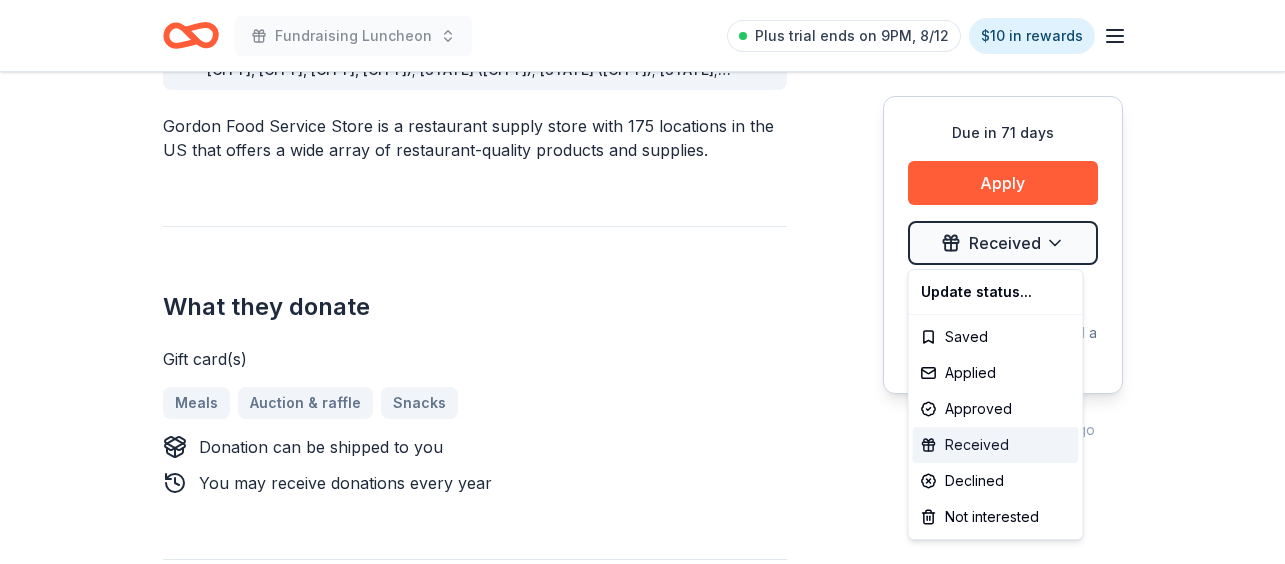 click on "Received" at bounding box center [996, 445] 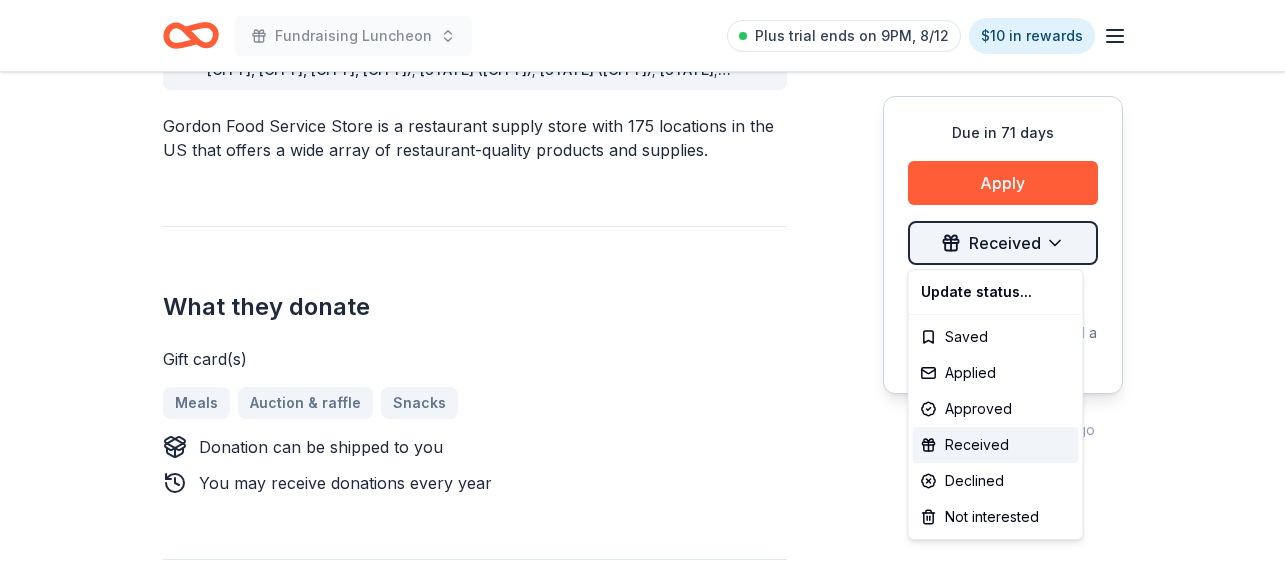 click on "Fundraising Luncheon Plus trial ends on 9PM, 8/12 $10 in rewards Due in 71 days Share Gordon Food Service Store 4.7 • 13  reviews 5   applies  last week approval rate Share Donating in AL (Huntsville); FL; GA (Lithia Springs); IL; IN (Elkhart, Fort Wayne, Highland, Indianapolis, Kokomo, Lafayette, Merrillville, Michigan City, Mishawaka); KY (Bowling Green, Florence, Lexington, Louisville, Shepherdsville); MA (Taunton); MD (Aberdeen); MI; MO (Maplewood, St. Peters); NC (Kannapolis); NY (Buffalo); OH; PA (Erie, Greensburg, Imperial, Monroeville, Pittsburgh); TN (Brentwood, Chattanooga, Clarksville, Goodlettsville, Knoxville, Memphis, Murfreesboro); TX (Coppell, Houston, Humble, Galveston, Katy, League City, Pasadena, Woodlands); WI (Appleton, Franklin, Green Bay, Kenosha, Madison, Racine, West Milwaukee) Gordon Food Service Store is a restaurant supply store with 175 locations in the US that offers a wide array of restaurant-quality products and supplies. What they donate Gift card(s) Meals Auction & raffle" at bounding box center [642, -372] 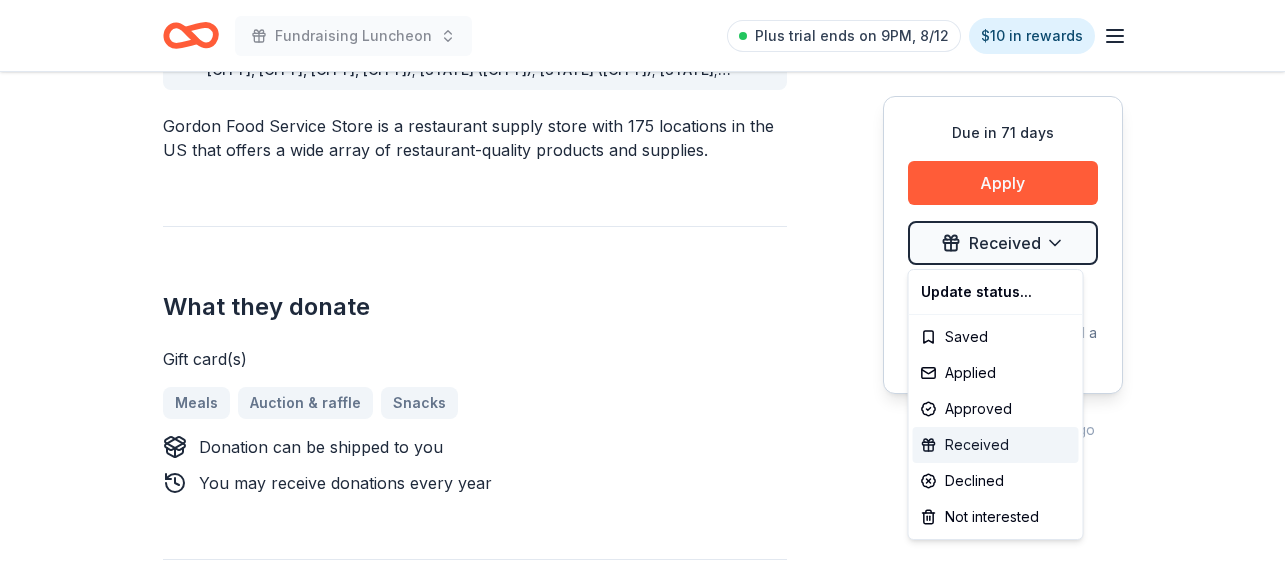 click on "Received" at bounding box center [996, 445] 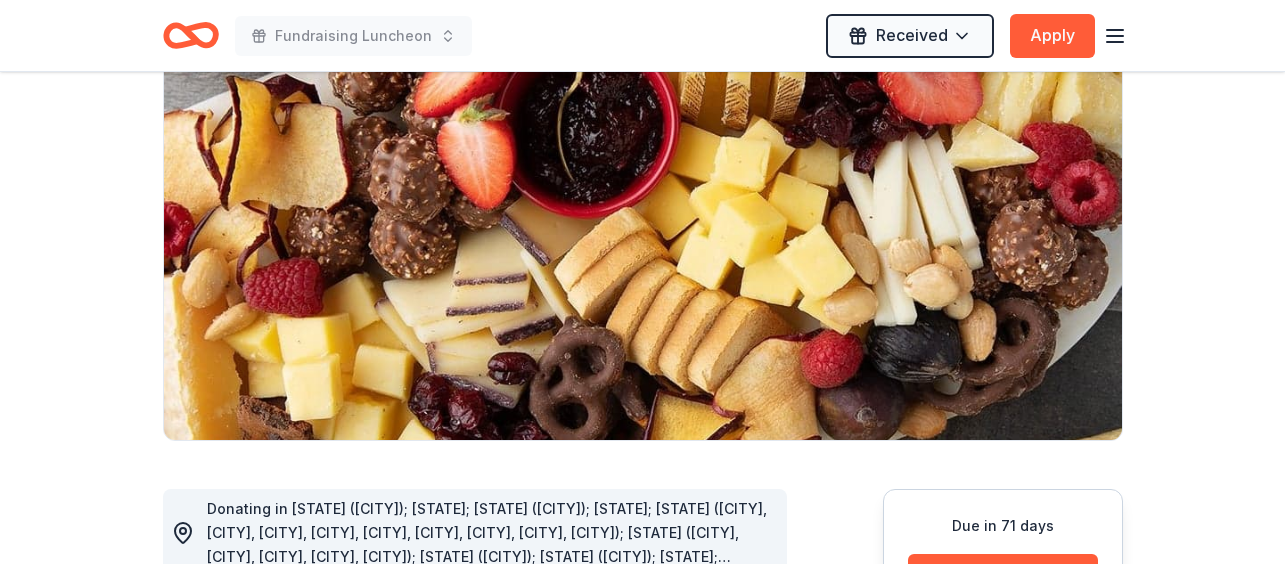 scroll, scrollTop: 3, scrollLeft: 0, axis: vertical 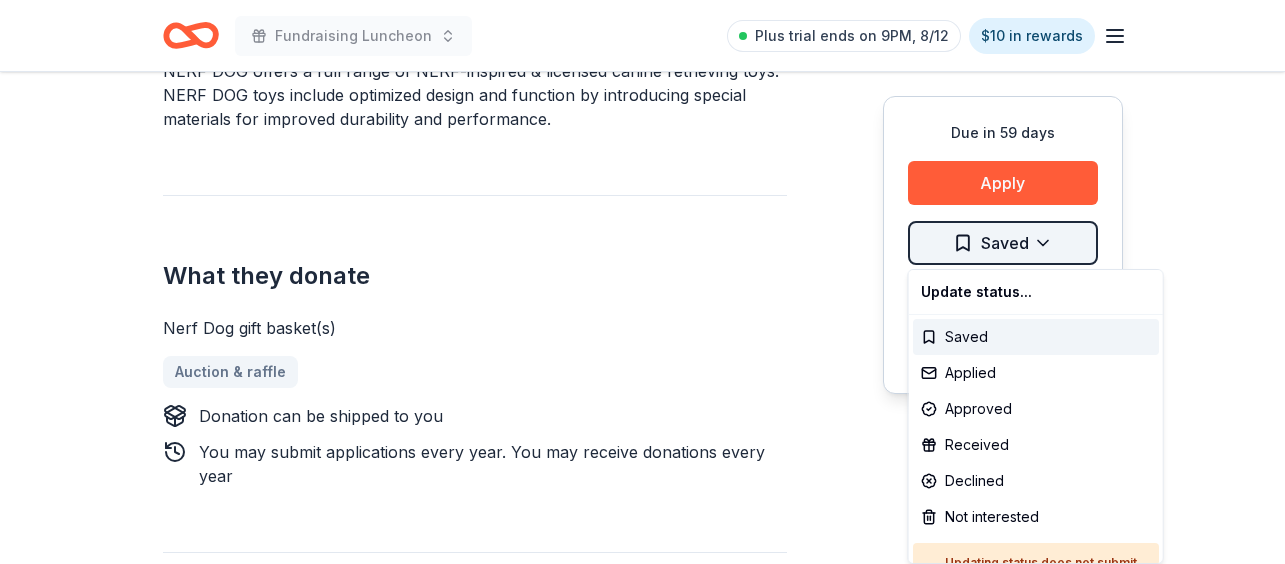 click on "Fundraising Luncheon Plus trial ends on 9PM, 8/12 $10 in rewards Due in 59 days Share Nerf Dog New 1   apply  last week Share Donating in all states NERF DOG offers a full range of NERF-inspired & licensed canine retrieving toys. NERF DOG toys include optimized design and function by introducing special materials for improved durability and performance. What they donate Nerf Dog gift basket(s) Auction & raffle Donation can be shipped to you You may submit applications every   year .    You may receive donations every   year Who they donate to  Preferred Supports non-profit animal rescue and welfare organizations Animals 501(c)(3) required Upgrade to Pro to view approval rates and average donation values Due in 59 days Apply Saved ⚡️ Quick application Usually responds in  a few days Updated  about 1 month  ago Report a mistake New Be the first to review this company! Leave a review Similar donors Top rated Local 59 days left Online app Ohio Wine Producers Association 4.8 Gift certificate(s) Local New Local" at bounding box center (642, -379) 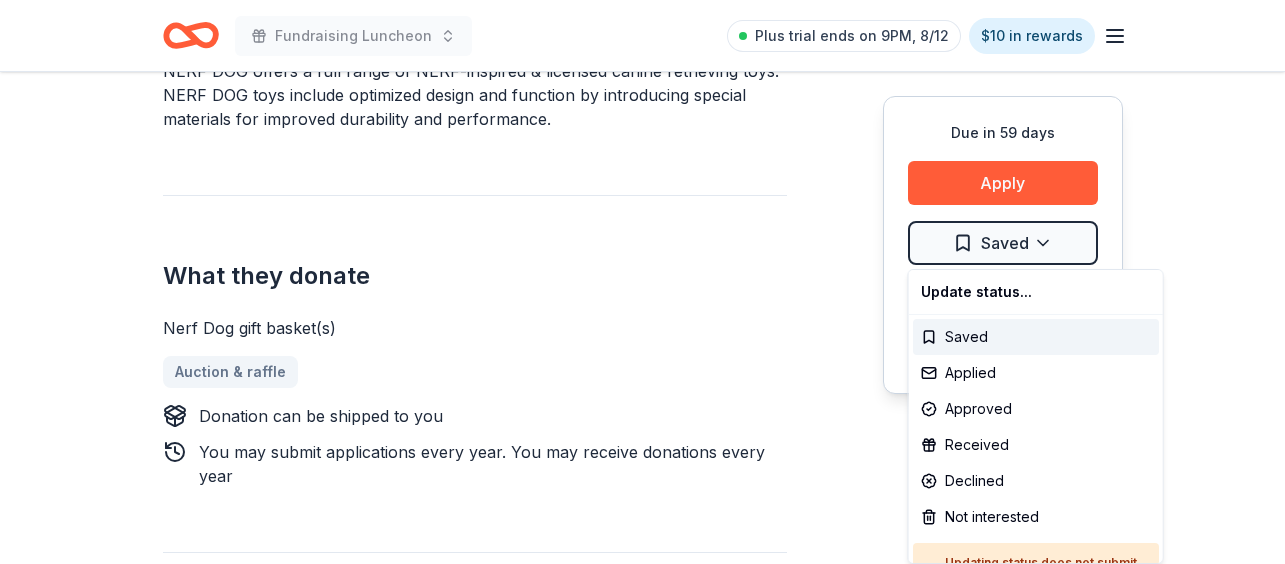 click on "Fundraising Luncheon Plus trial ends on 9PM, 8/12 $10 in rewards Due in 59 days Share Nerf Dog New 1   apply  last week Share Donating in all states NERF DOG offers a full range of NERF-inspired & licensed canine retrieving toys. NERF DOG toys include optimized design and function by introducing special materials for improved durability and performance. What they donate Nerf Dog gift basket(s) Auction & raffle Donation can be shipped to you You may submit applications every   year .    You may receive donations every   year Who they donate to  Preferred Supports non-profit animal rescue and welfare organizations Animals 501(c)(3) required Upgrade to Pro to view approval rates and average donation values Due in 59 days Apply Saved ⚡️ Quick application Usually responds in  a few days Updated  about 1 month  ago Report a mistake New Be the first to review this company! Leave a review Similar donors Top rated Local 59 days left Online app Ohio Wine Producers Association 4.8 Gift certificate(s) Local New Local" at bounding box center [642, -379] 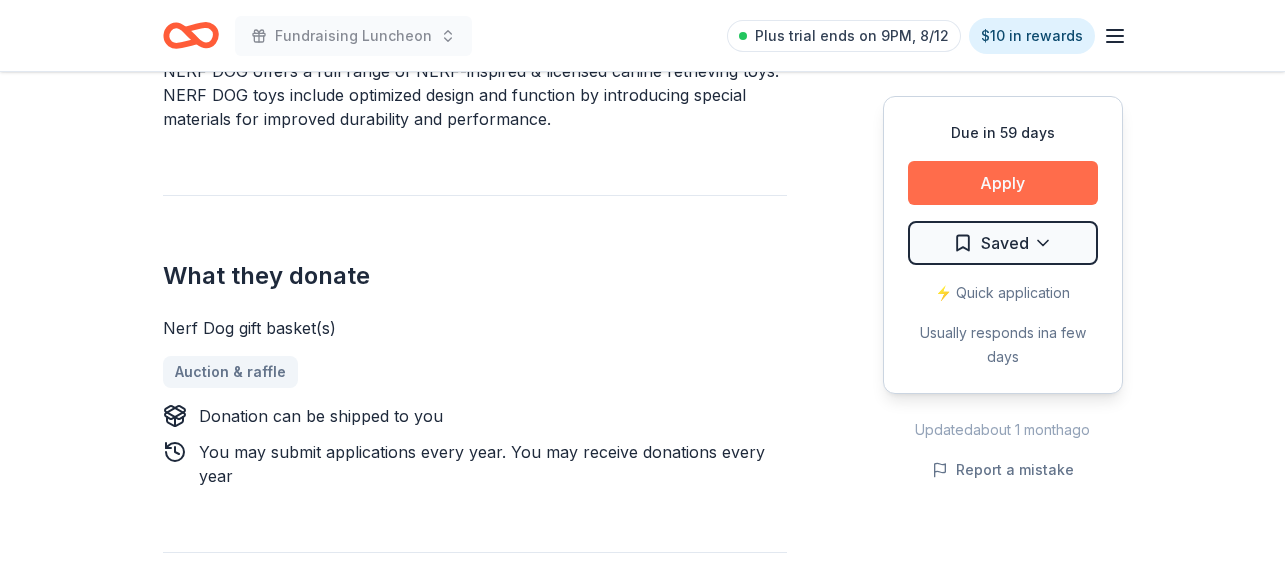 click on "Apply" at bounding box center [1003, 183] 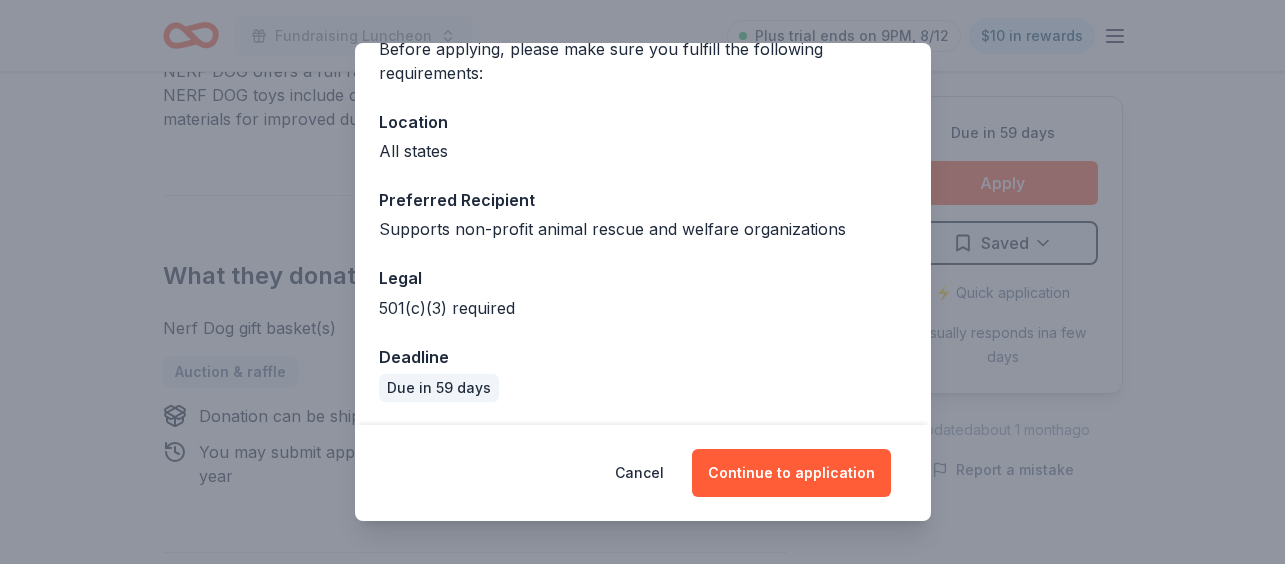 scroll, scrollTop: 0, scrollLeft: 0, axis: both 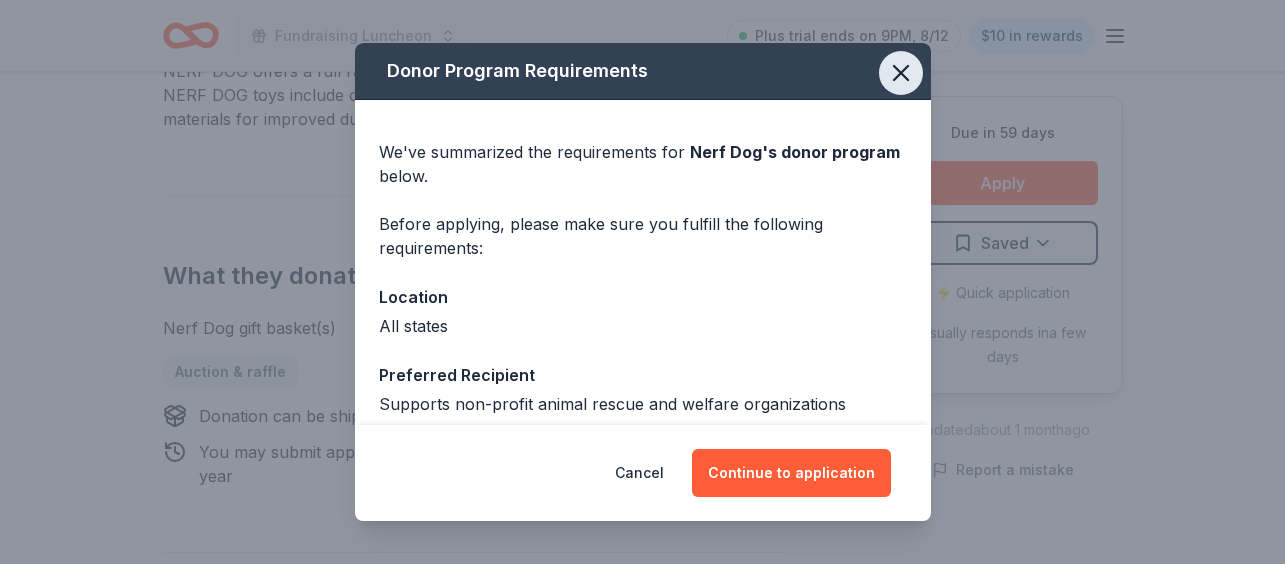 click 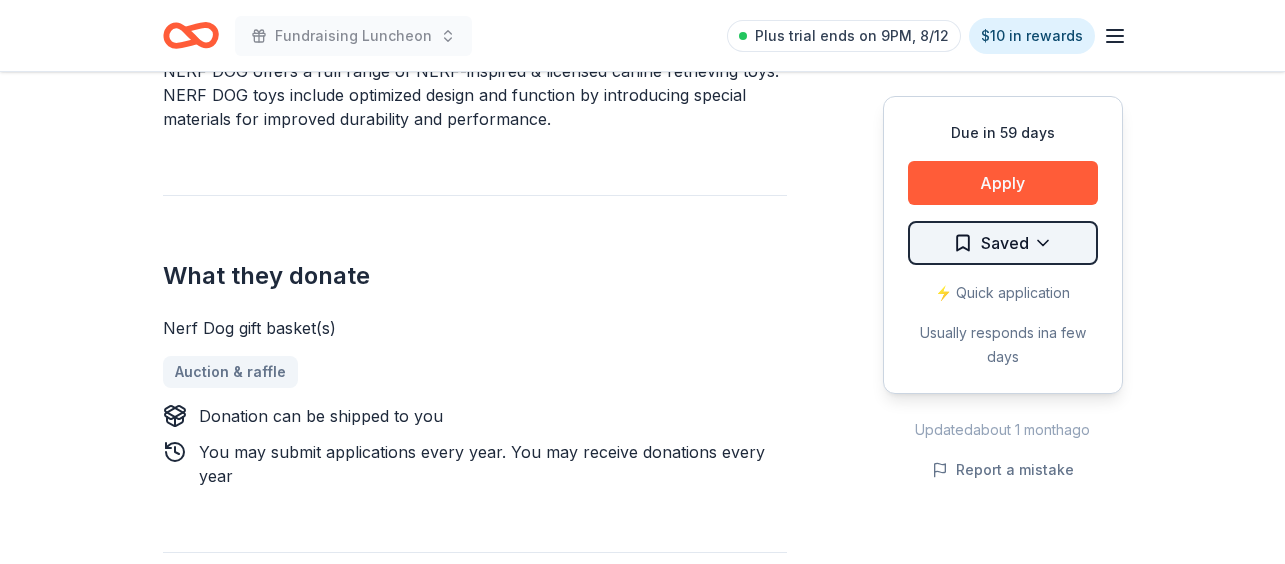 click on "Fundraising Luncheon Plus trial ends on 9PM, 8/12 $10 in rewards Due in 59 days Share Nerf Dog New 1   apply  last week Share Donating in all states NERF DOG offers a full range of NERF-inspired & licensed canine retrieving toys. NERF DOG toys include optimized design and function by introducing special materials for improved durability and performance. What they donate Nerf Dog gift basket(s) Auction & raffle Donation can be shipped to you You may submit applications every   year .    You may receive donations every   year Who they donate to  Preferred Supports non-profit animal rescue and welfare organizations Animals 501(c)(3) required Upgrade to Pro to view approval rates and average donation values Due in 59 days Apply Saved ⚡️ Quick application Usually responds in  a few days Updated  about 1 month  ago Report a mistake New Be the first to review this company! Leave a review Similar donors Top rated Local 59 days left Online app Ohio Wine Producers Association 4.8 Gift certificate(s) Local New Local" at bounding box center (642, -379) 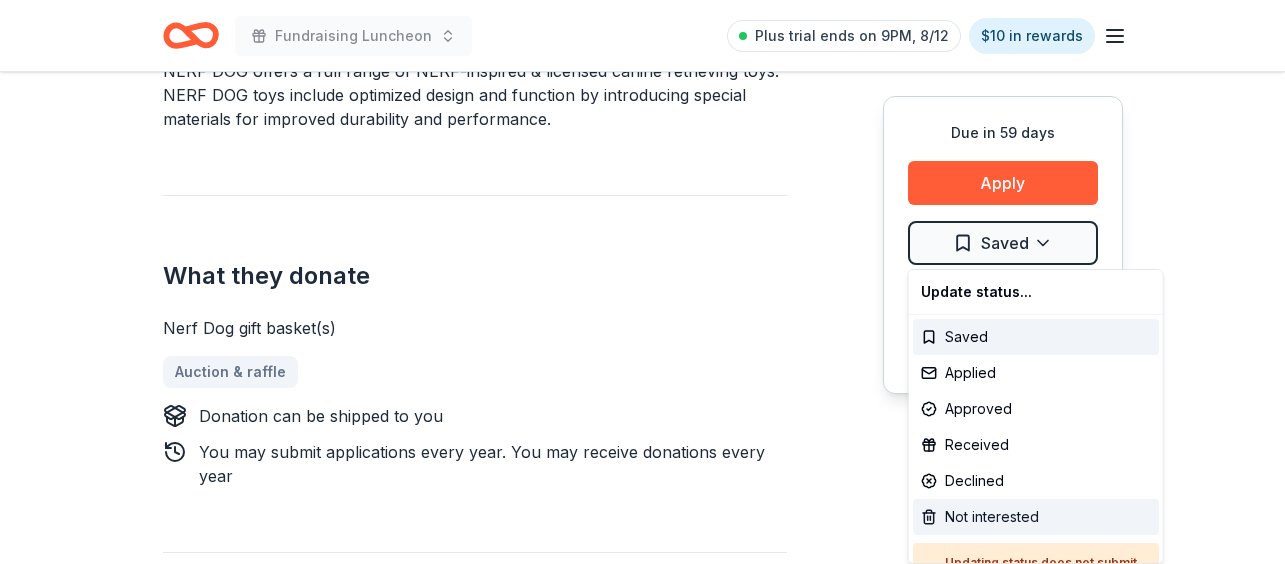 click on "Not interested" at bounding box center (1036, 517) 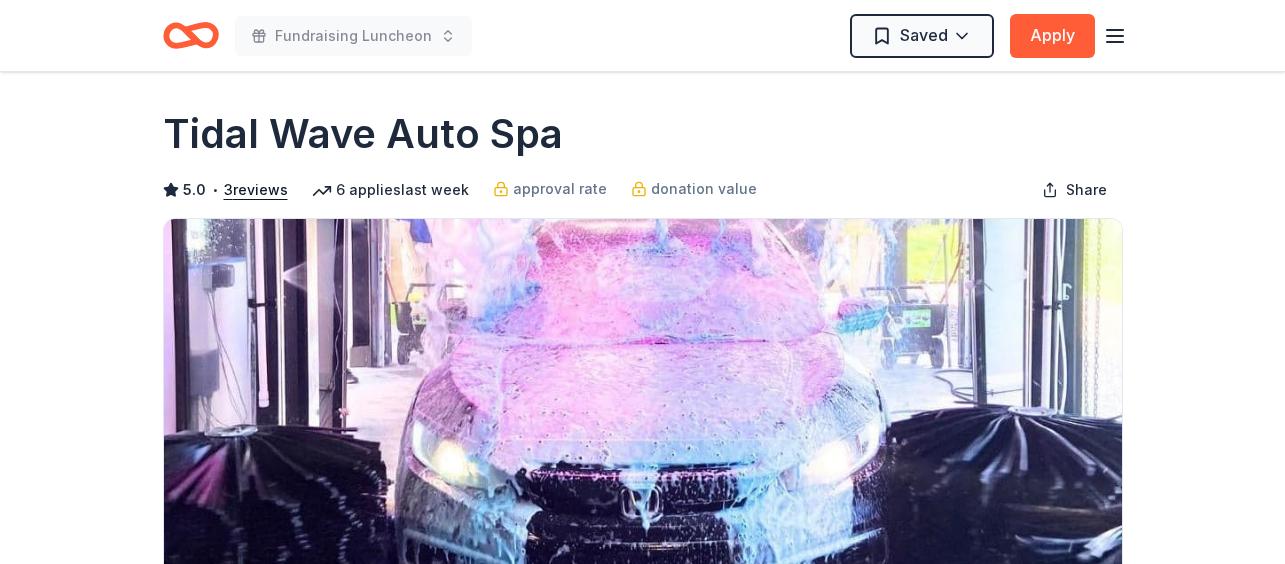 scroll, scrollTop: 9, scrollLeft: 0, axis: vertical 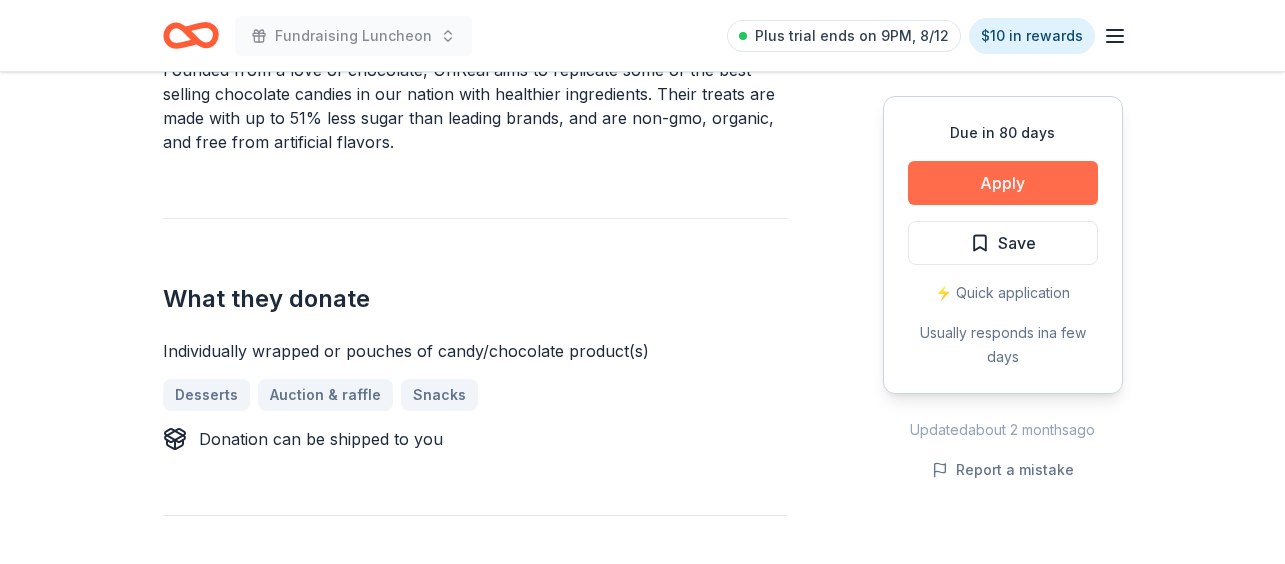 click on "Apply" at bounding box center [1003, 183] 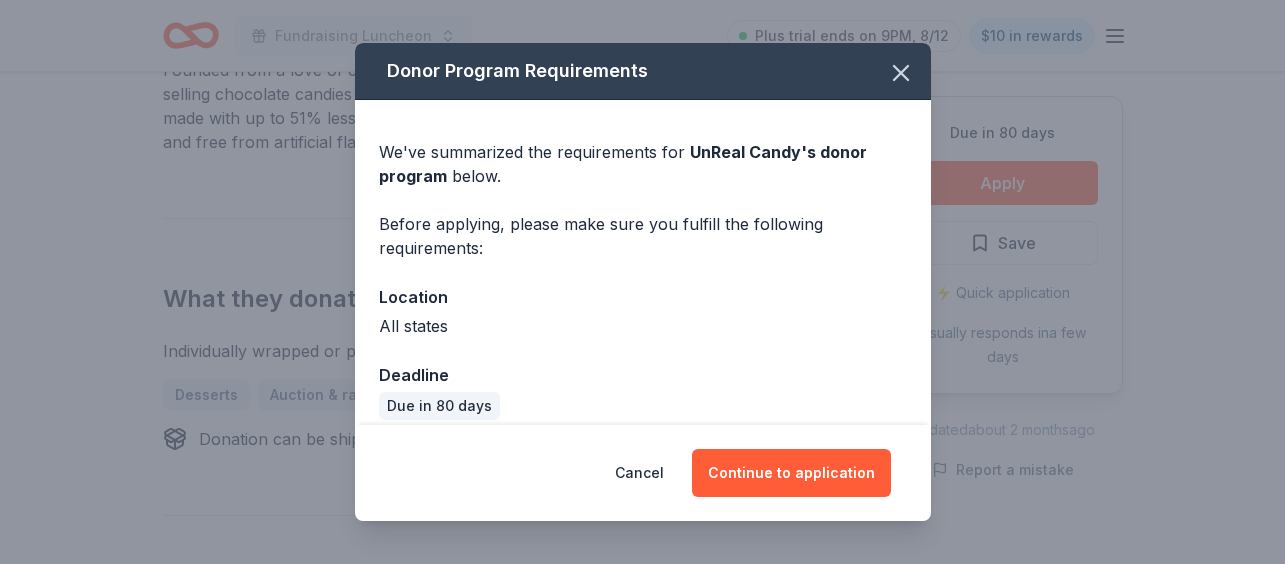 scroll, scrollTop: 19, scrollLeft: 0, axis: vertical 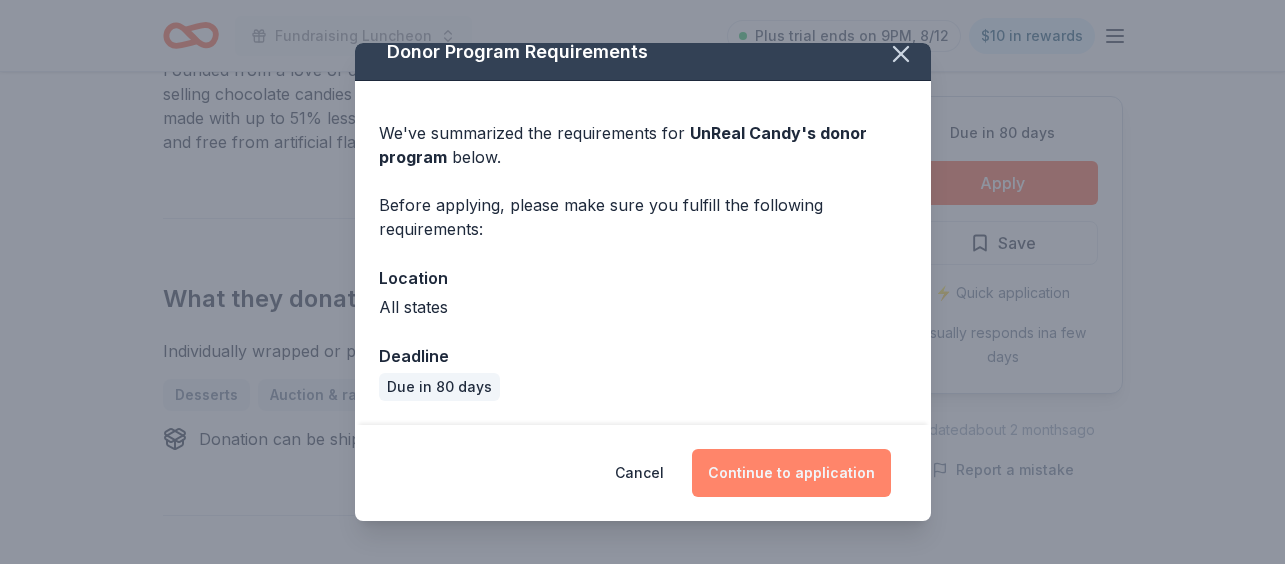 click on "Continue to application" at bounding box center [791, 473] 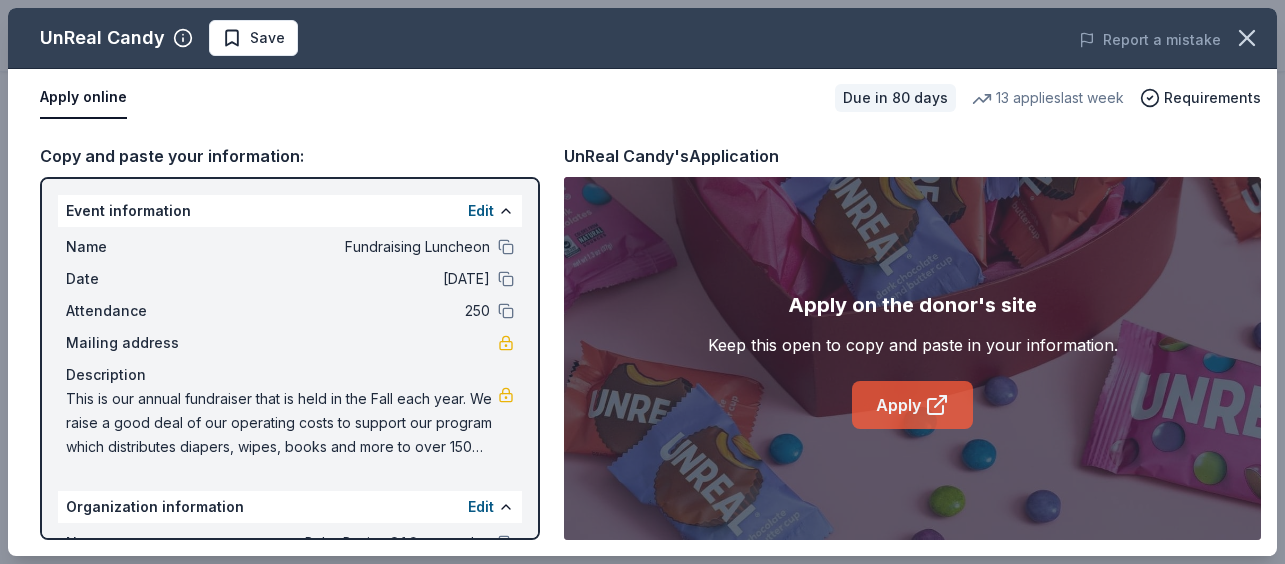 click on "Apply" at bounding box center [912, 405] 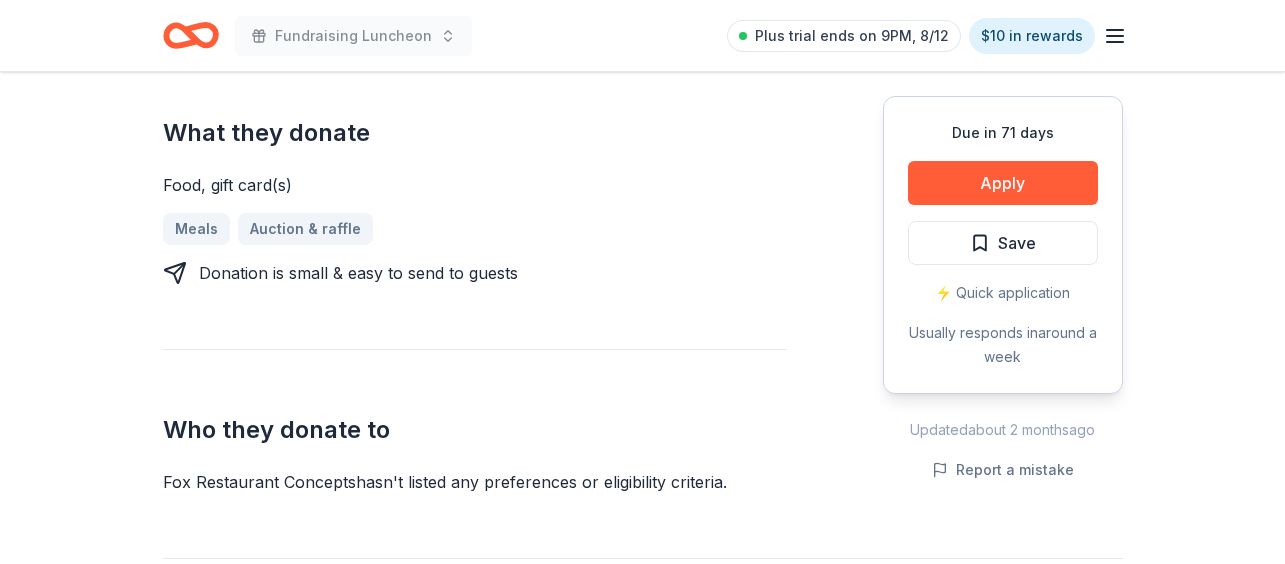 scroll, scrollTop: 798, scrollLeft: 0, axis: vertical 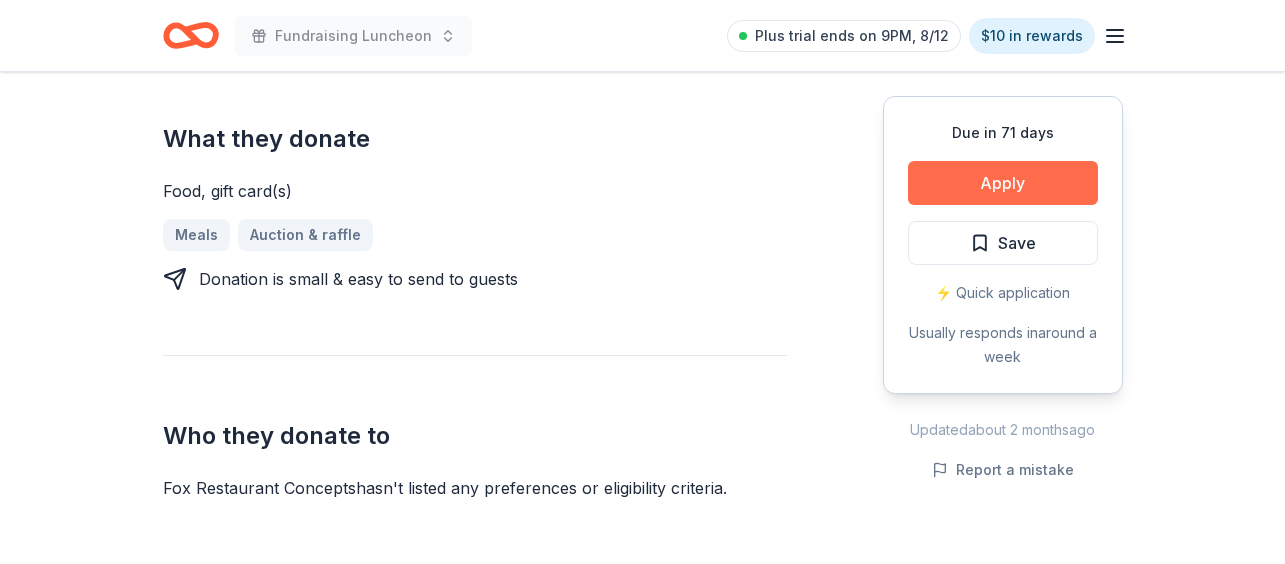 click on "Apply" at bounding box center (1003, 183) 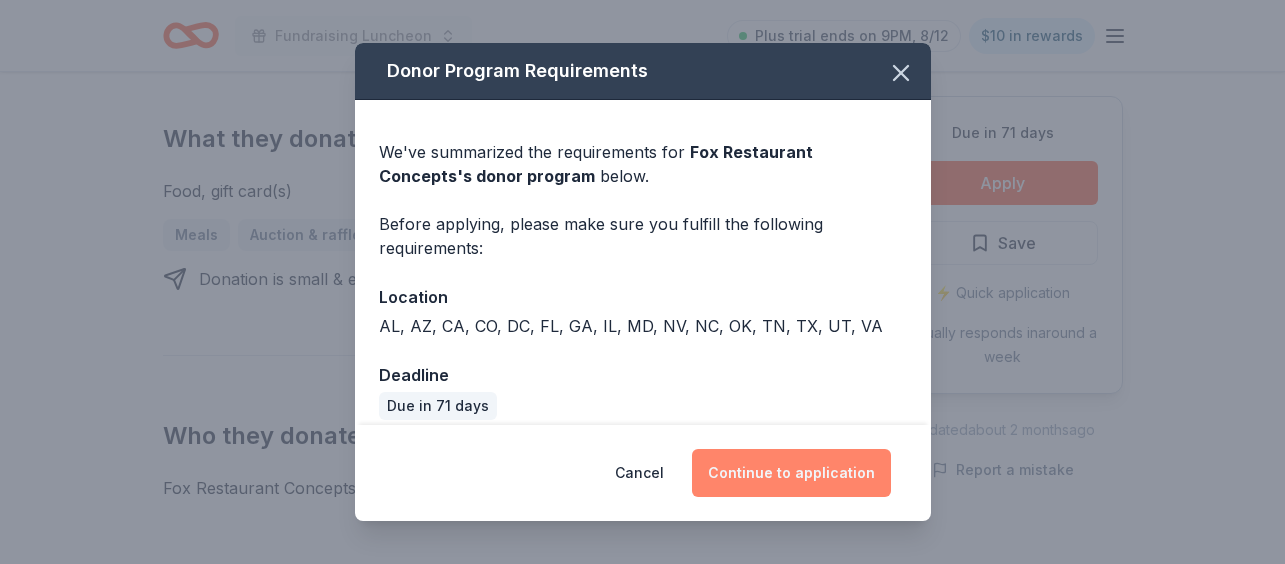 click on "Continue to application" at bounding box center (791, 473) 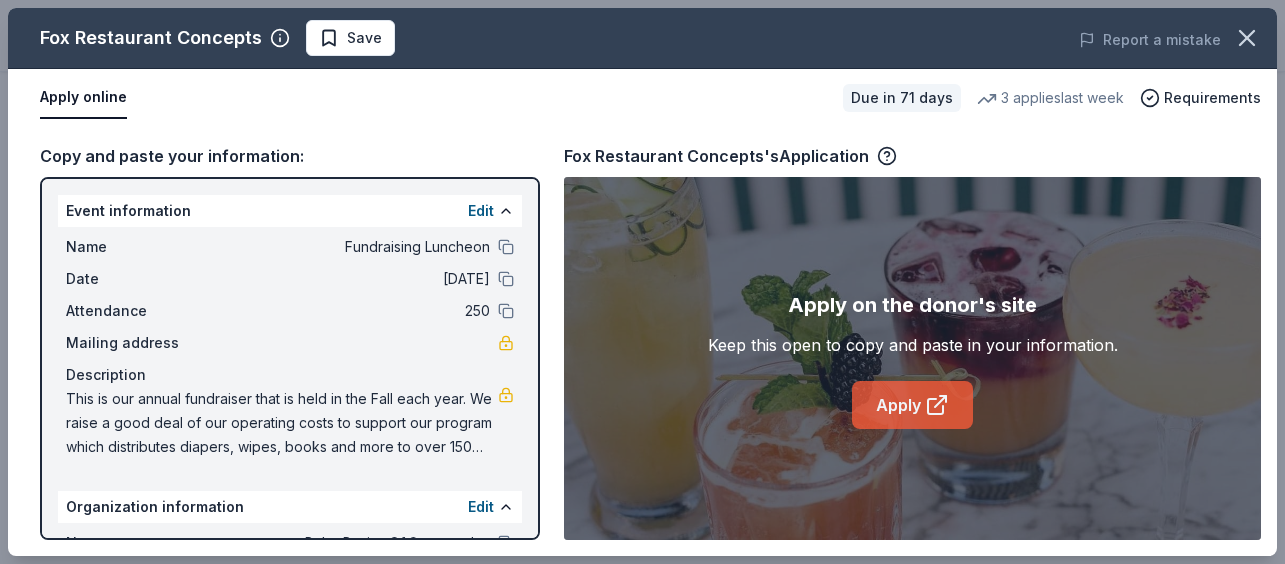 click on "Apply" at bounding box center [912, 405] 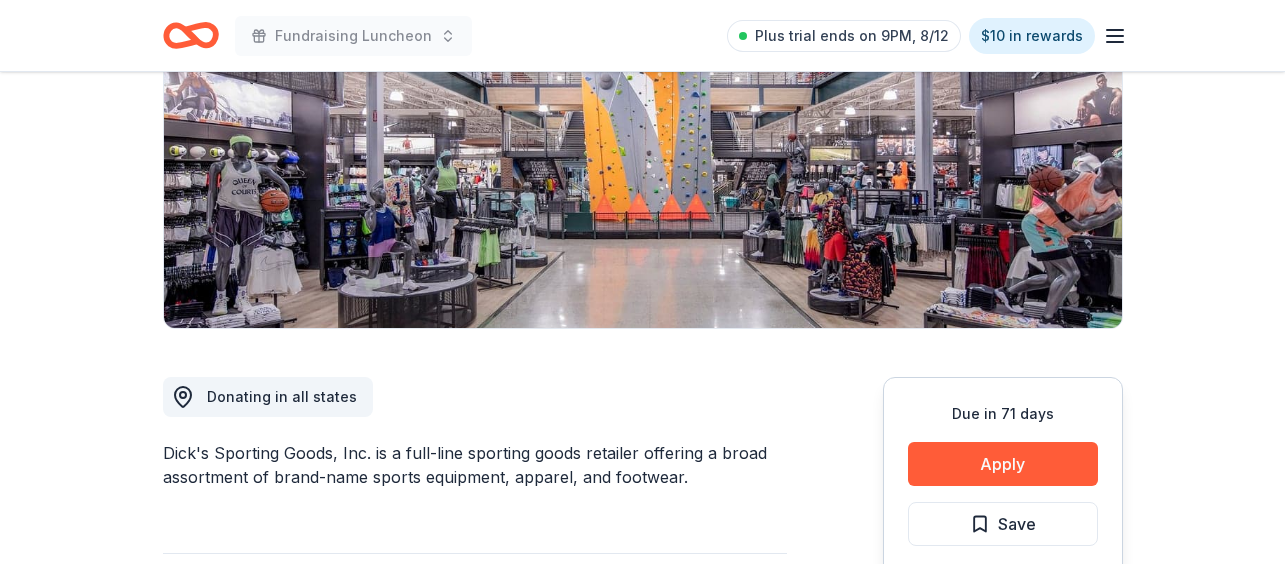 scroll, scrollTop: 3, scrollLeft: 0, axis: vertical 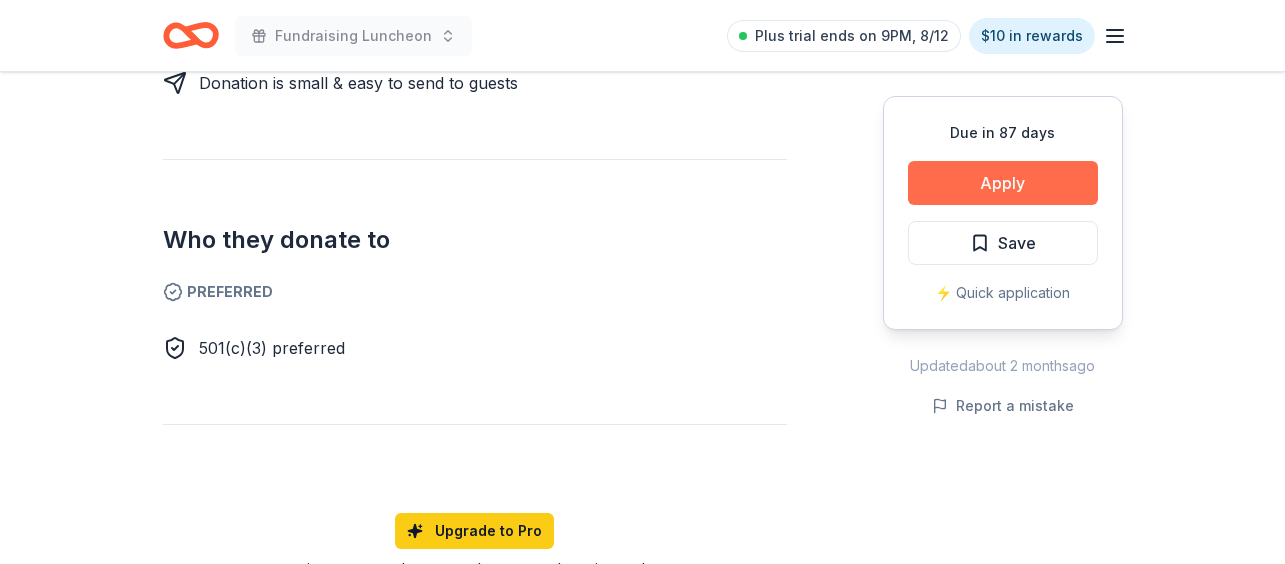 click on "Apply" at bounding box center (1003, 183) 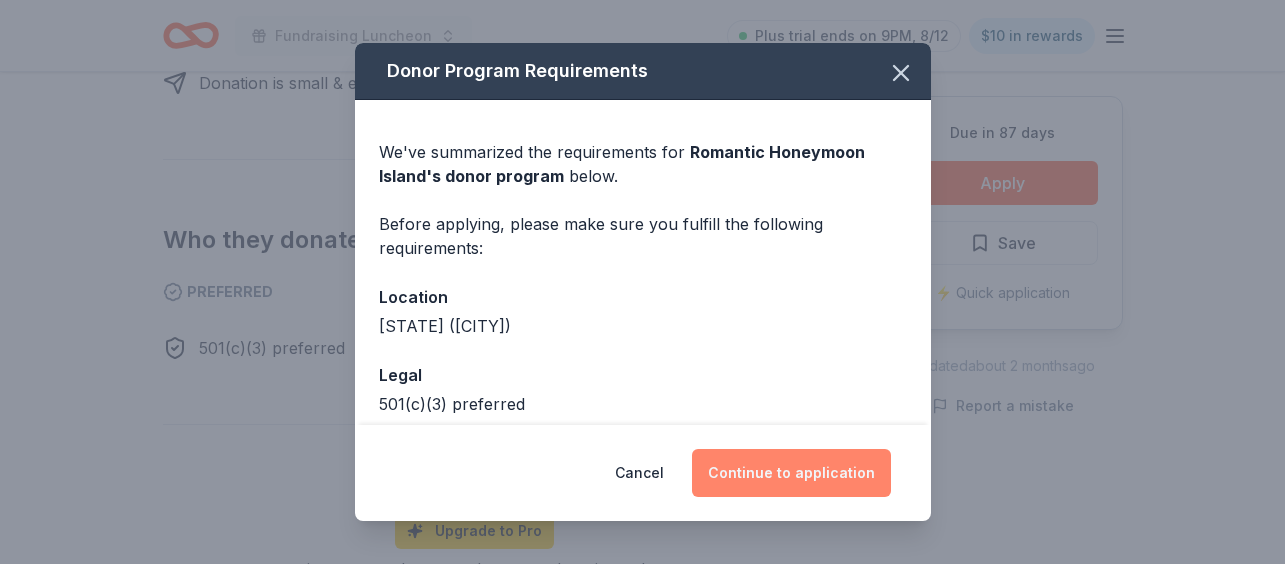 click on "Continue to application" at bounding box center [791, 473] 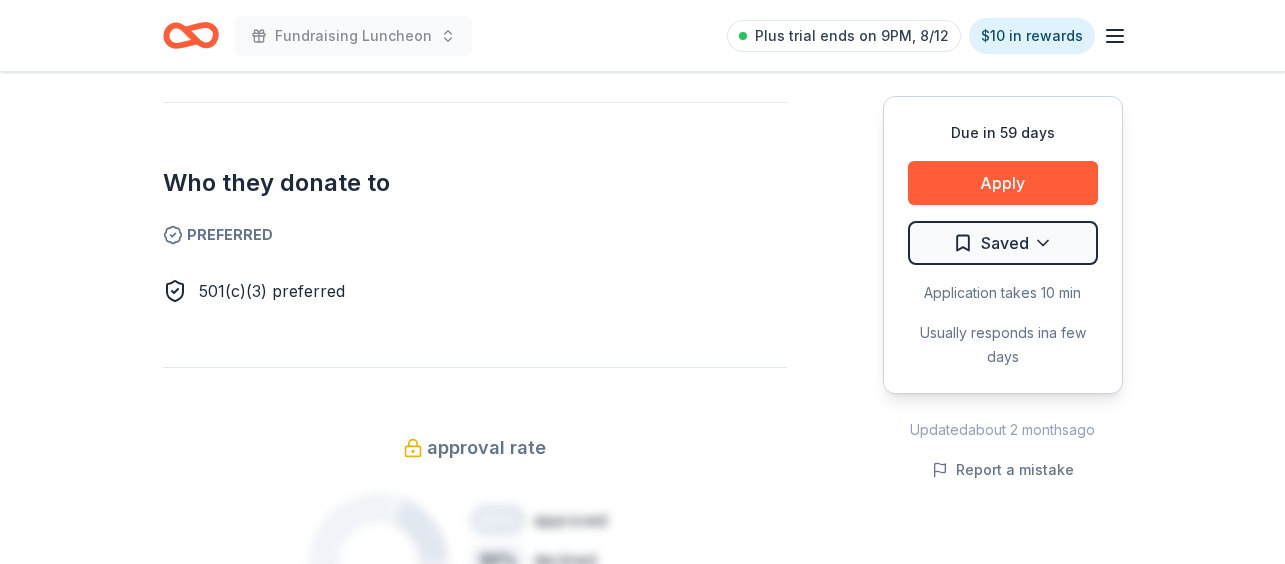 scroll, scrollTop: 1069, scrollLeft: 0, axis: vertical 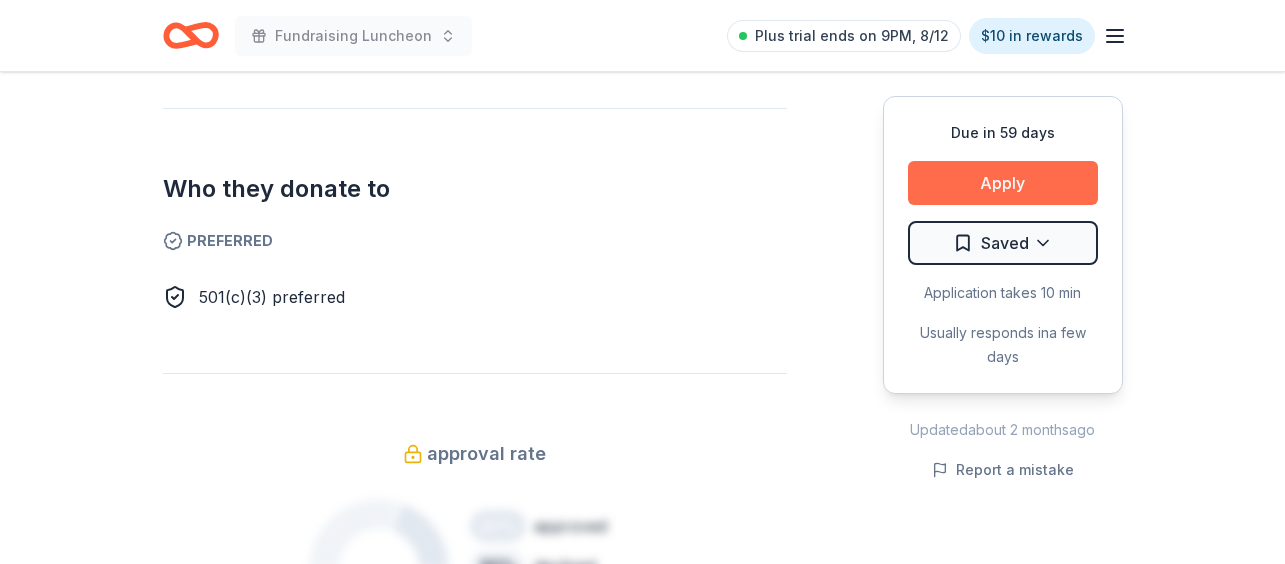 click on "Apply" at bounding box center [1003, 183] 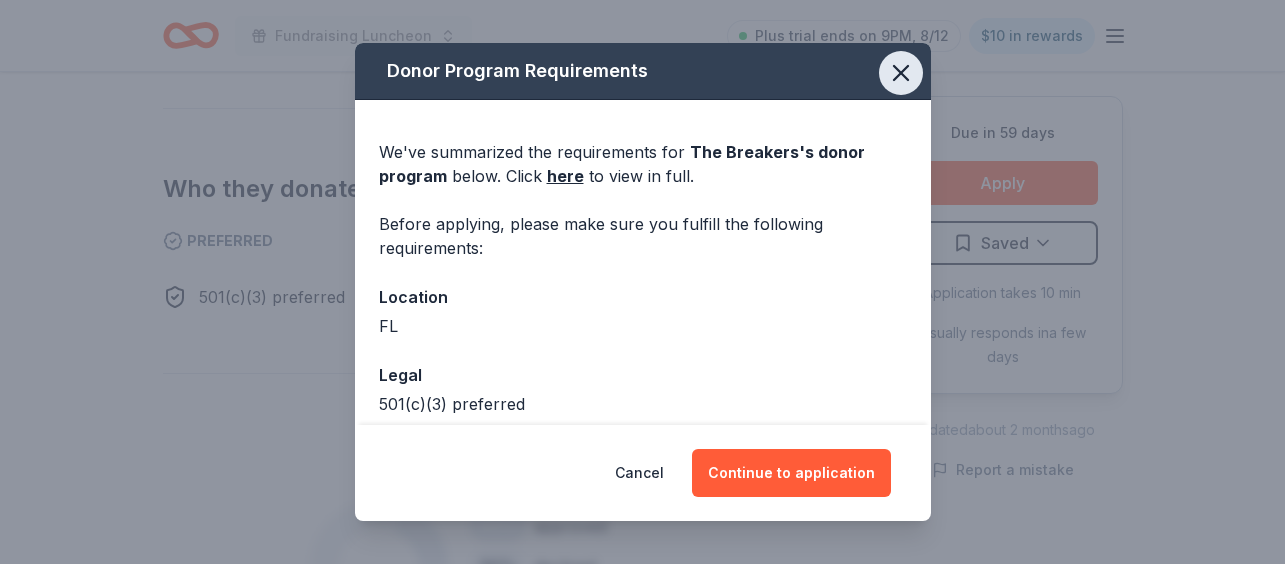 click 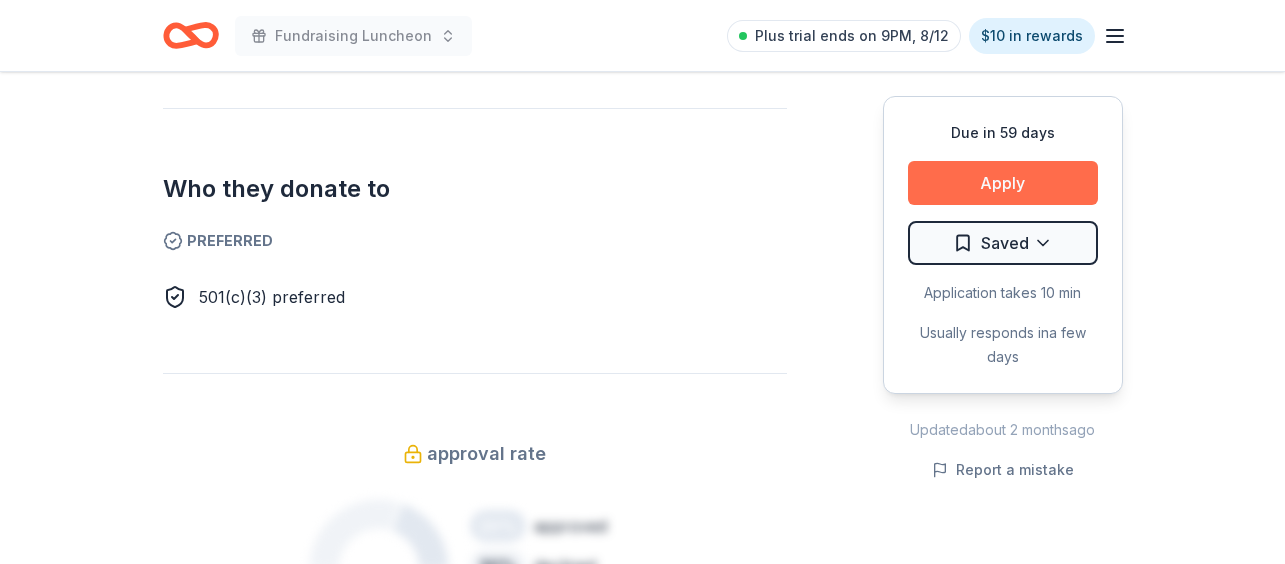 click on "Apply" at bounding box center [1003, 183] 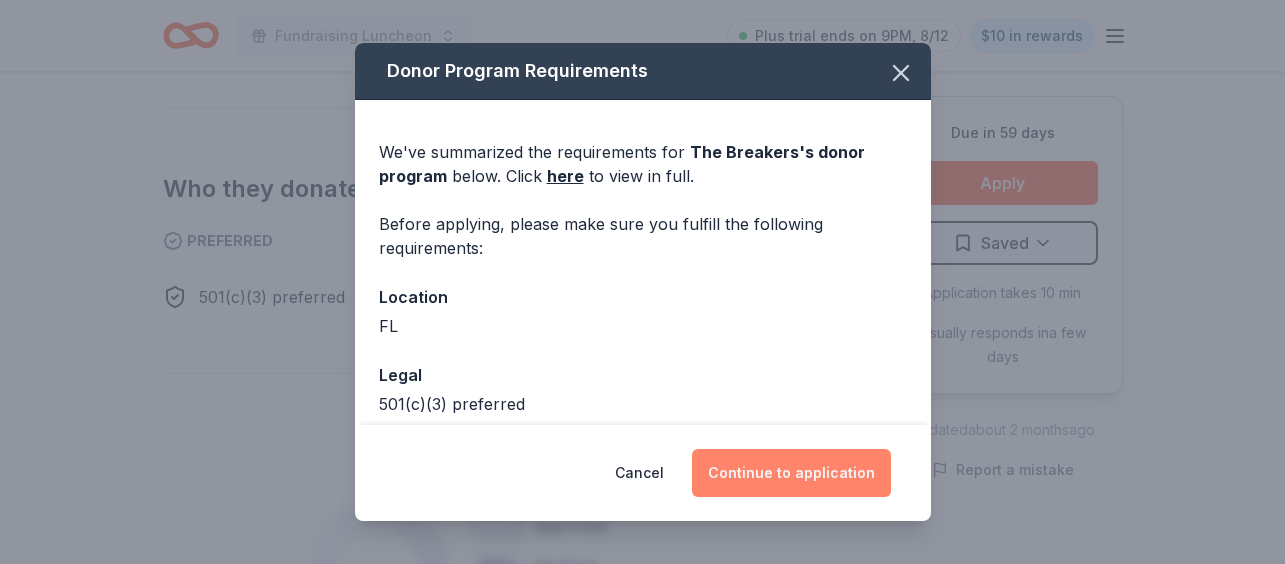click on "Continue to application" at bounding box center (791, 473) 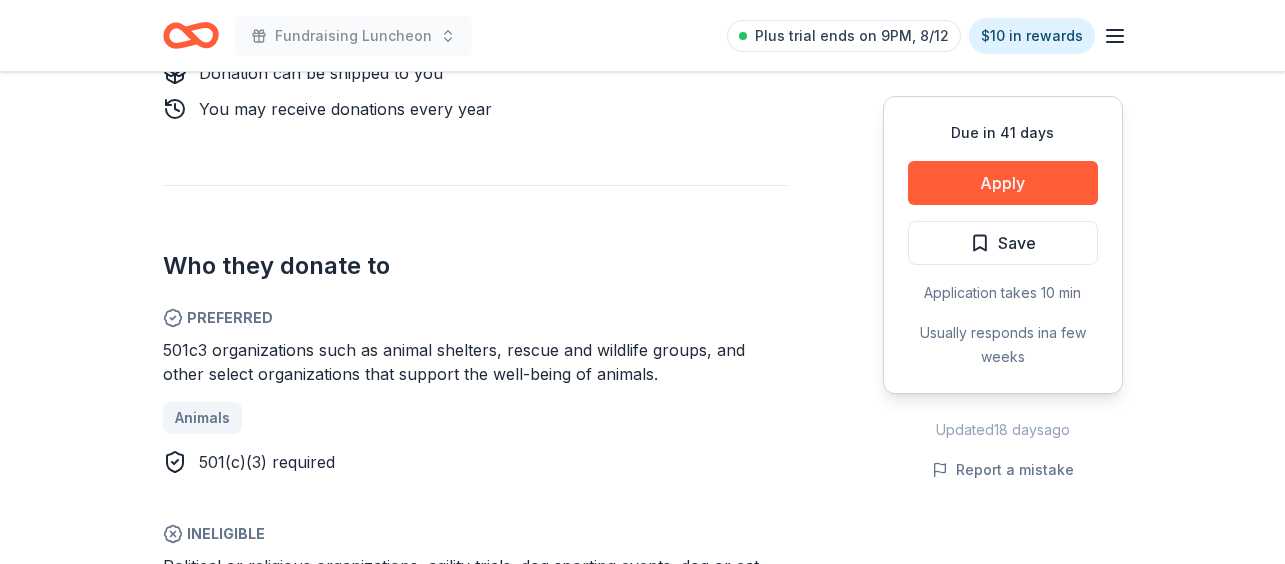 scroll, scrollTop: 1081, scrollLeft: 0, axis: vertical 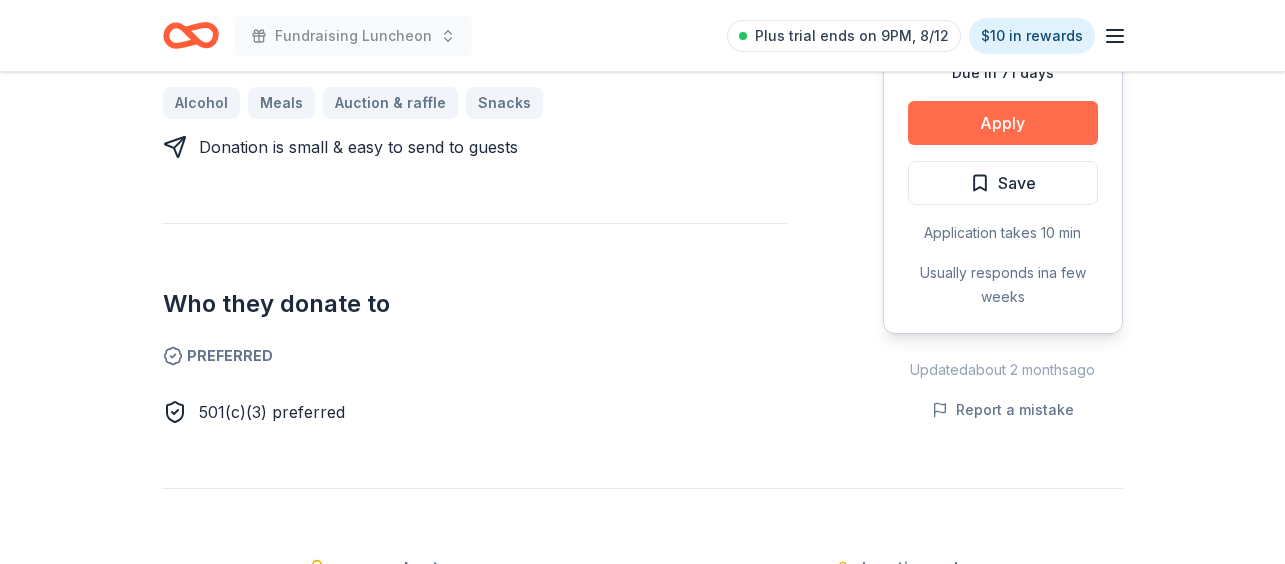 click on "Apply" at bounding box center [1003, 123] 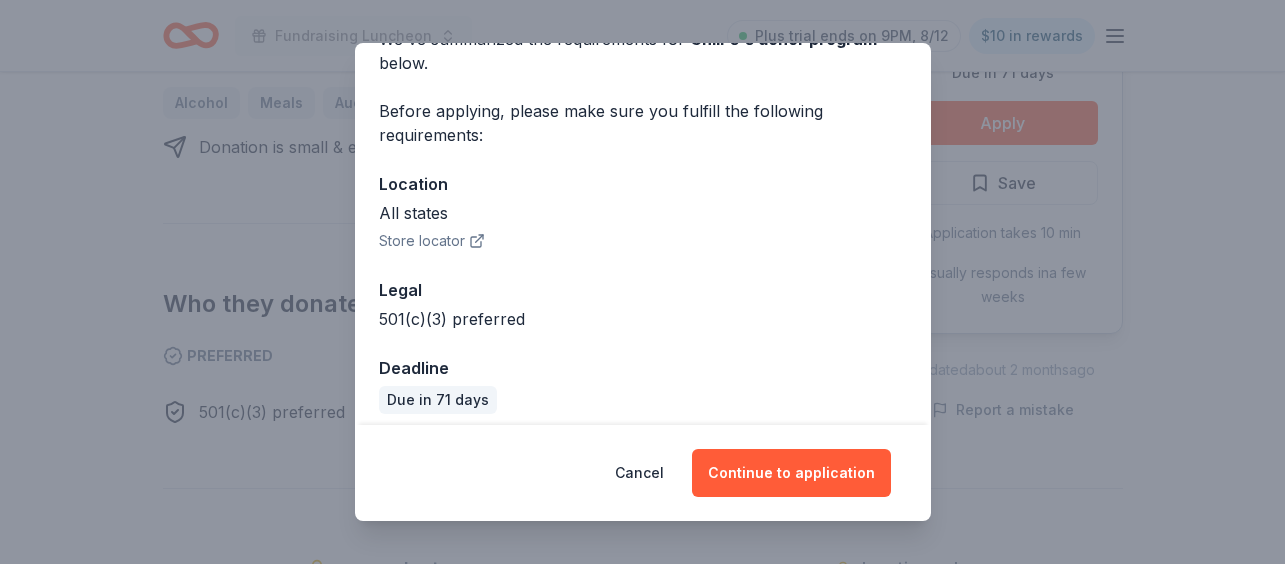 scroll, scrollTop: 125, scrollLeft: 0, axis: vertical 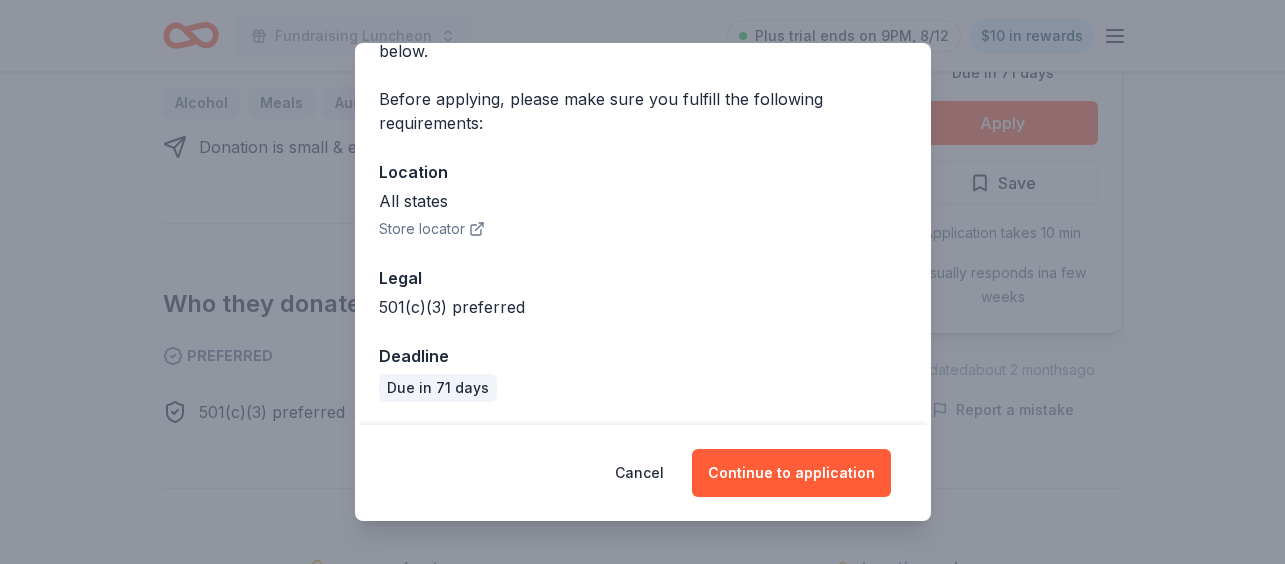 click on "All states" at bounding box center (643, 201) 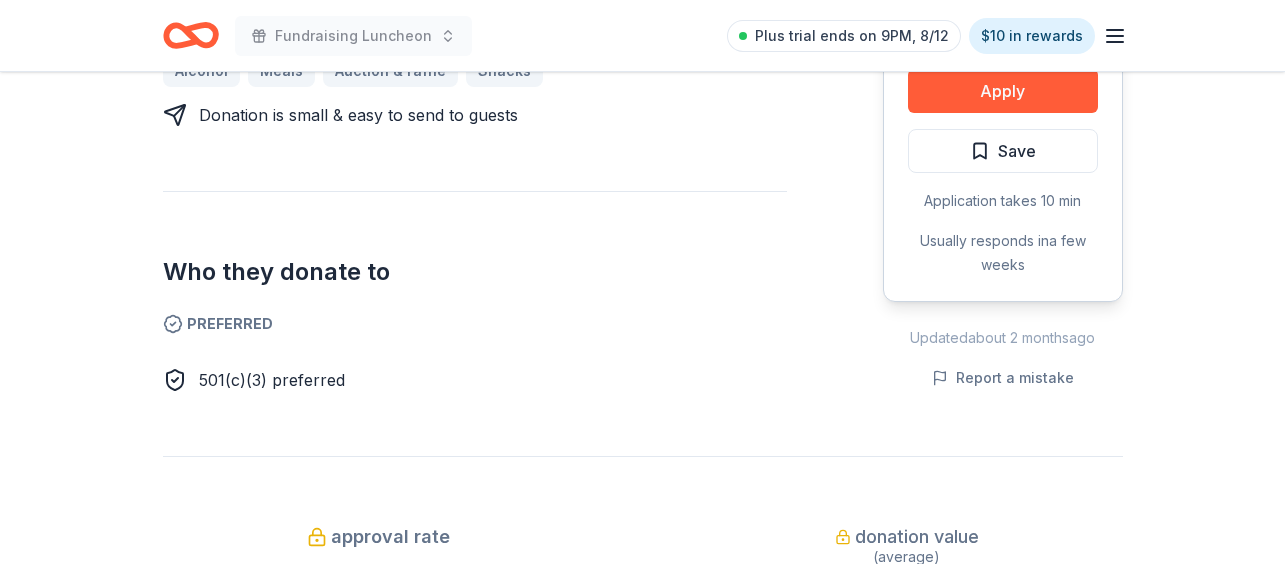 scroll, scrollTop: 936, scrollLeft: 0, axis: vertical 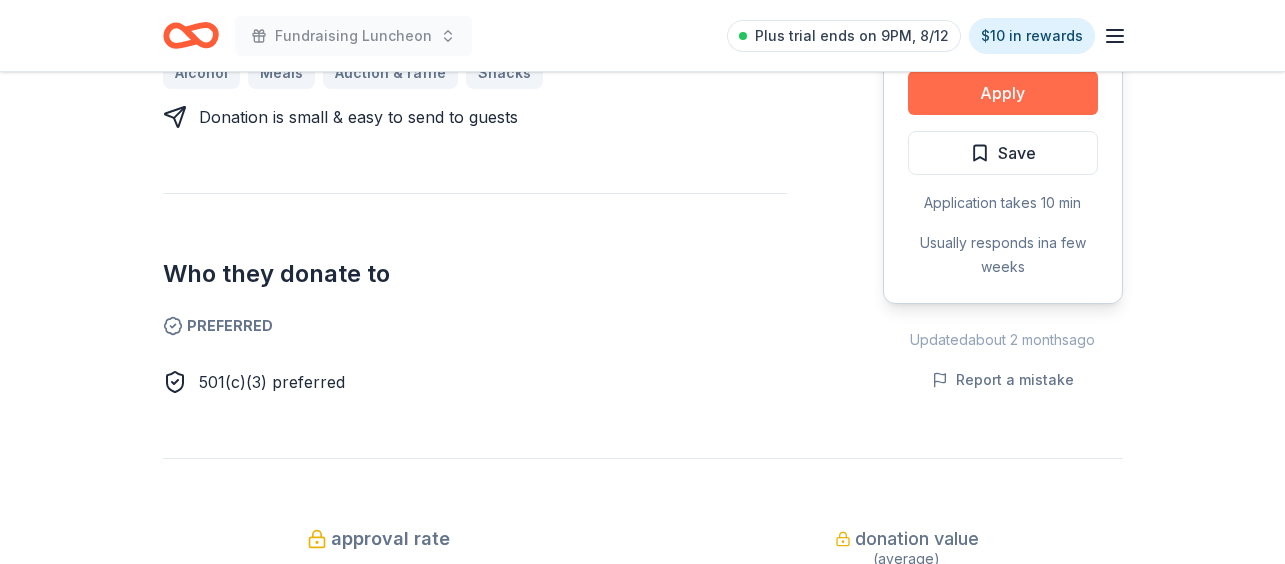 click on "Apply" at bounding box center (1003, 93) 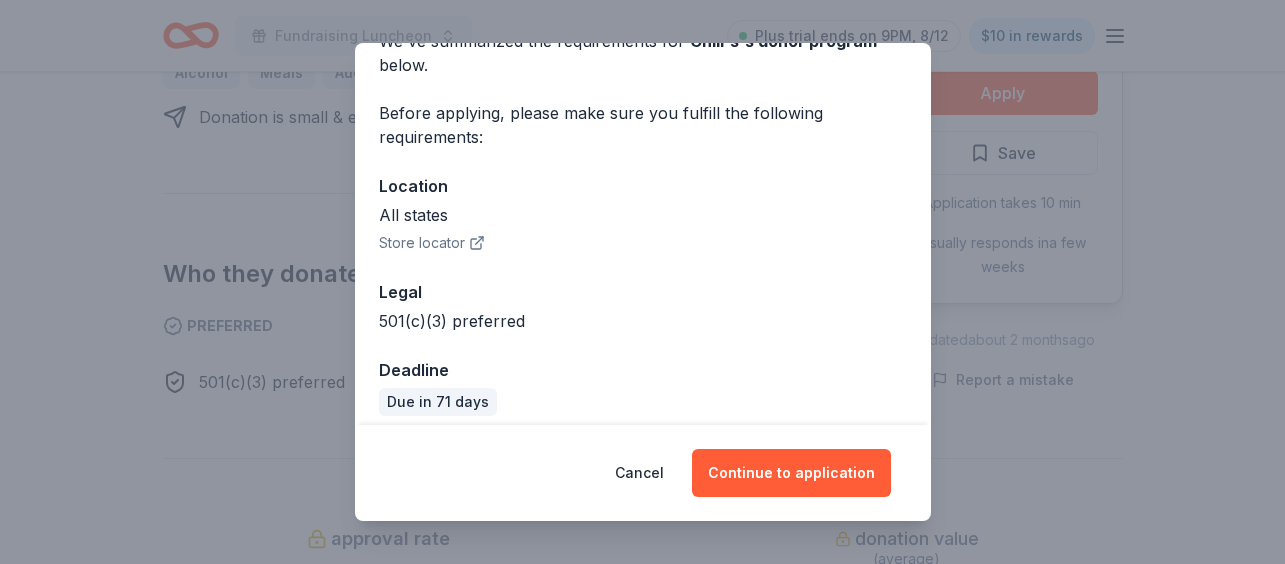 scroll, scrollTop: 125, scrollLeft: 0, axis: vertical 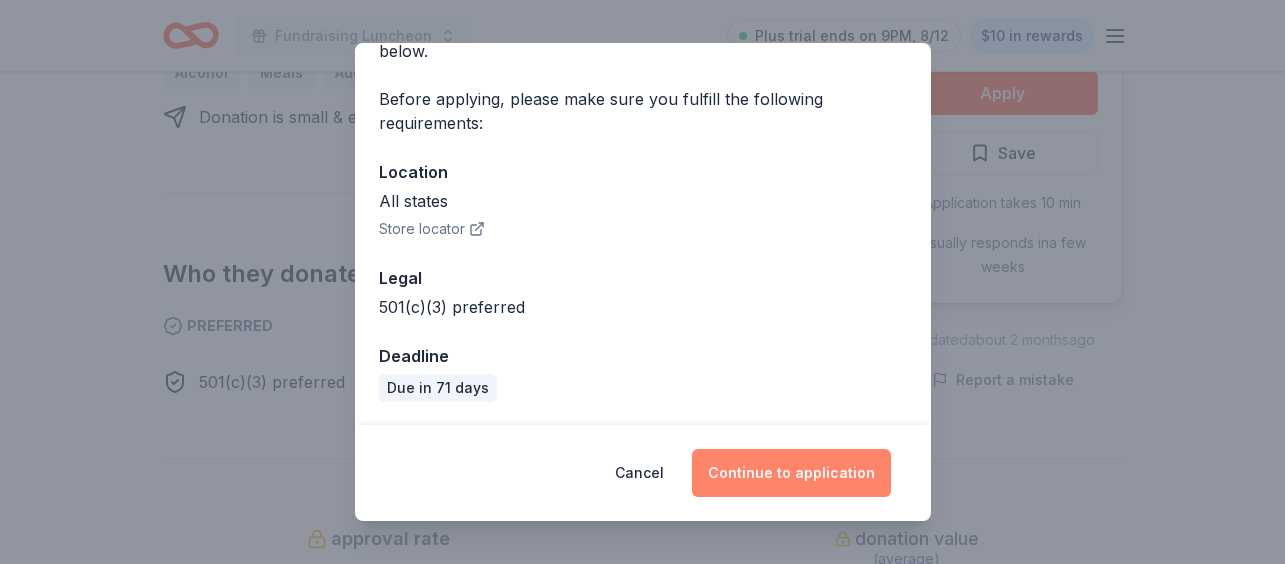 click on "Continue to application" at bounding box center (791, 473) 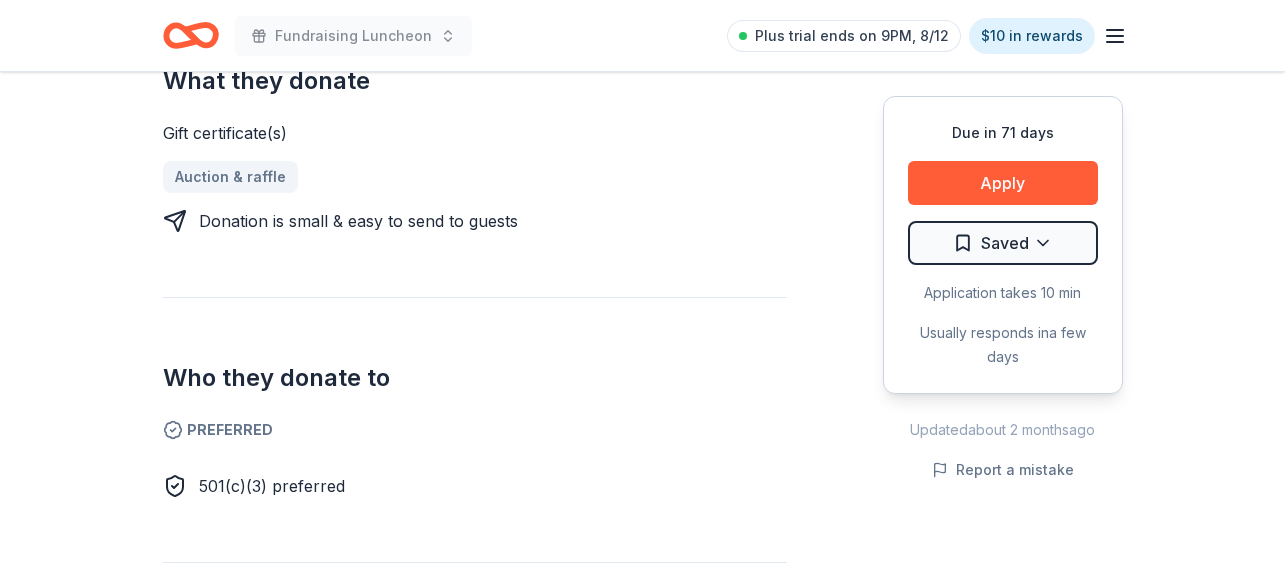 scroll, scrollTop: 867, scrollLeft: 0, axis: vertical 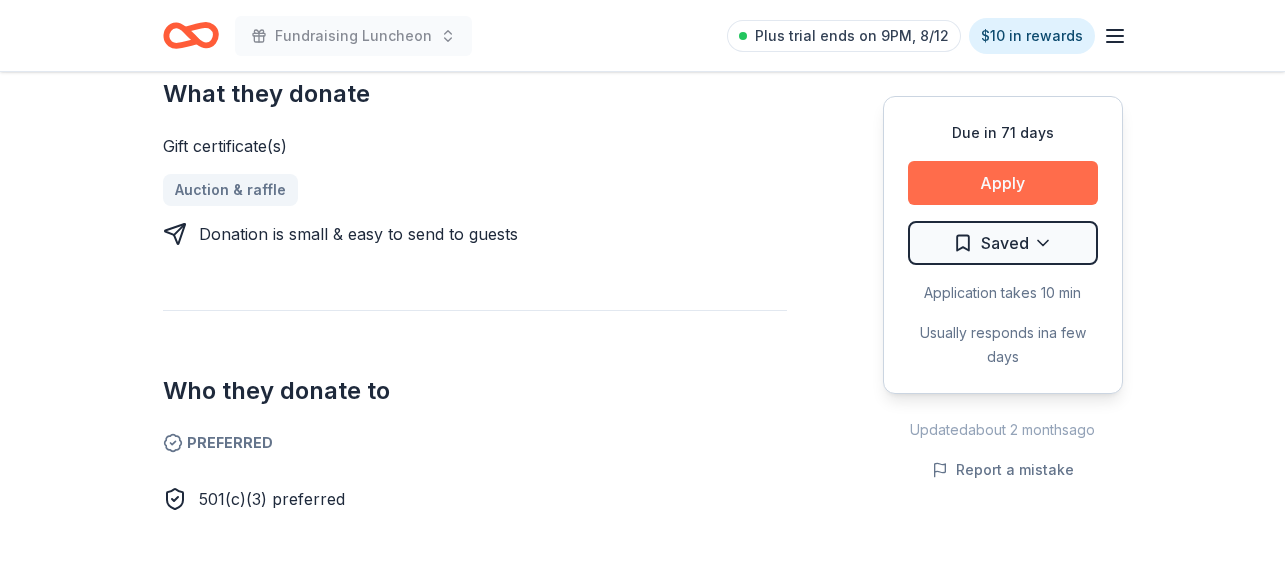 click on "Apply" at bounding box center (1003, 183) 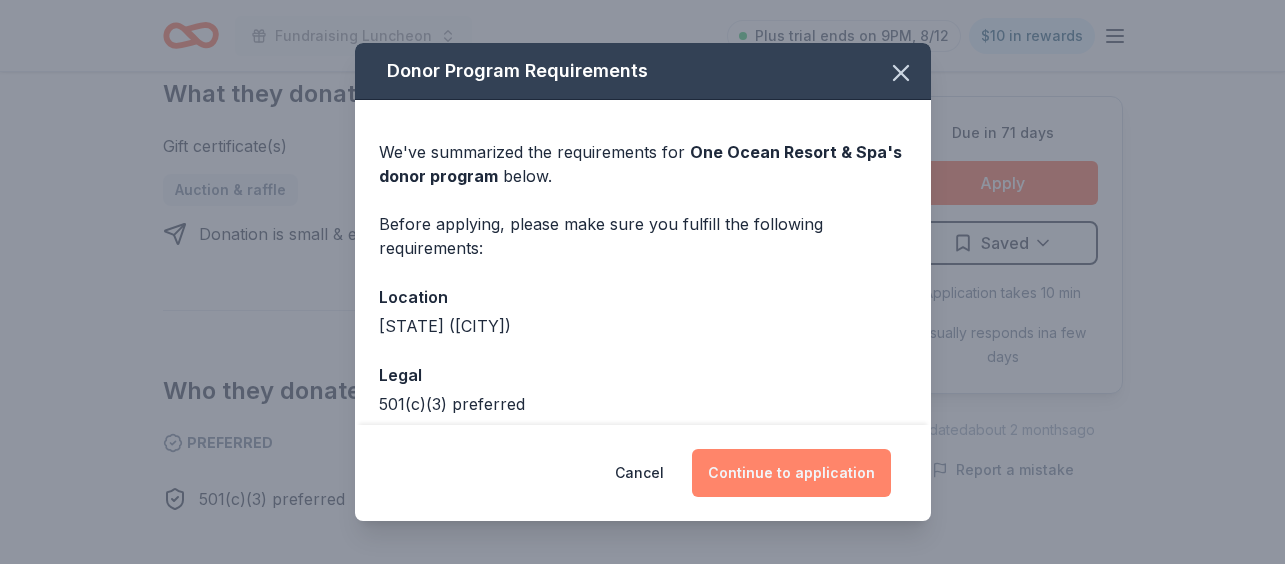 click on "Continue to application" at bounding box center (791, 473) 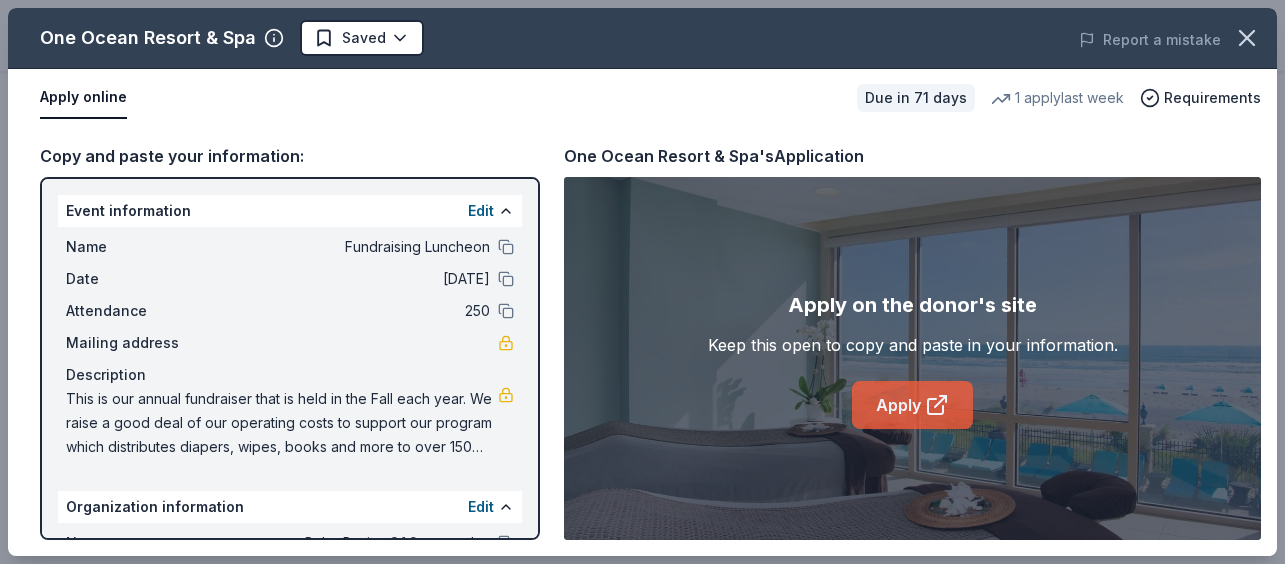 click on "Apply" at bounding box center (912, 405) 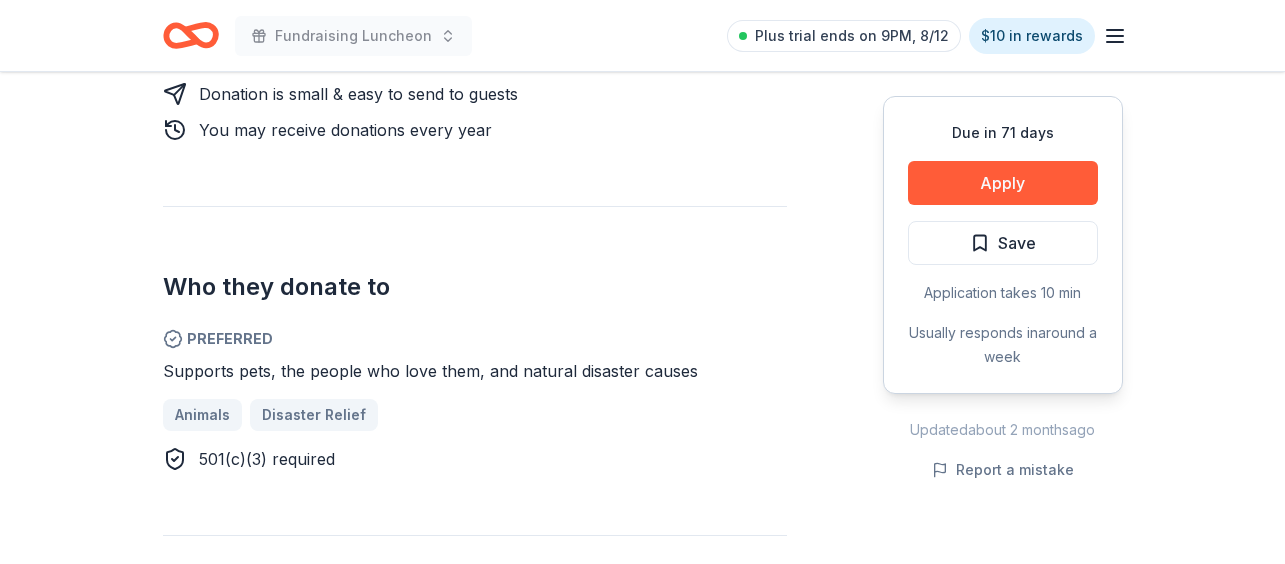 scroll, scrollTop: 987, scrollLeft: 0, axis: vertical 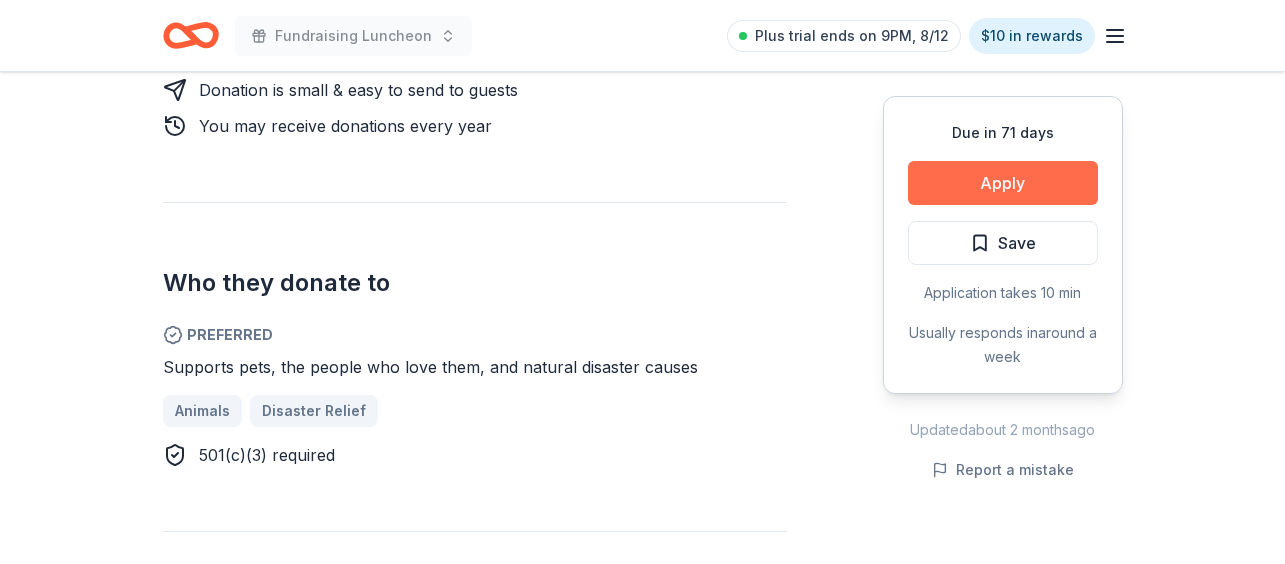 click on "Apply" at bounding box center (1003, 183) 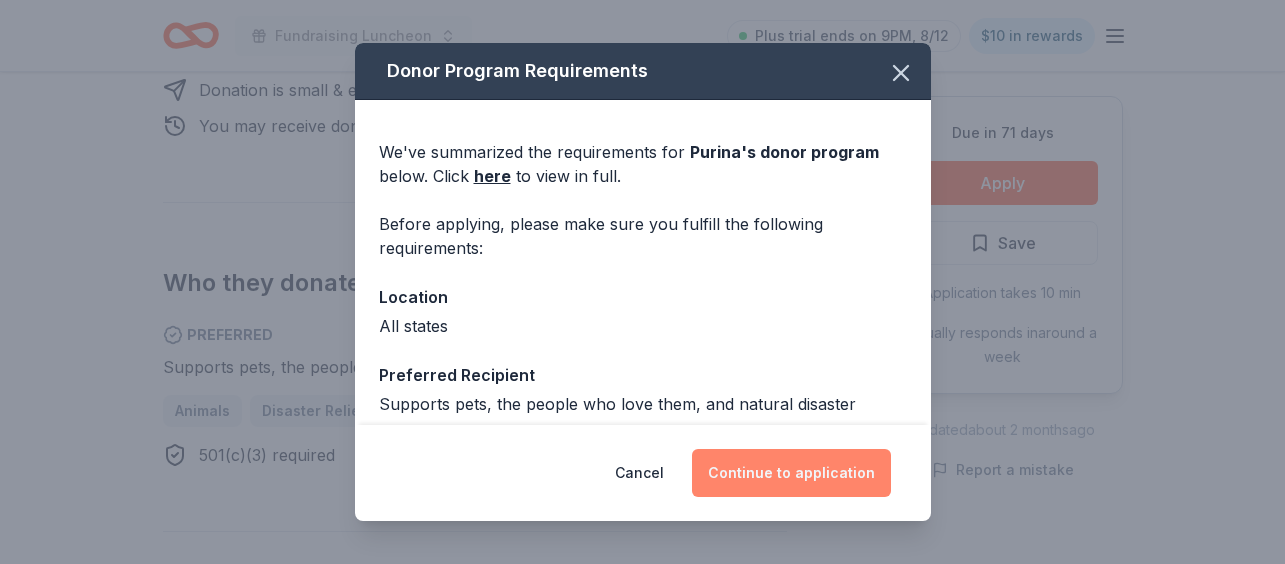 click on "Continue to application" at bounding box center (791, 473) 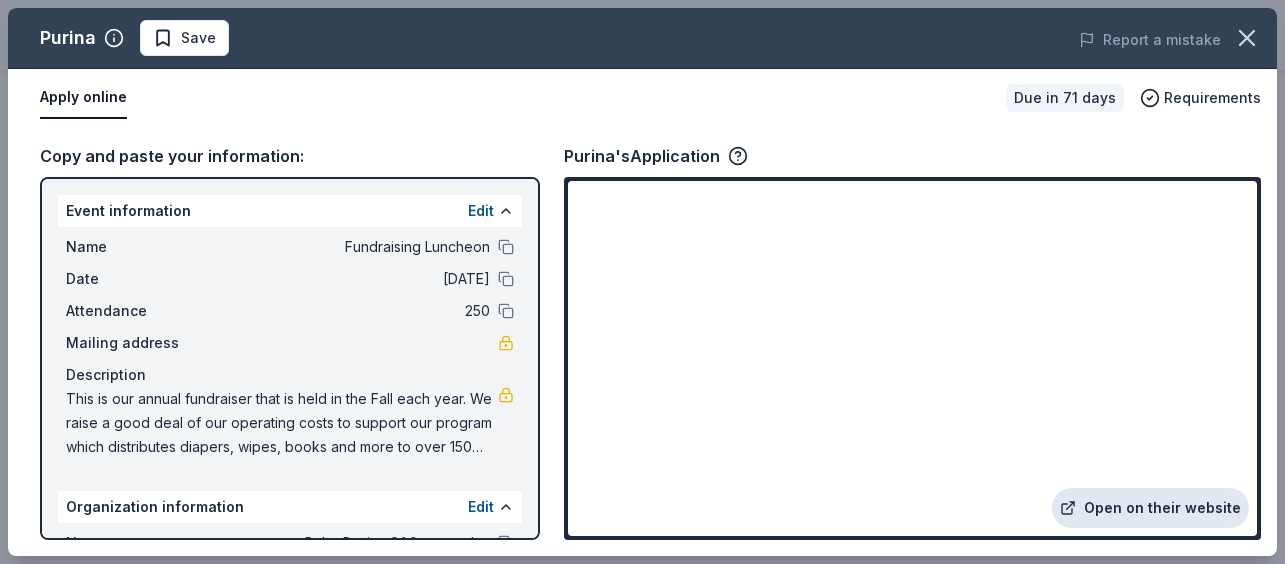 click on "Open on their website" at bounding box center [1150, 508] 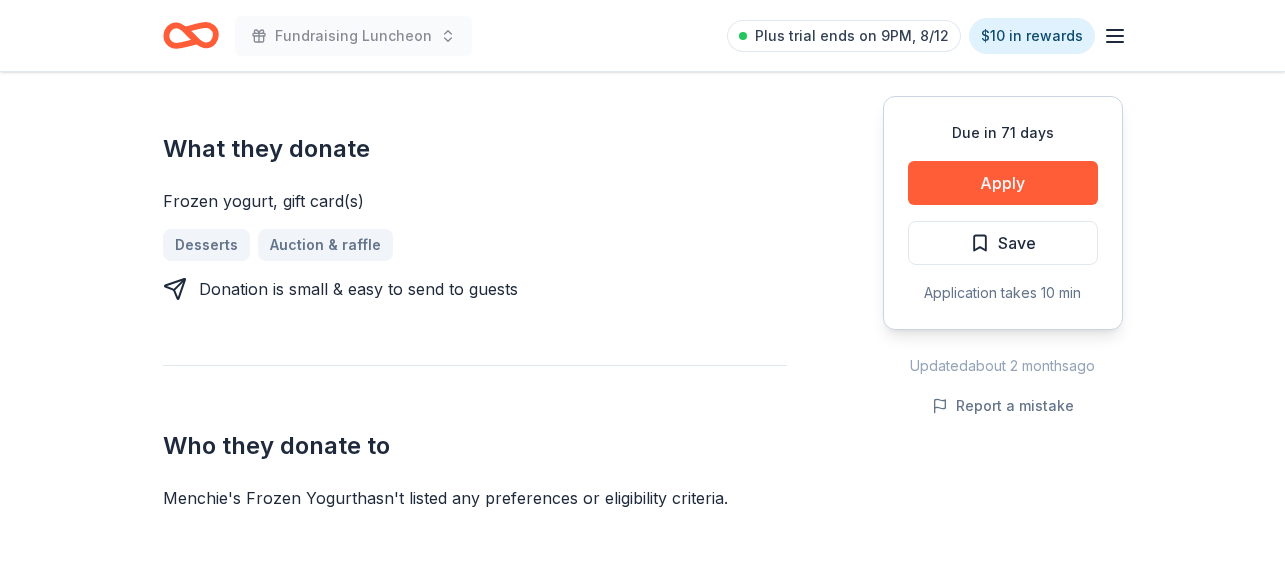 scroll, scrollTop: 786, scrollLeft: 0, axis: vertical 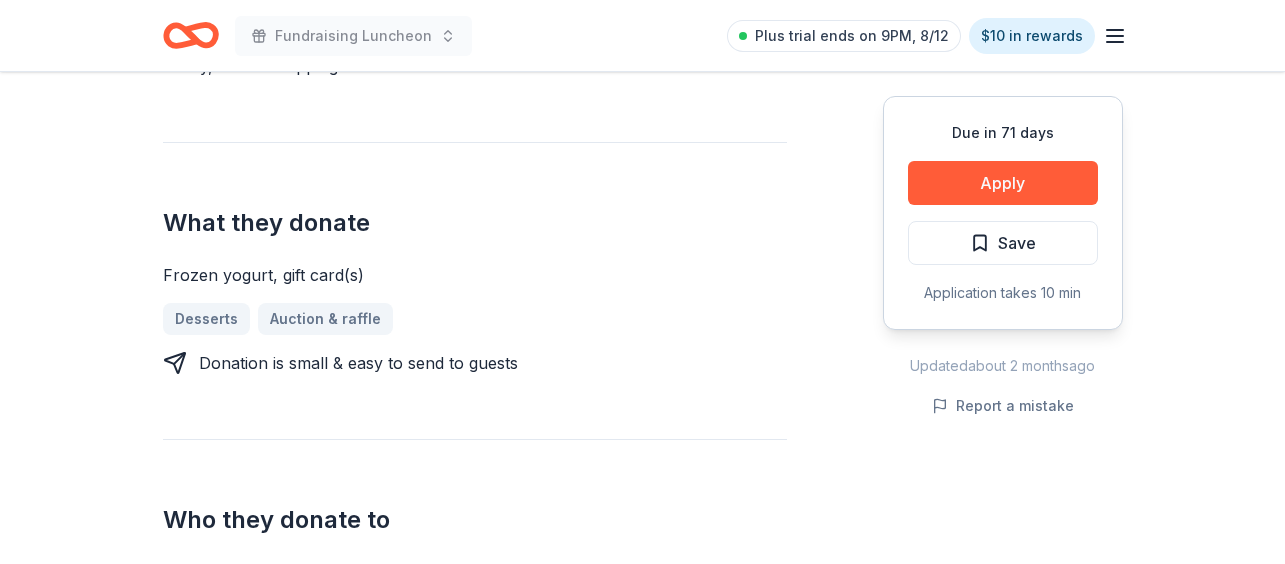 click on "Due in [DAYS] Apply Save Application takes [MINUTES]" at bounding box center (1003, 213) 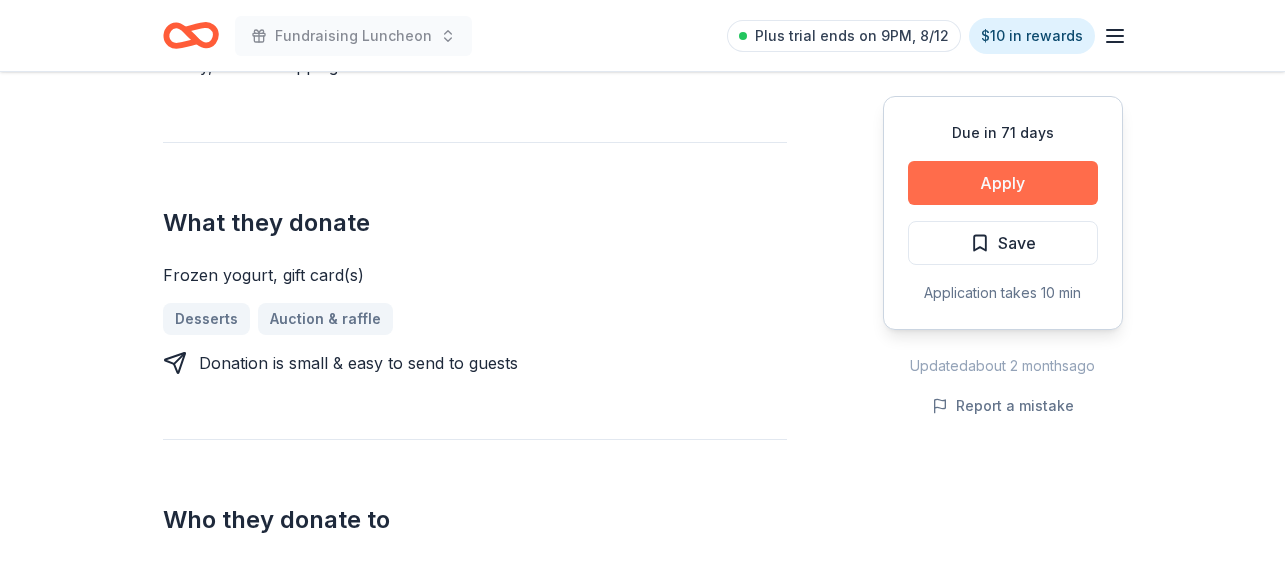 click on "Apply" at bounding box center [1003, 183] 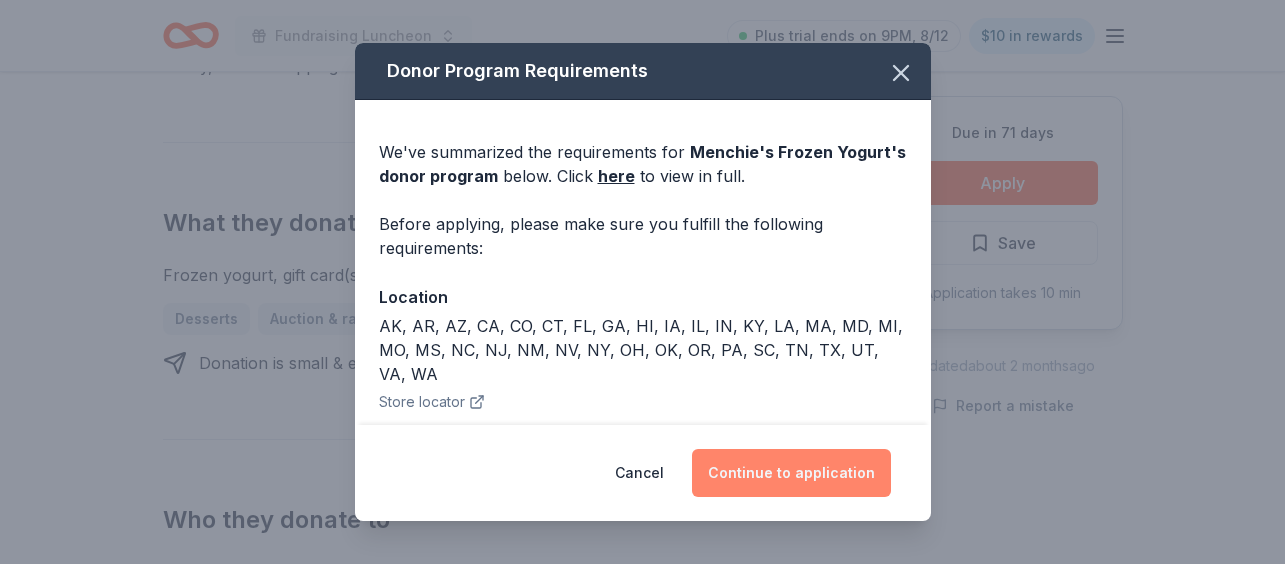 click on "Continue to application" at bounding box center [791, 473] 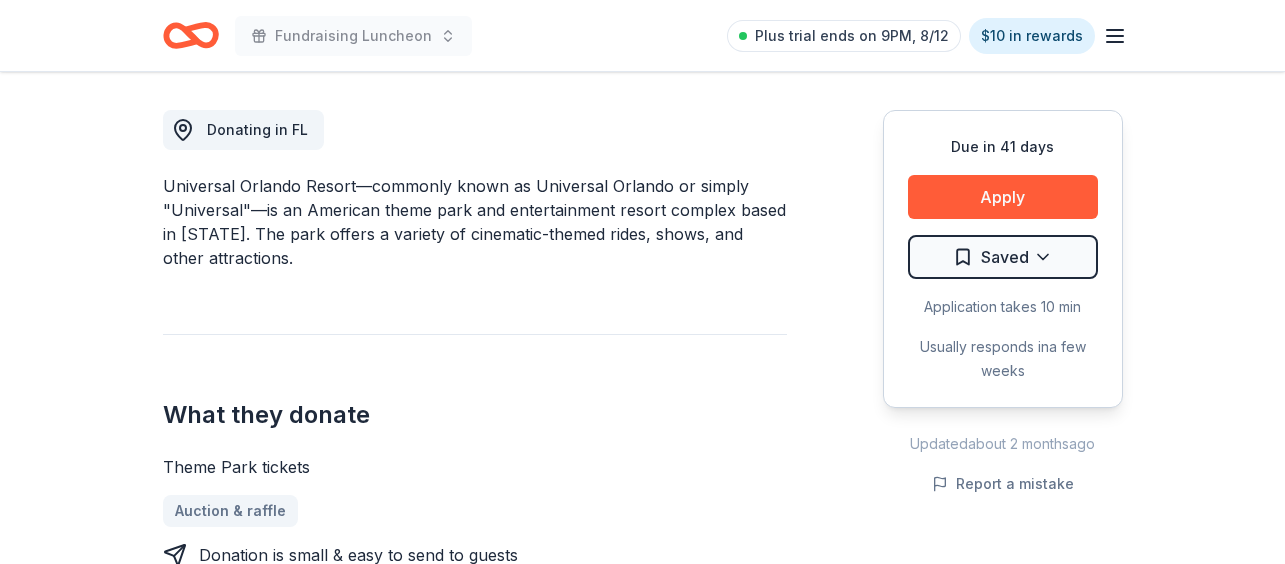 scroll, scrollTop: 335, scrollLeft: 0, axis: vertical 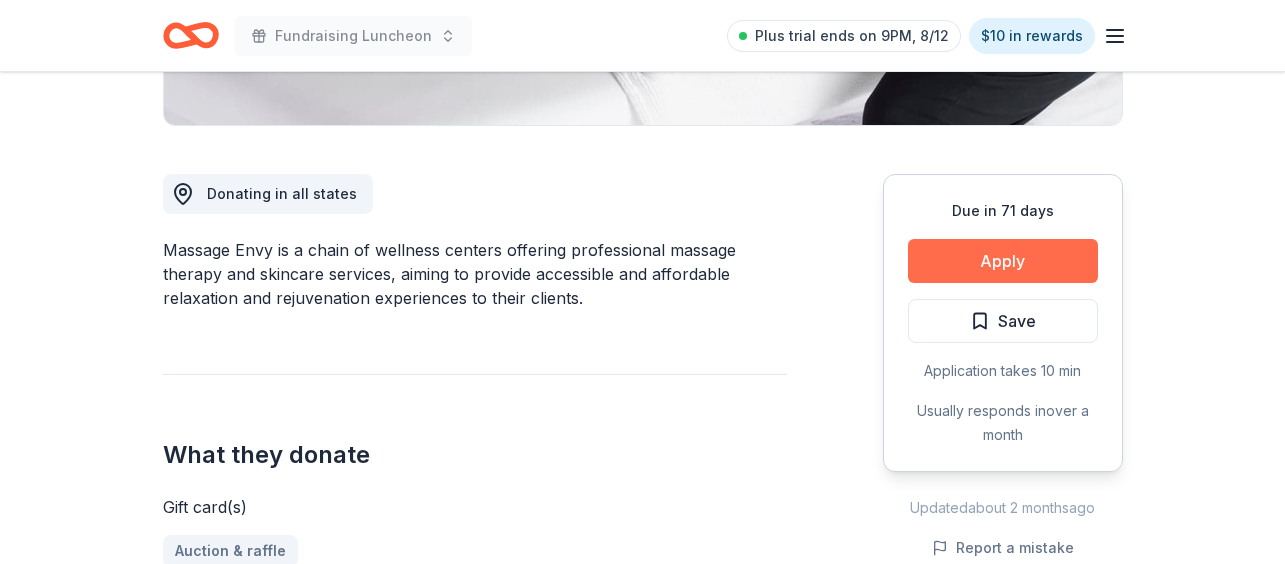 click on "Apply" at bounding box center (1003, 261) 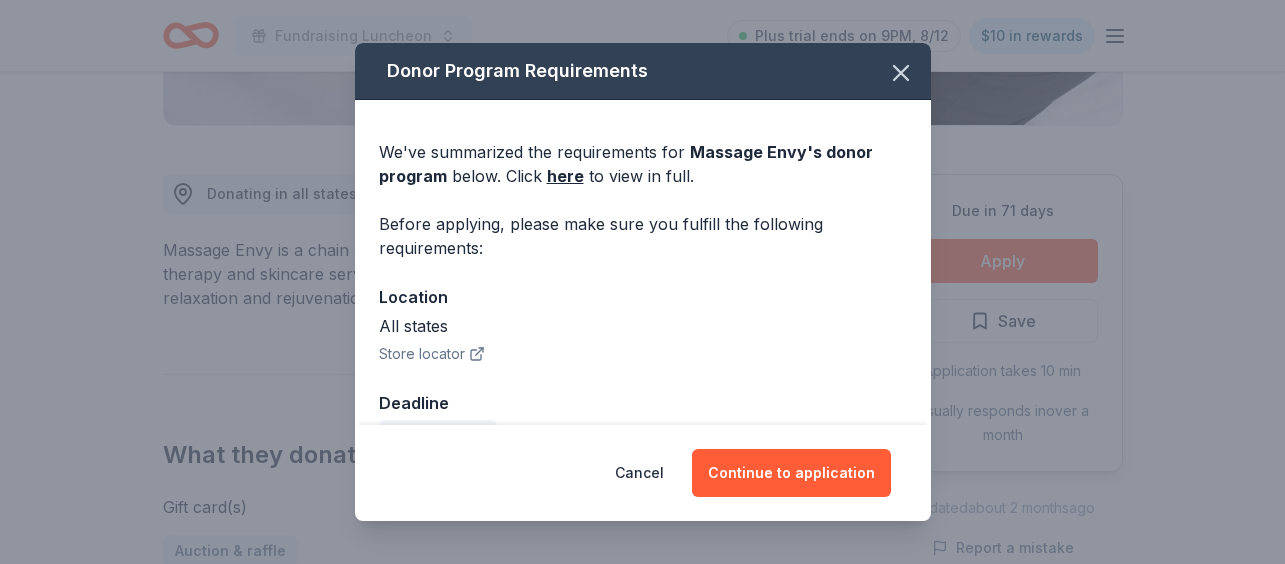 scroll, scrollTop: 47, scrollLeft: 0, axis: vertical 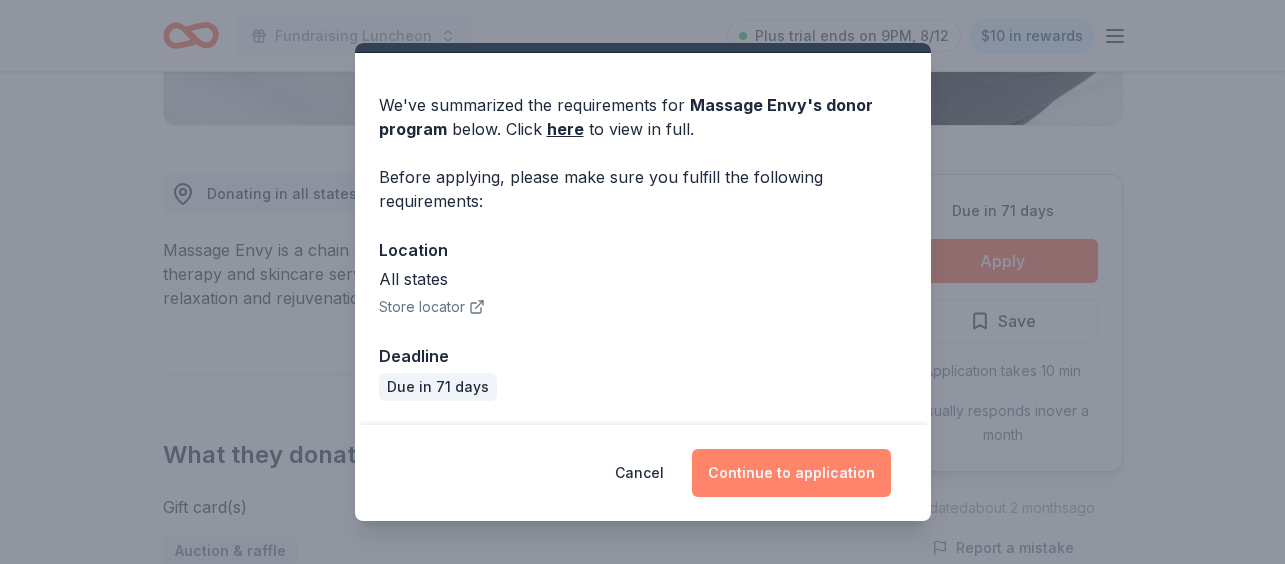 click on "Continue to application" at bounding box center [791, 473] 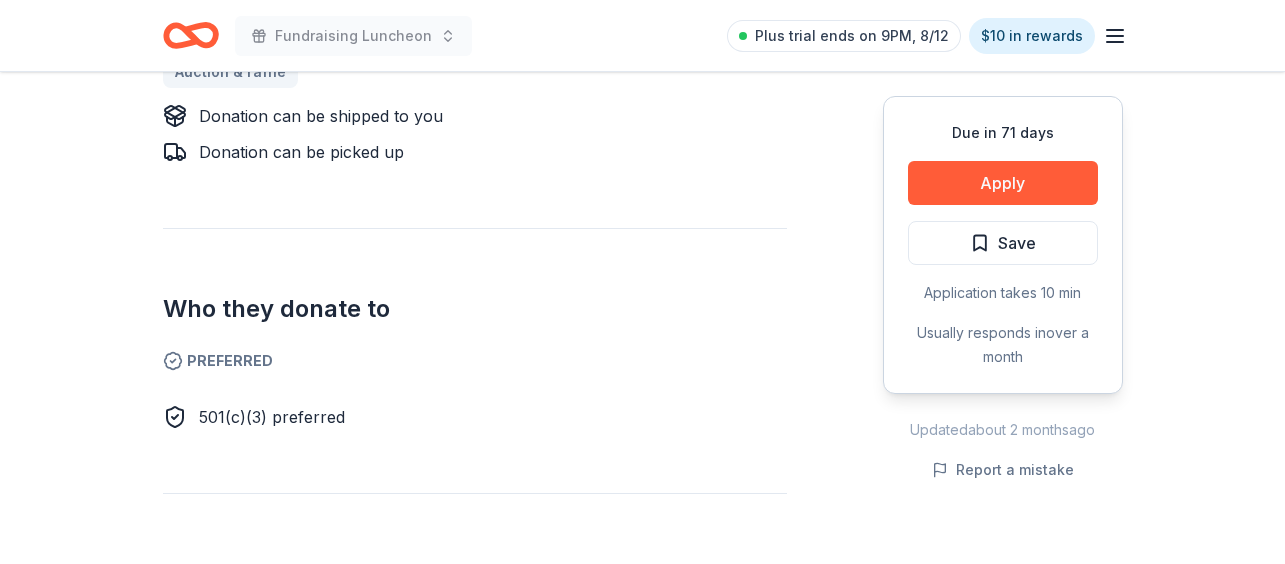 scroll, scrollTop: 963, scrollLeft: 0, axis: vertical 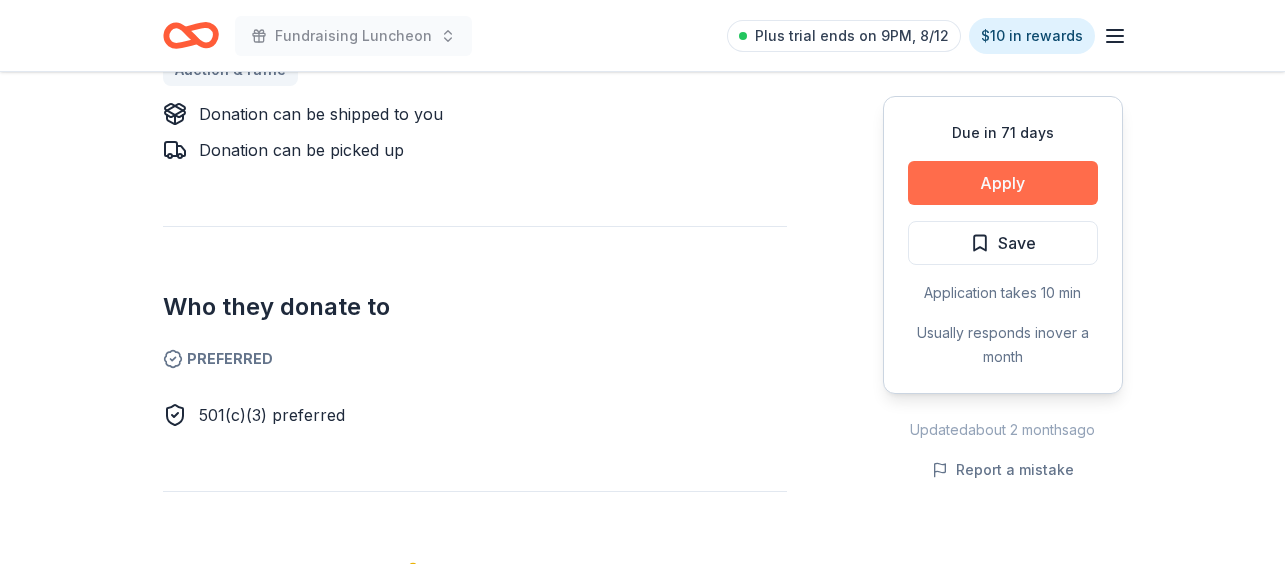 click on "Apply" at bounding box center (1003, 183) 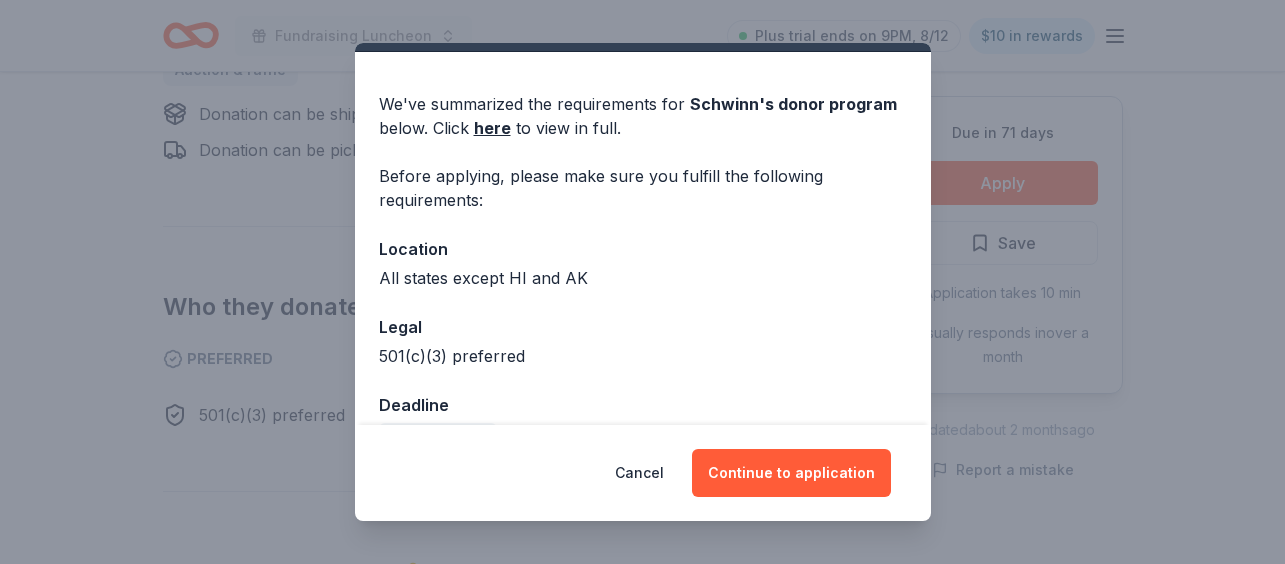 scroll, scrollTop: 97, scrollLeft: 0, axis: vertical 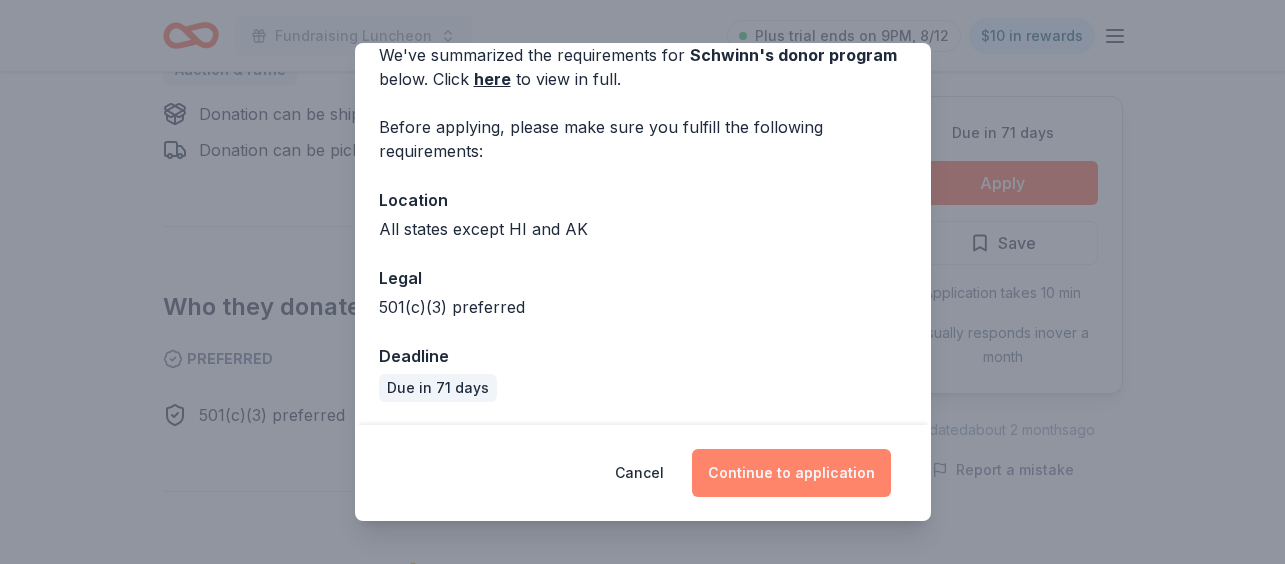 click on "Continue to application" at bounding box center [791, 473] 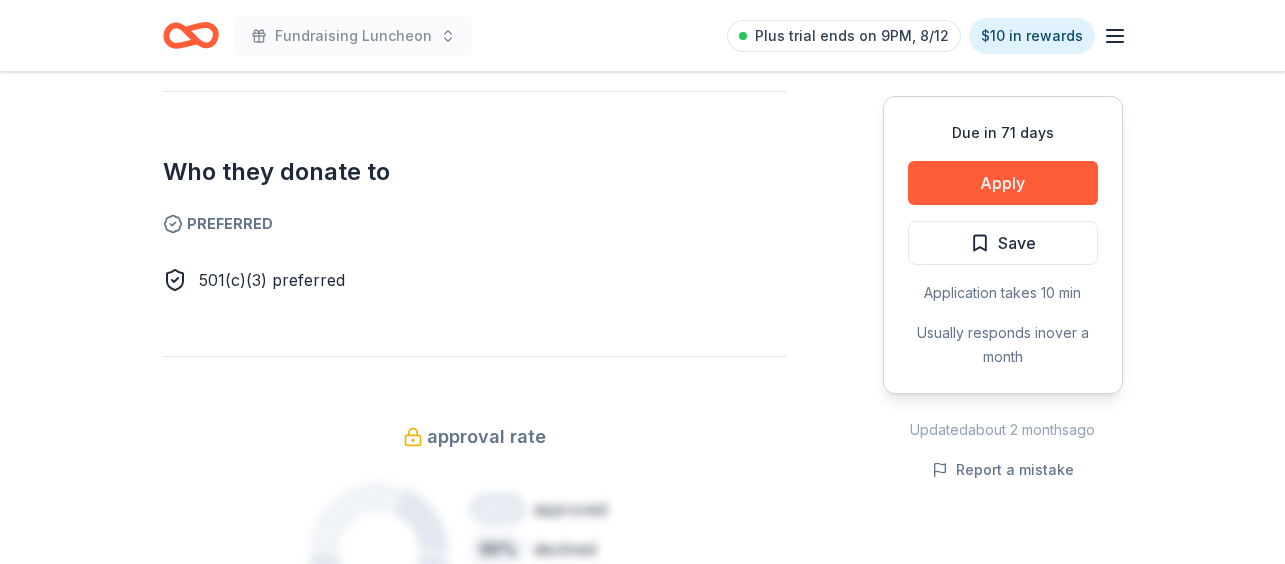 scroll, scrollTop: 1108, scrollLeft: 0, axis: vertical 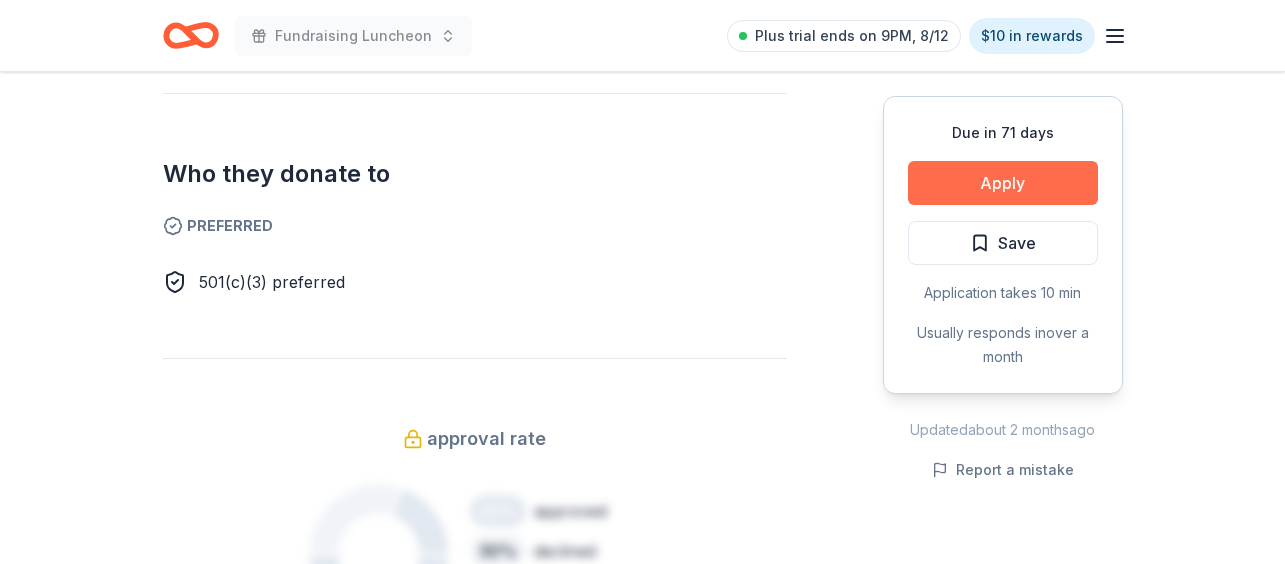 click on "Apply" at bounding box center [1003, 183] 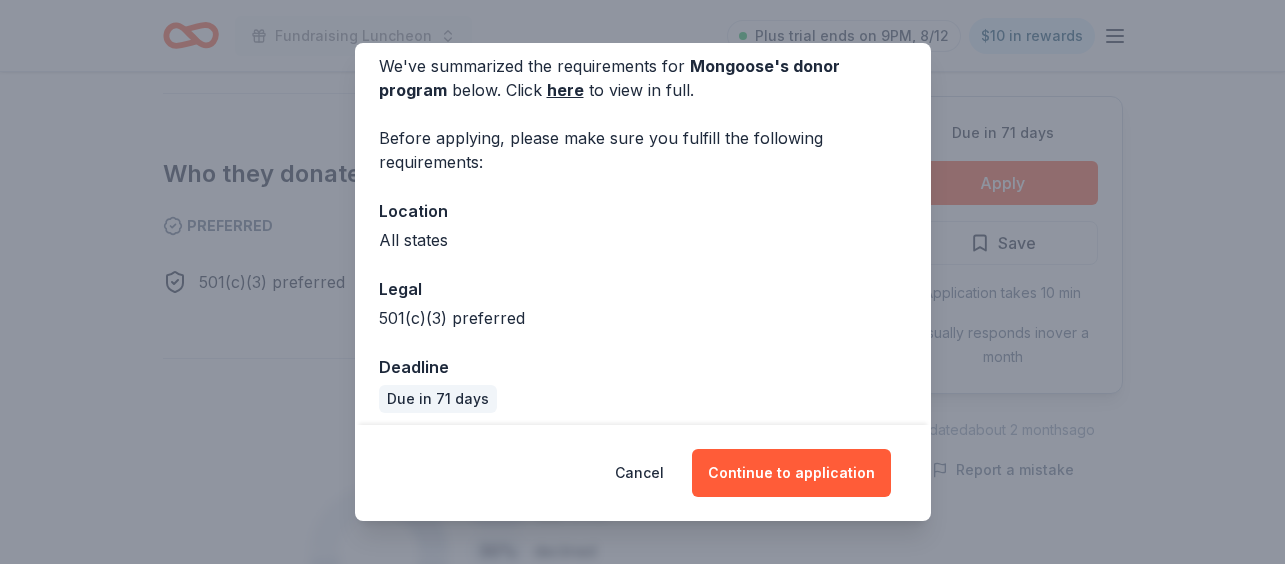 scroll, scrollTop: 97, scrollLeft: 0, axis: vertical 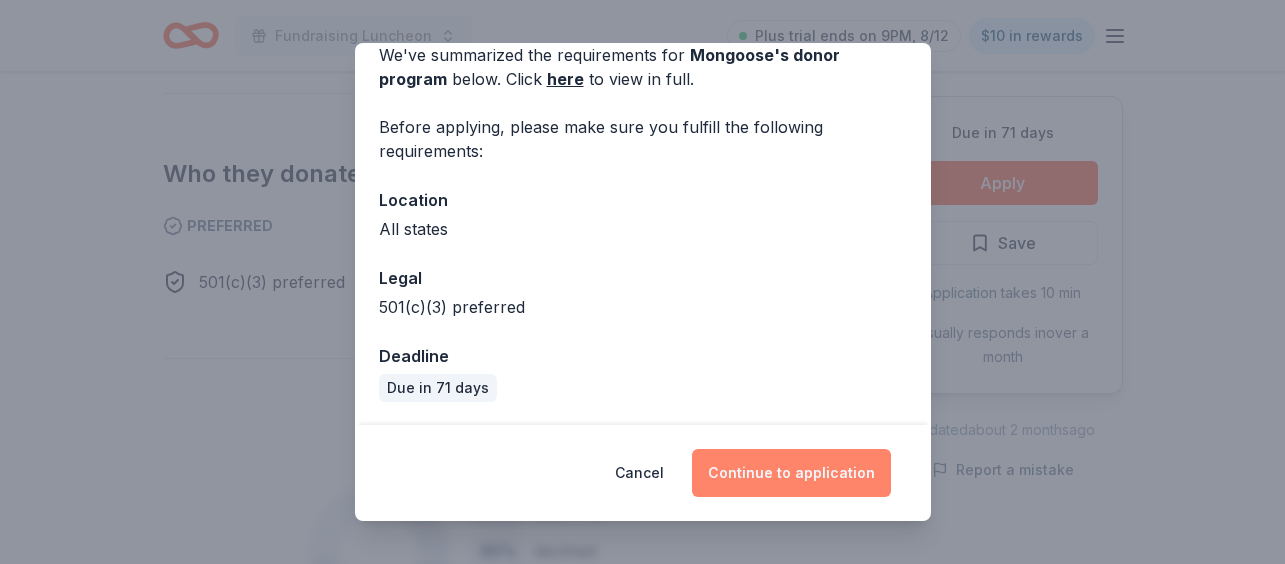click on "Continue to application" at bounding box center (791, 473) 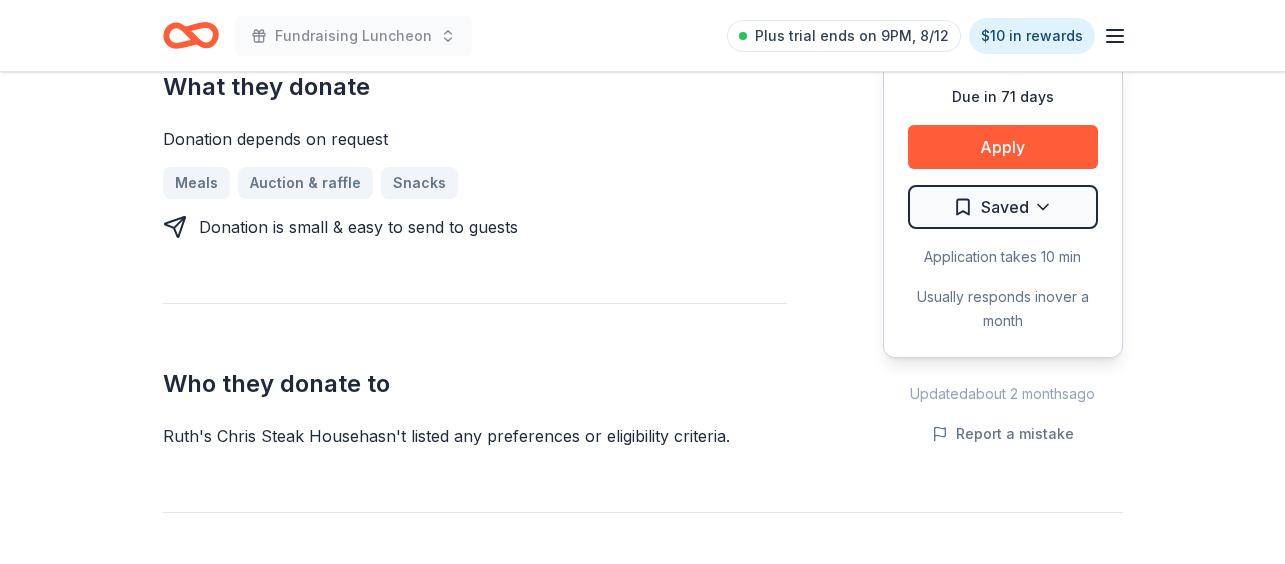 scroll, scrollTop: 854, scrollLeft: 0, axis: vertical 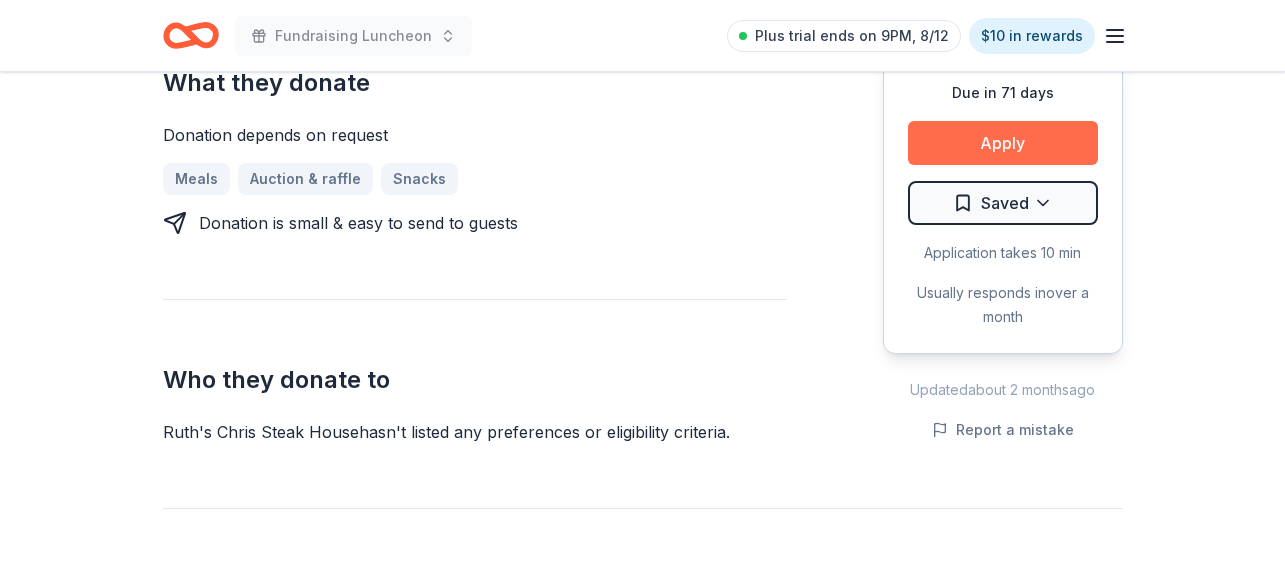 click on "Apply" at bounding box center (1003, 143) 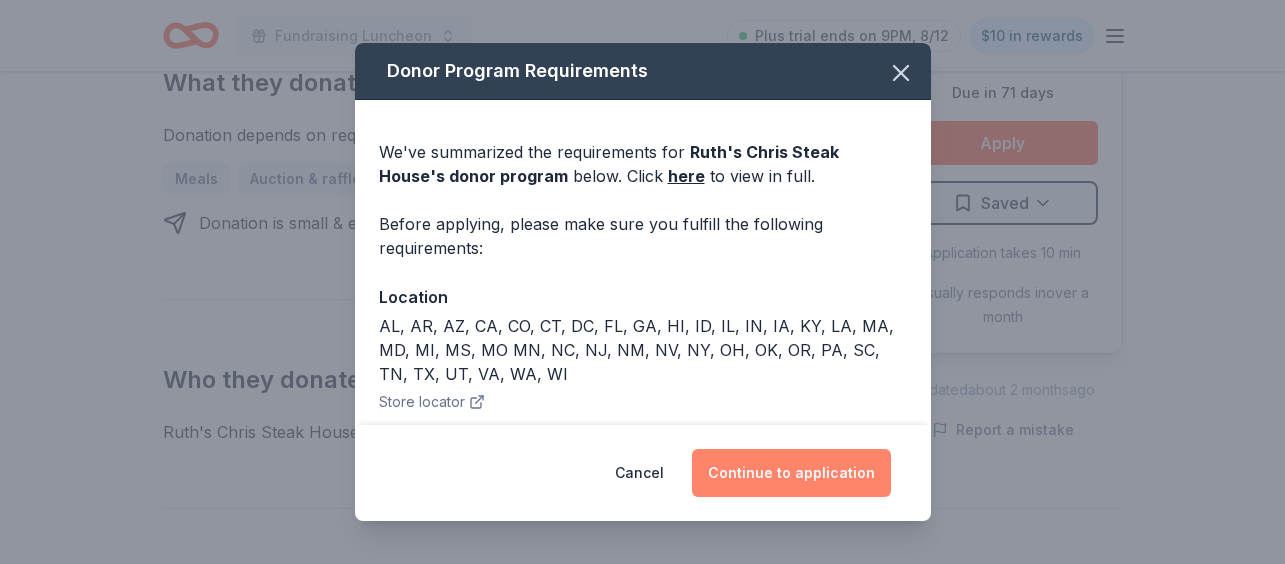 click on "Continue to application" at bounding box center (791, 473) 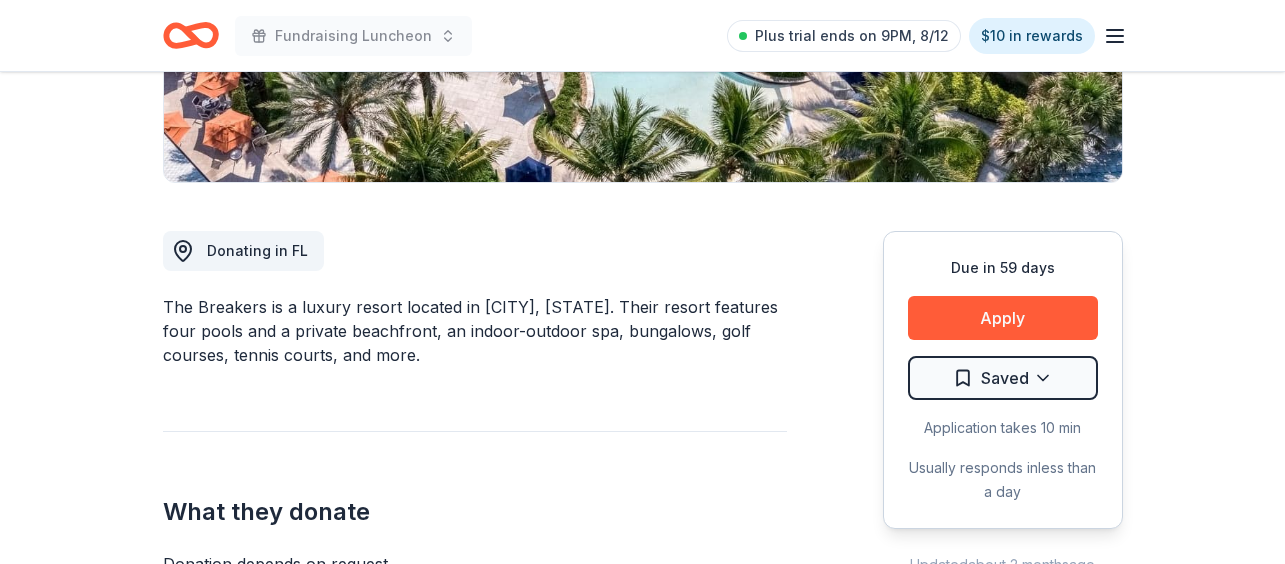scroll, scrollTop: 453, scrollLeft: 0, axis: vertical 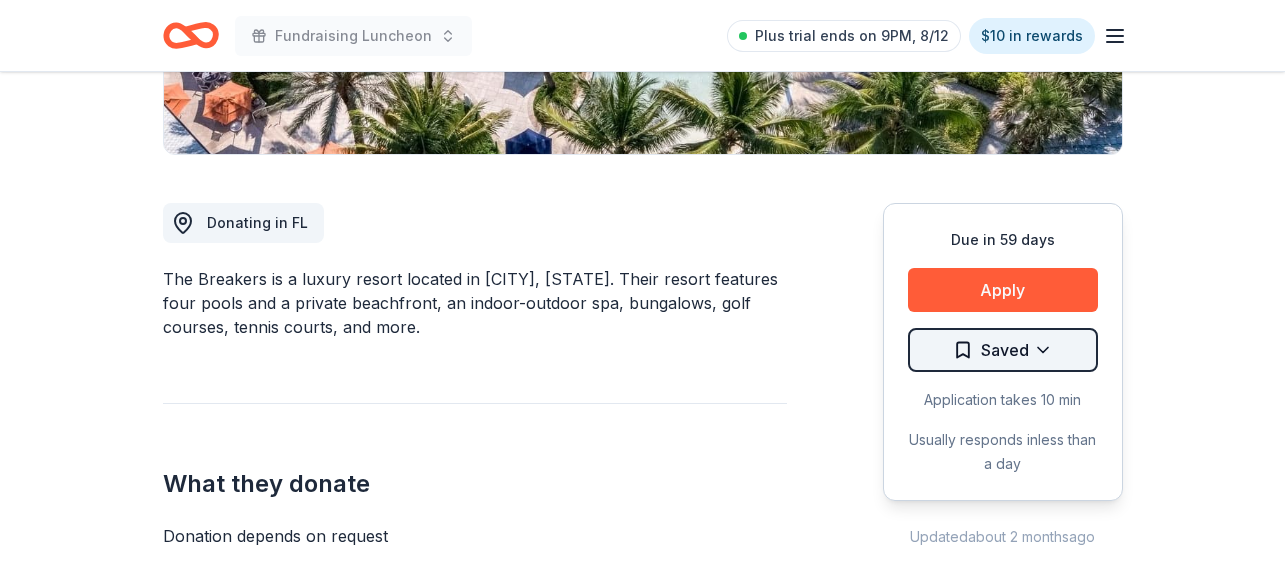 click on "Fundraising Luncheon Plus trial ends on 9PM, 8/12 $10 in rewards Due in 59 days Share The Breakers [CITY] New approval rate Share Donating in [STATE] The Breakers is a luxury resort located in [CITY], [STATE]. Their resort features four pools and a private beachfront, an indoor-outdoor spa, bungalows, golf courses, tennis courts, and more. What they donate Donation depends on request Auction & raffle Donation is small & easy to send to guests Who they donate to Preferred 501(c)(3) preferred approval rate 20 % approved 30 % declined 50 % no response Upgrade to Pro to view approval rates and average donation values Due in 59 days Apply Saved Application takes 10 min Usually responds in less than a day Updated about 2 months ago Report a mistake New Be the first to review this company! Leave a review Similar donors Top rated 2 applies last week 71 days left Online app Publix 5.0 Gift card(s), Monetary grant Local 71 days left Online app Fun Spot New Single day pass(es), gift basket(s) 1 apply New 11" at bounding box center (642, -171) 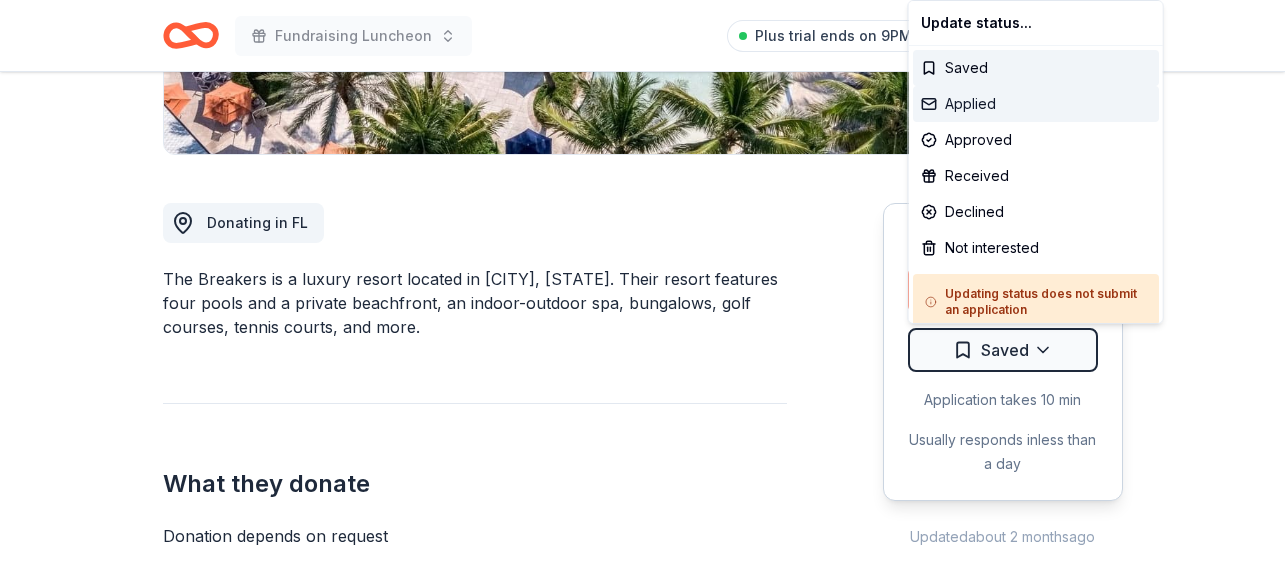 click on "Applied" at bounding box center (1036, 104) 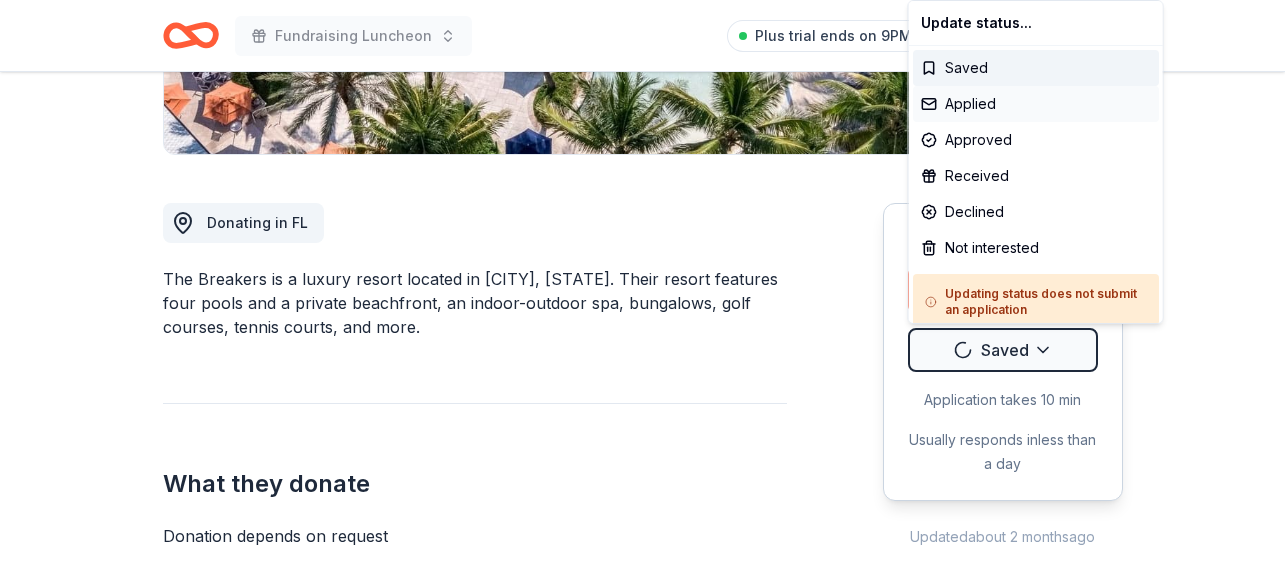 scroll, scrollTop: 0, scrollLeft: 0, axis: both 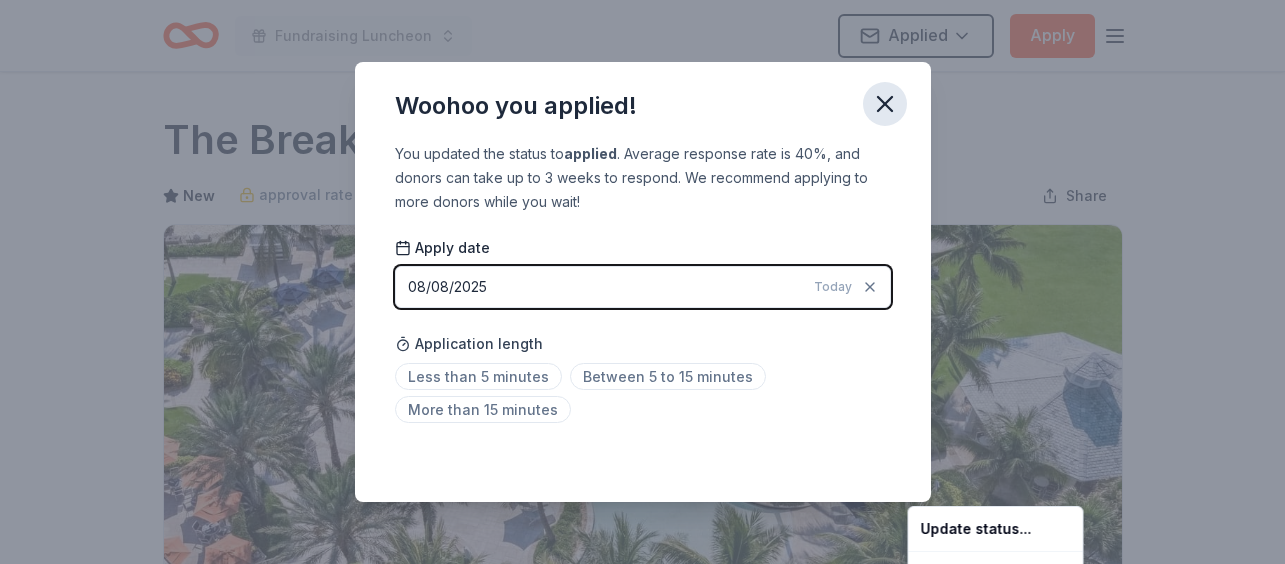 click on "Fundraising Luncheon Applied Apply Due in 59 days Share The Breakers [CITY] New approval rate Share Donating in [STATE] The Breakers is a luxury resort located in [CITY], [STATE]. Their resort features four pools and a private beachfront, an indoor-outdoor spa, bungalows, golf courses, tennis courts, and more. What they donate Donation depends on request Auction & raffle Donation is small & easy to send to guests Who they donate to Preferred 501(c)(3) preferred approval rate 20 % approved 30 % declined 50 % no response Upgrade to Pro to view approval rates and average donation values Due in 59 days Apply Applied Application takes 10 min Usually responds in less than a day Updated about 2 months ago Report a mistake New Be the first to review this company! Leave a review Similar donors Top rated 2 applies last week 71 days left Online app Publix 5.0 Gift card(s), Monetary grant Local 71 days left Online app Fun Spot New Single day pass(es), gift basket(s) 1 apply last week 71 days left Online app" at bounding box center [642, 282] 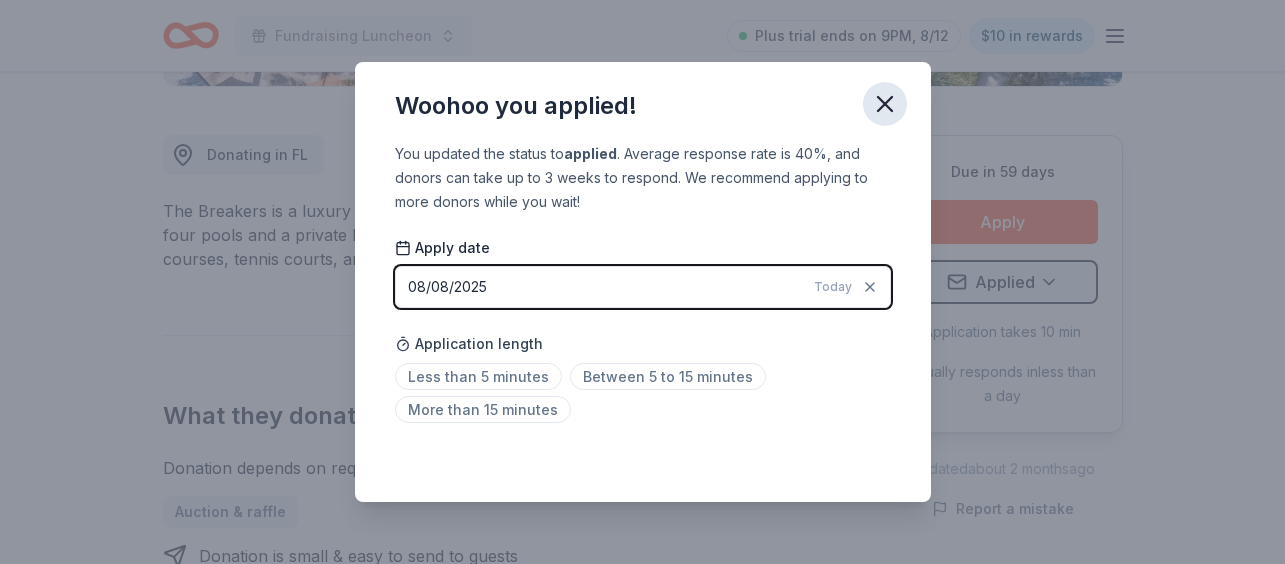 click 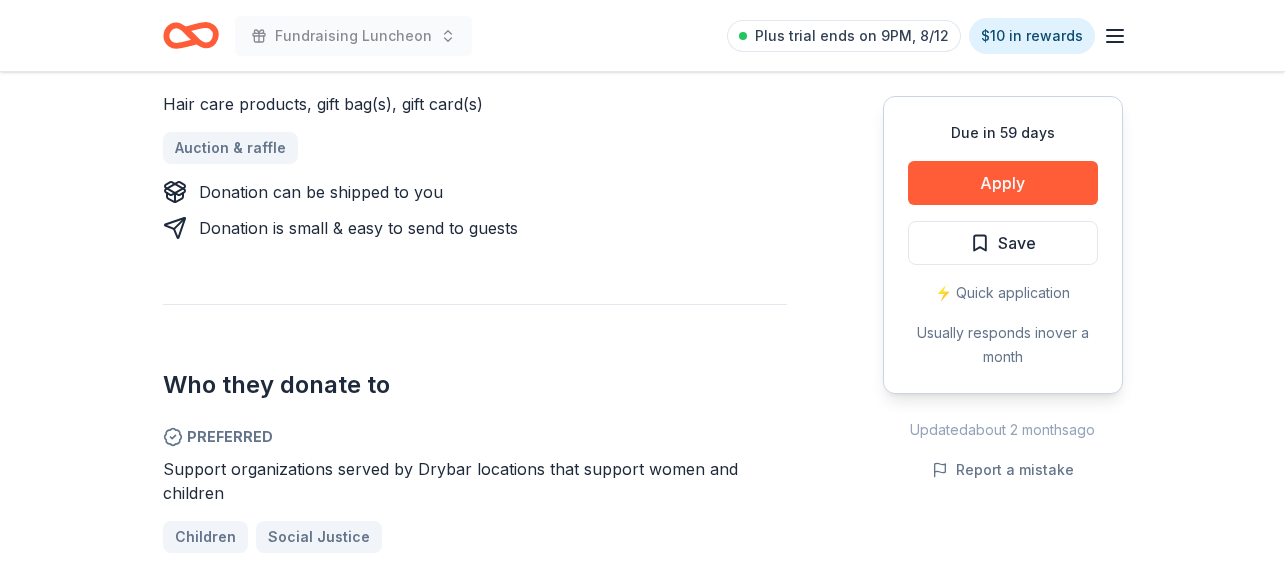 scroll, scrollTop: 913, scrollLeft: 0, axis: vertical 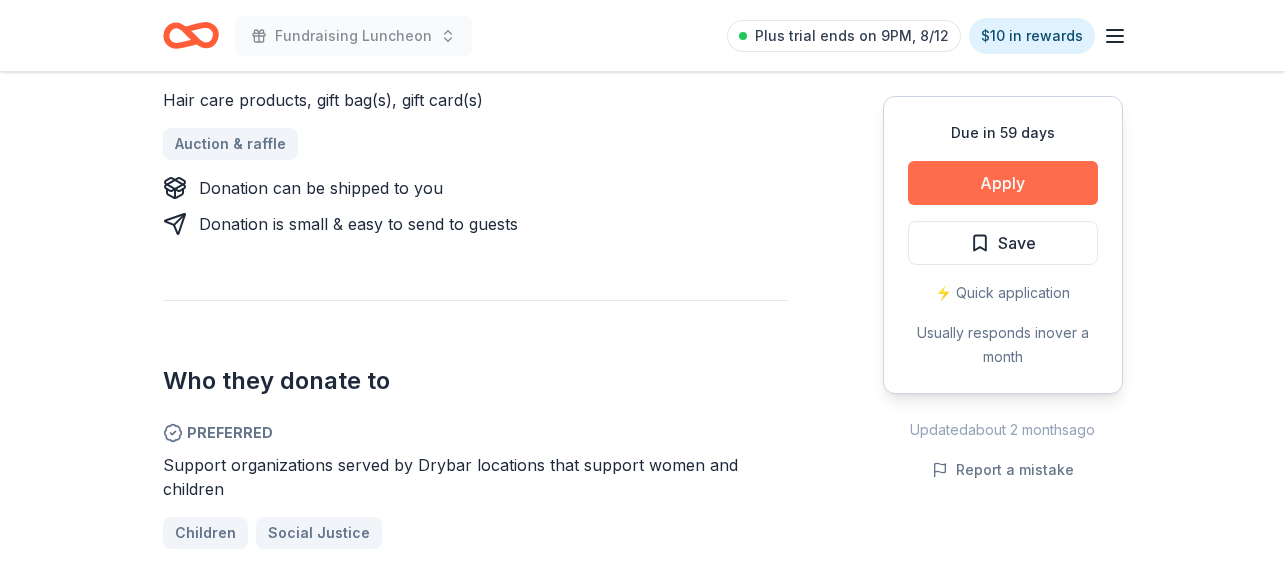 click on "Apply" at bounding box center (1003, 183) 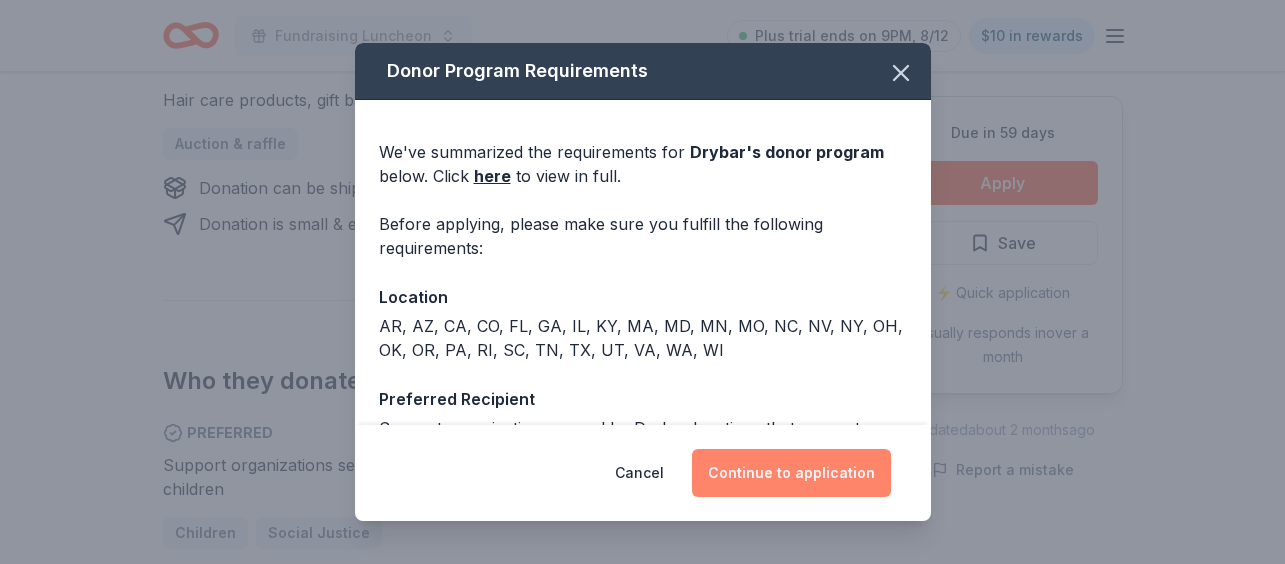 click on "Continue to application" at bounding box center [791, 473] 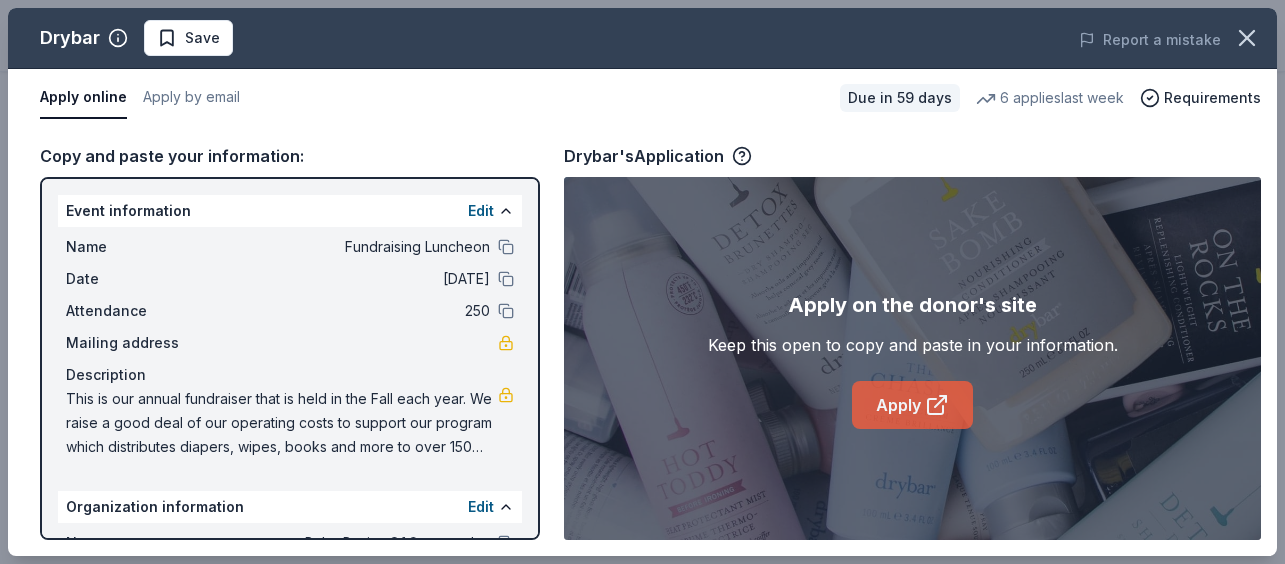 click on "Apply" at bounding box center [912, 405] 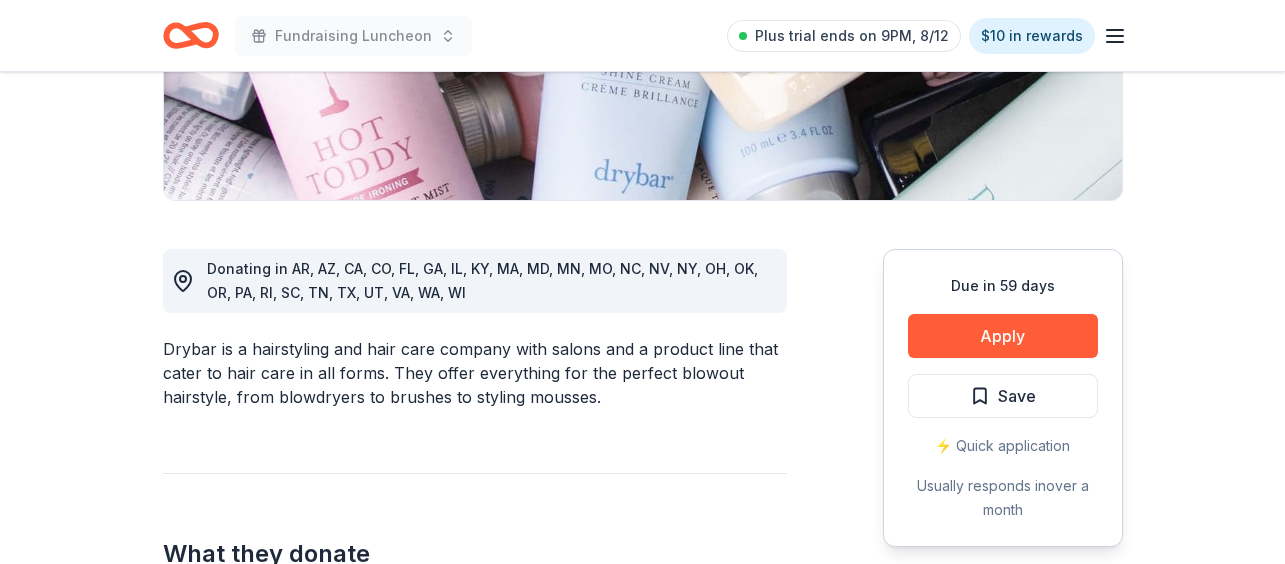 scroll, scrollTop: 410, scrollLeft: 0, axis: vertical 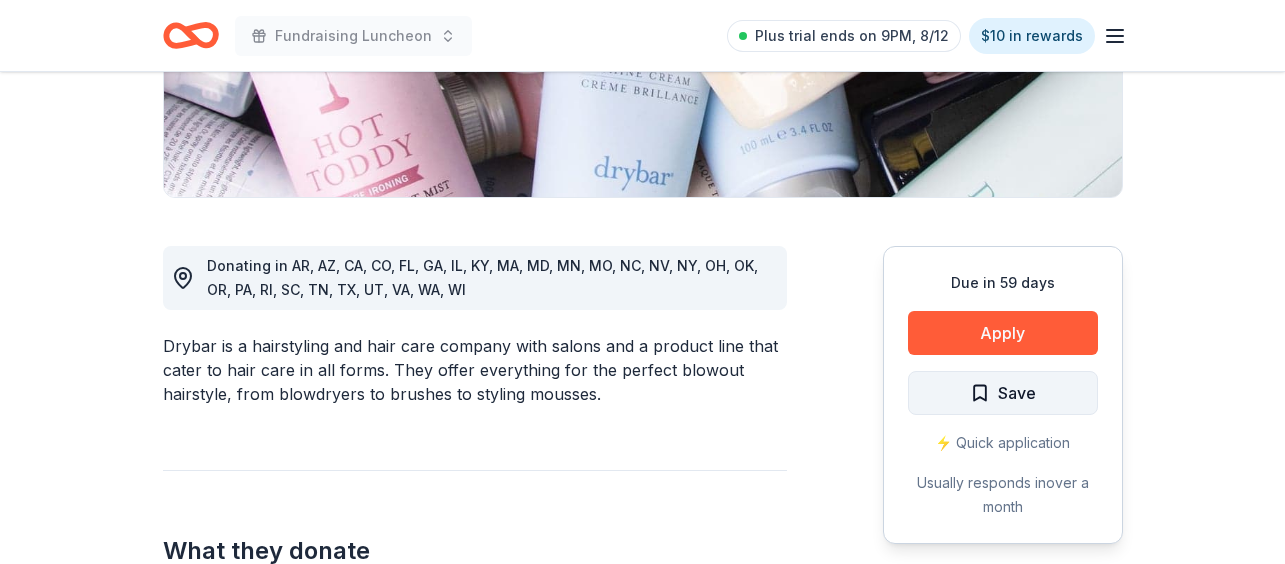 click on "Save" at bounding box center (1017, 393) 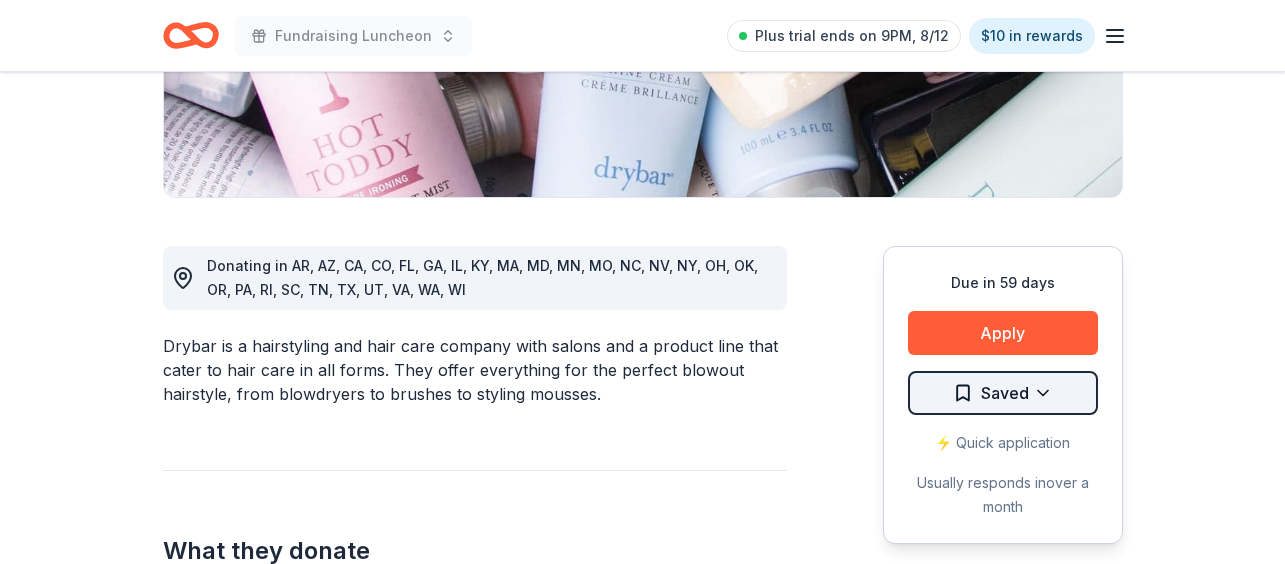 click on "Fundraising Luncheon Plus trial ends on 9PM, 8/12 $10 in rewards Due in 59 days Share Drybar New 6   applies  last week approval rate donation value Share Donating in [STATE], [STATE], [STATE], [STATE], [STATE], [STATE], [STATE], [STATE], [STATE], [STATE], [STATE], [STATE], [STATE], [STATE], [STATE], [STATE], [STATE], [STATE], [STATE], [STATE], [STATE], [STATE], [STATE], [STATE], [STATE], [STATE], [STATE] Drybar is a hairstyling and hair care company with salons and a product line that cater to hair care in all forms. They offer everything for the perfect blowout hairstyle, from blowdryers to brushes to styling mousses. What they donate Hair care products, gift bag(s), gift card(s) Auction & raffle Donation can be shipped to you Donation is small & easy to send to guests Who they donate to Preferred Support organizations served by Drybar locations that support women and children Children Social Justice 501(c)(3) required Due in 59 days Apply Saved ⚡️ Quick application Usually responds in  over a month Updated  about 2 months  ago Report a mistake approval rate 20 % approved 30 % declined 50 % no response donation value (average) 20% 70%" at bounding box center [642, -128] 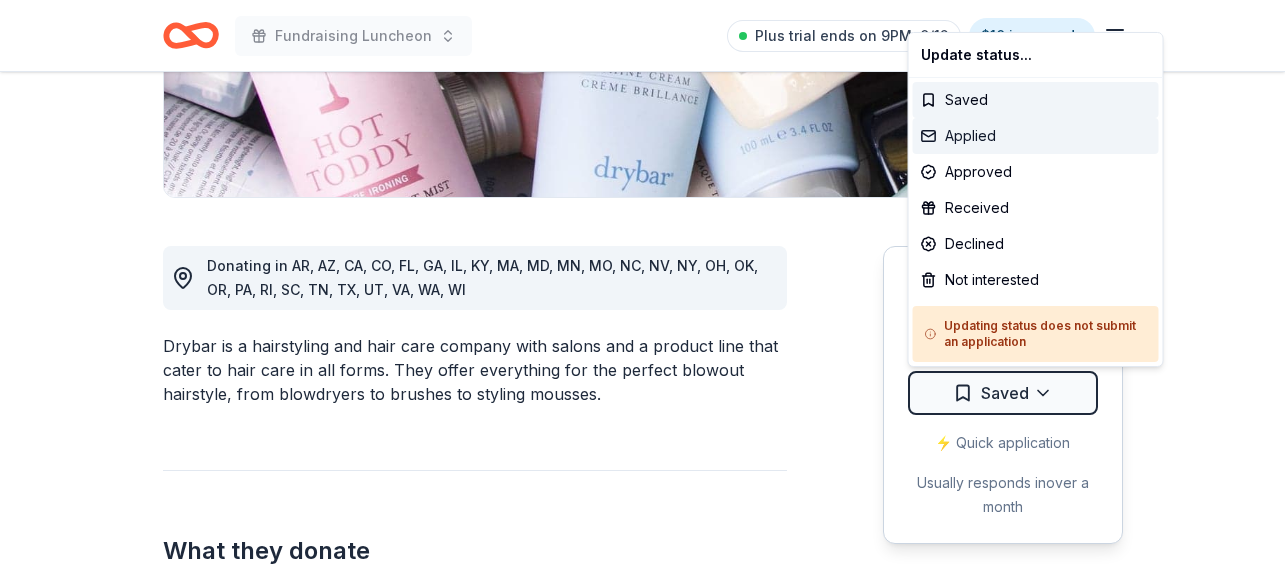 click on "Applied" at bounding box center (1036, 136) 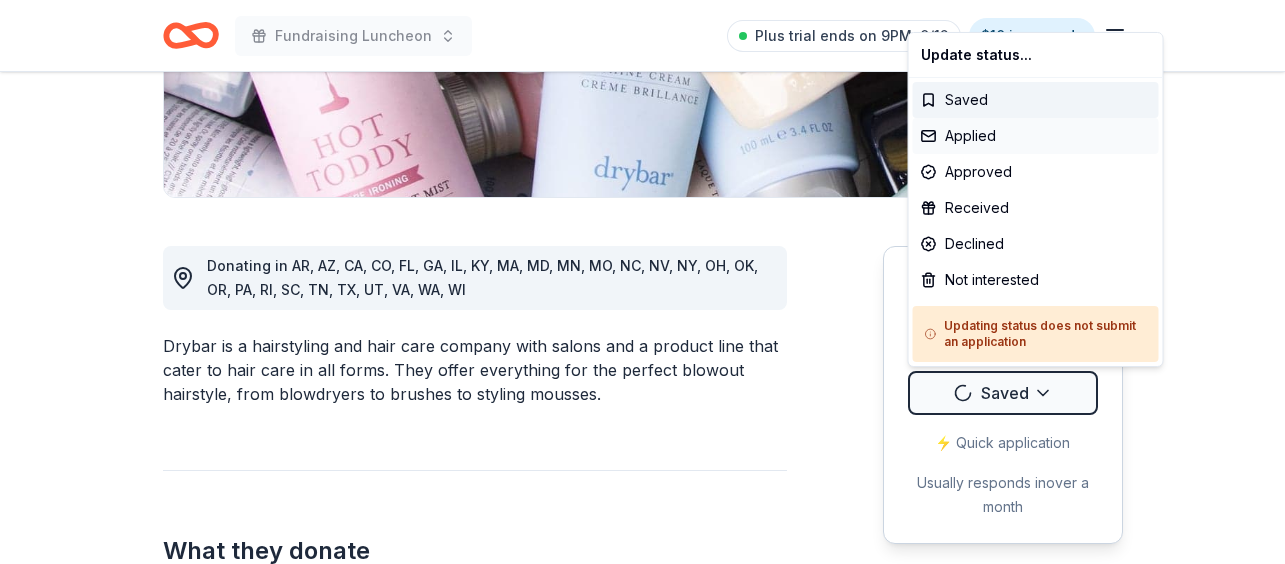 scroll, scrollTop: 0, scrollLeft: 0, axis: both 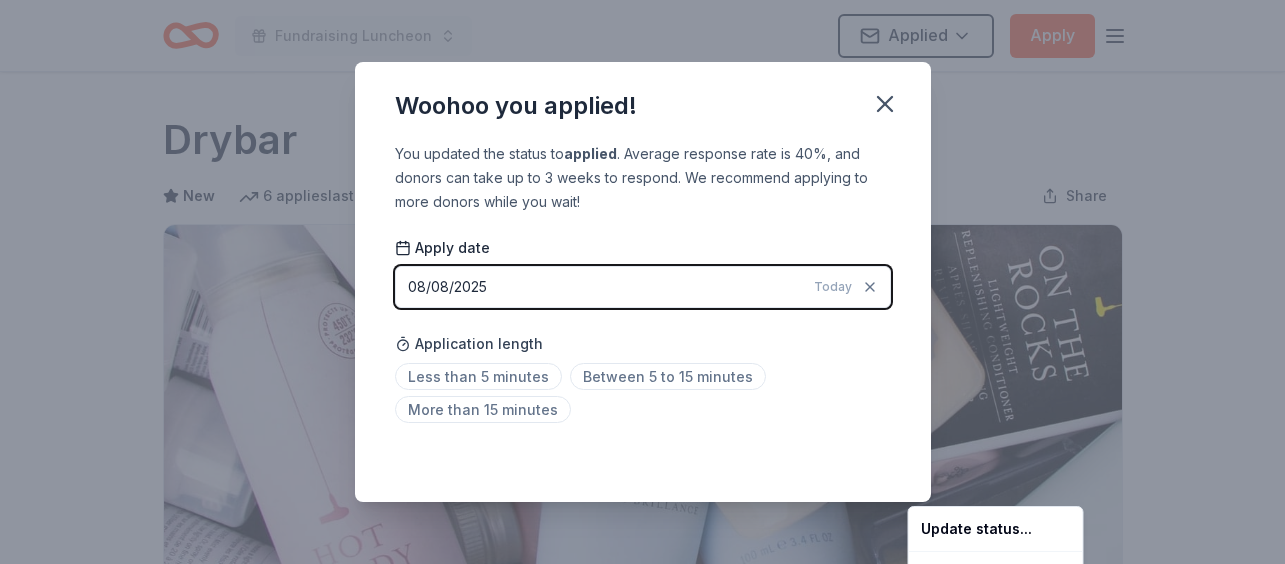 click on "Fundraising Luncheon Applied Apply Due in 59 days Share Drybar New 6   applies  last week approval rate donation value Share Donating in [STATE], [STATE], [STATE], [STATE], [STATE], [STATE], [STATE], [STATE], [STATE], [STATE], [STATE], [STATE], [STATE], [STATE], [STATE], [STATE], [STATE], [STATE], [STATE], [STATE], [STATE], [STATE], [STATE], [STATE], [STATE], [STATE], [STATE] Drybar is a hairstyling and hair care company with salons and a product line that cater to hair care in all forms. They offer everything for the perfect blowout hairstyle, from blowdryers to brushes to styling mousses. What they donate Hair care products, gift bag(s), gift card(s) Auction & raffle Donation can be shipped to you Donation is small & easy to send to guests Who they donate to Preferred Support organizations served by Drybar locations that support women and children Children Social Justice 501(c)(3) required Due in 59 days Apply Applied ⚡️ Quick application Usually responds in  over a month Updated  about 2 months  ago Report a mistake approval rate 20 % approved 30 % declined 50 % no response donation value (average) 20% 70% 0% 10% $xx - $xx $xx - $xx" at bounding box center (642, 282) 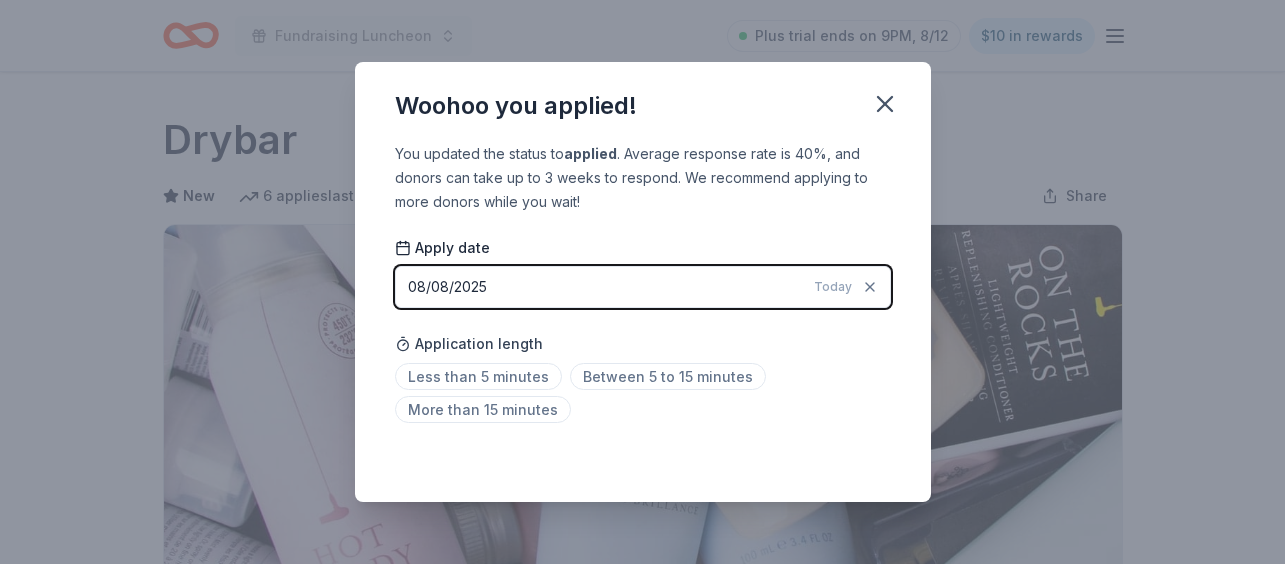 scroll, scrollTop: 521, scrollLeft: 0, axis: vertical 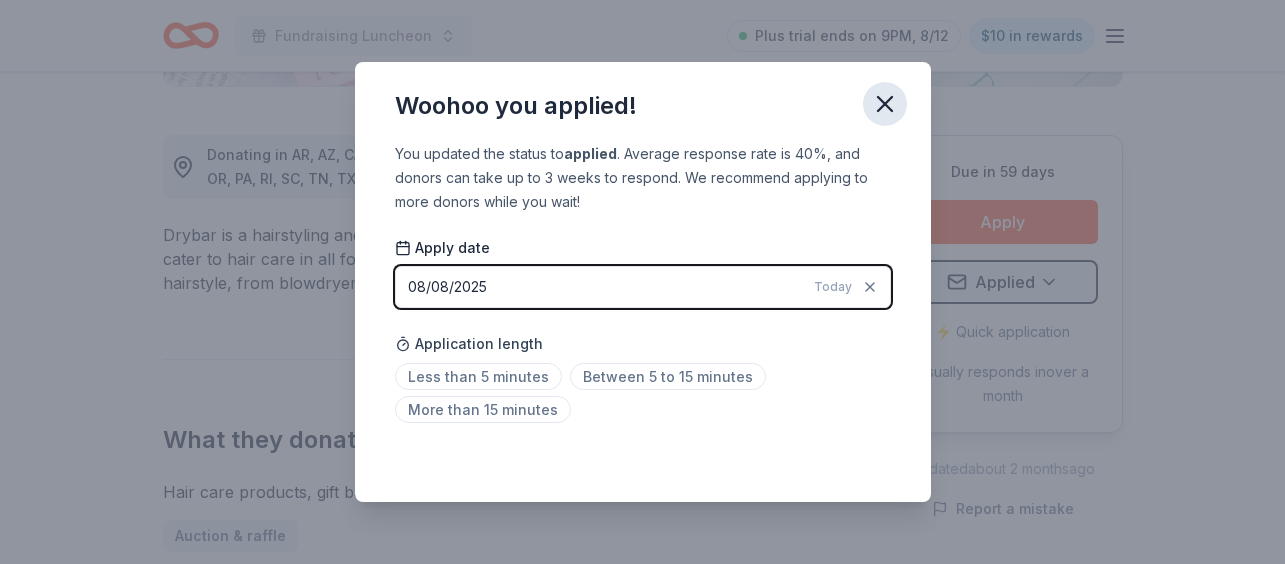 click 